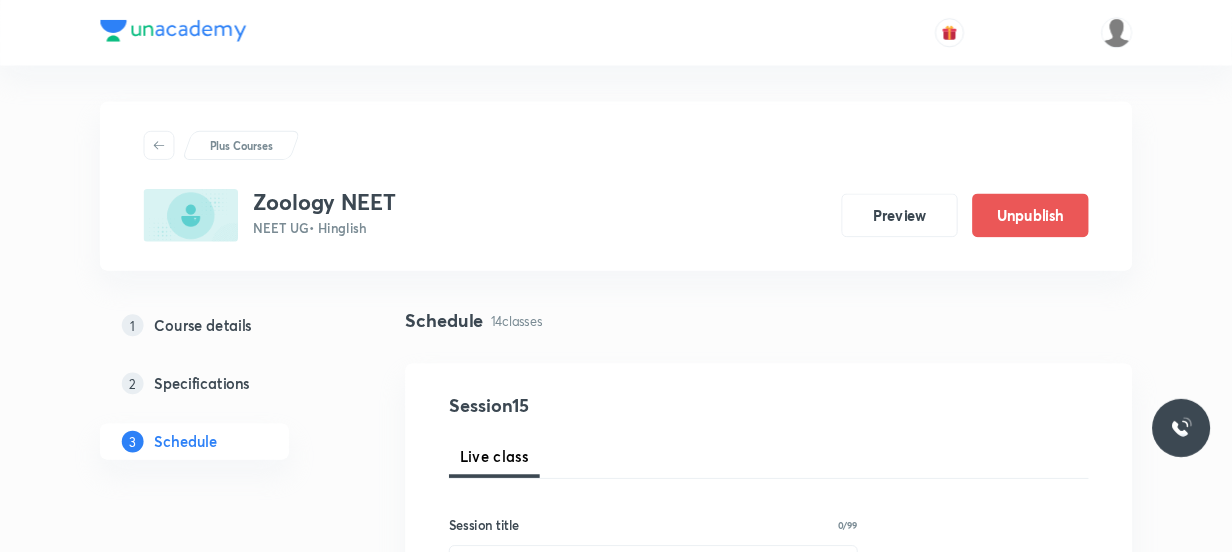 scroll, scrollTop: 0, scrollLeft: 0, axis: both 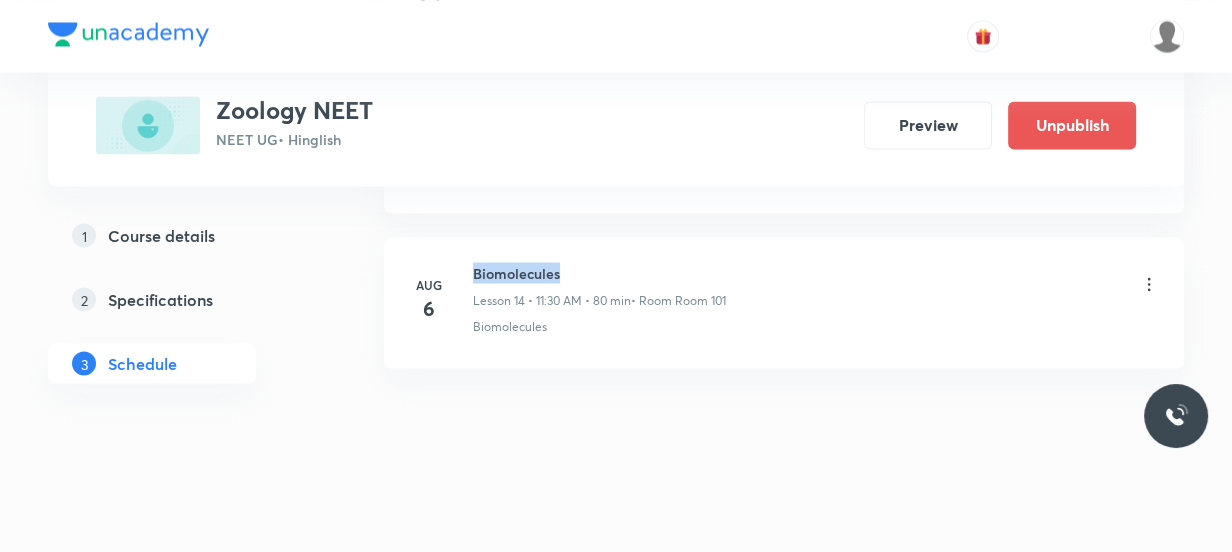 drag, startPoint x: 580, startPoint y: 256, endPoint x: 471, endPoint y: 268, distance: 109.65856 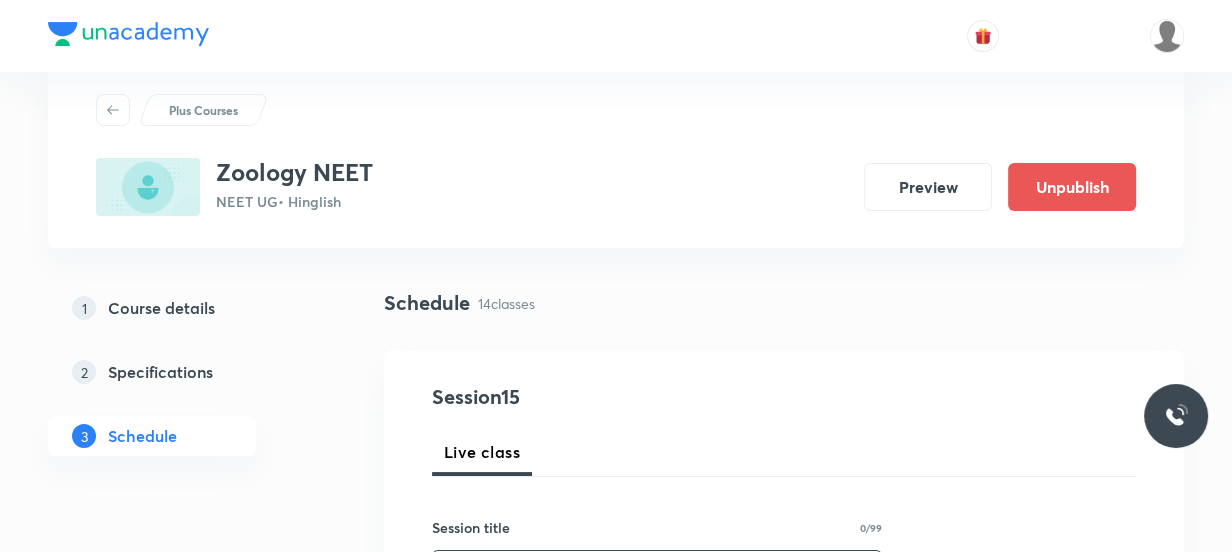 scroll, scrollTop: 363, scrollLeft: 0, axis: vertical 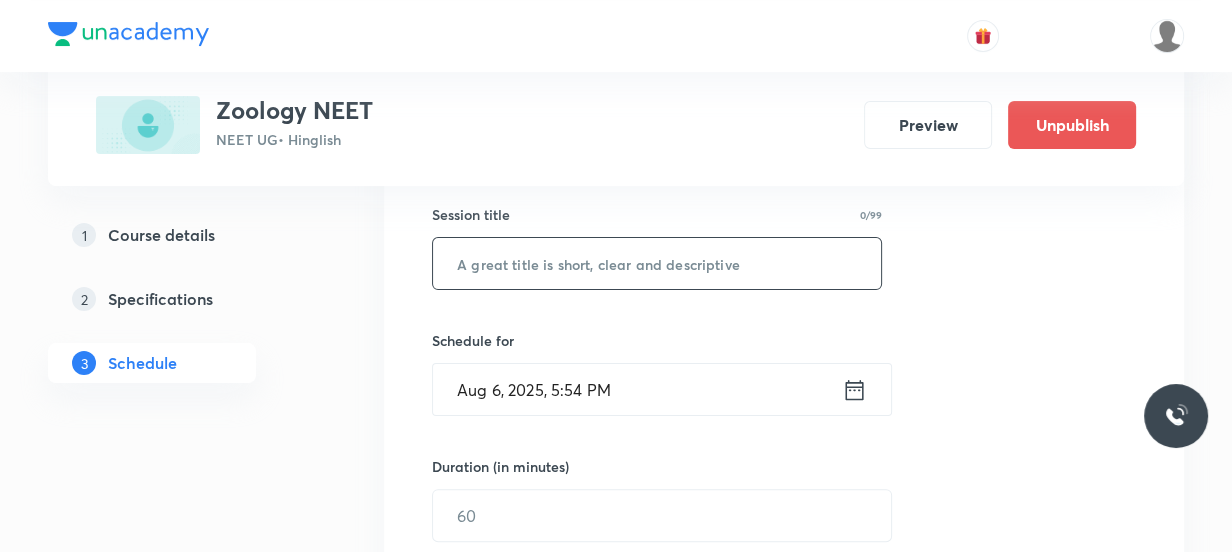 click at bounding box center (657, 263) 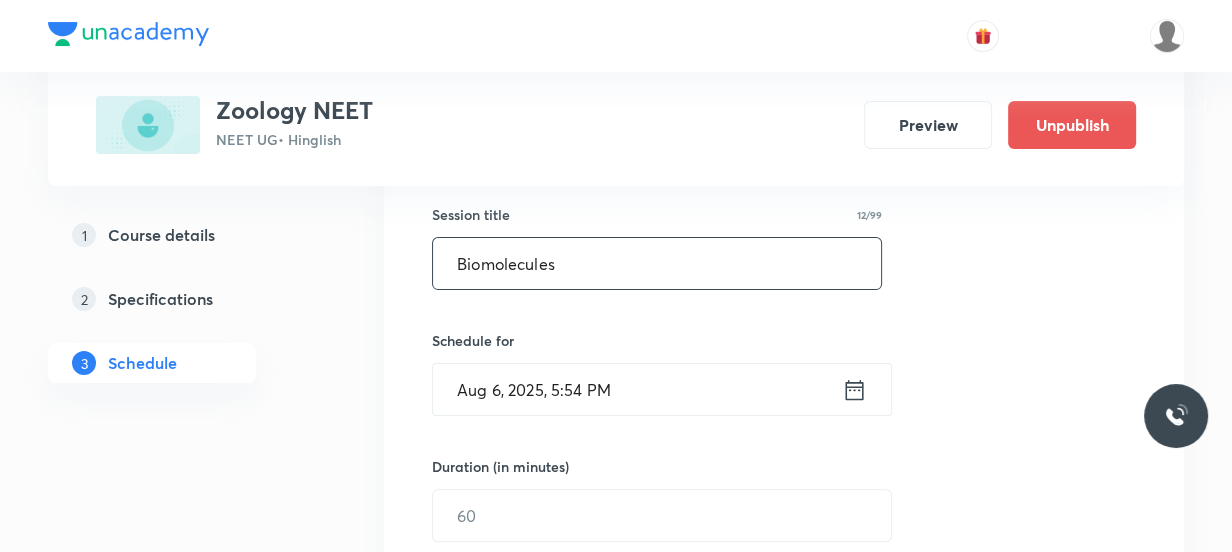 scroll, scrollTop: 454, scrollLeft: 0, axis: vertical 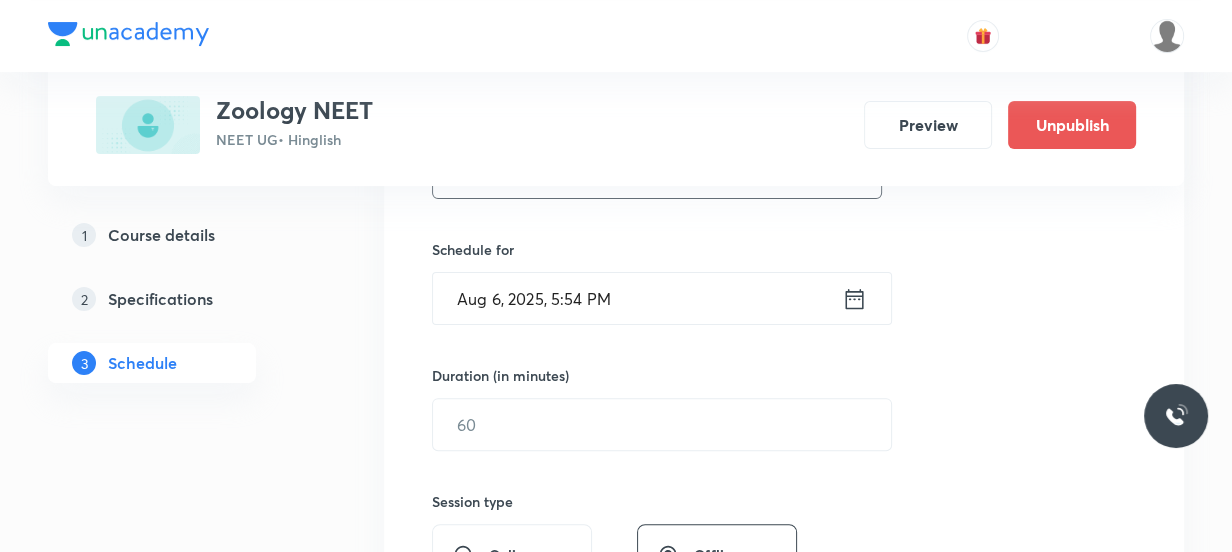 type on "Biomolecules" 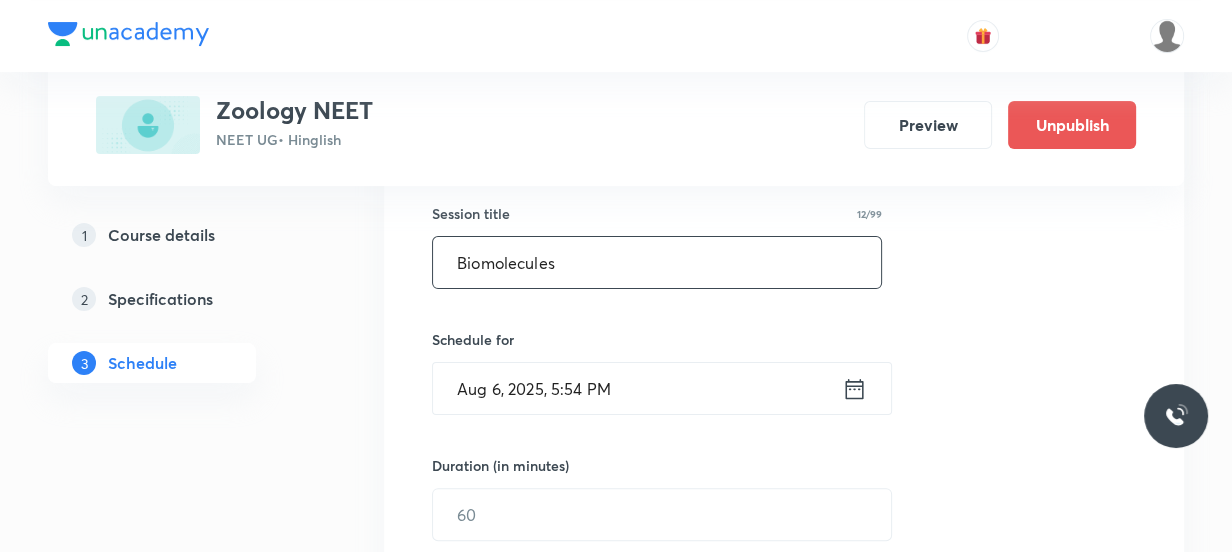 scroll, scrollTop: 363, scrollLeft: 0, axis: vertical 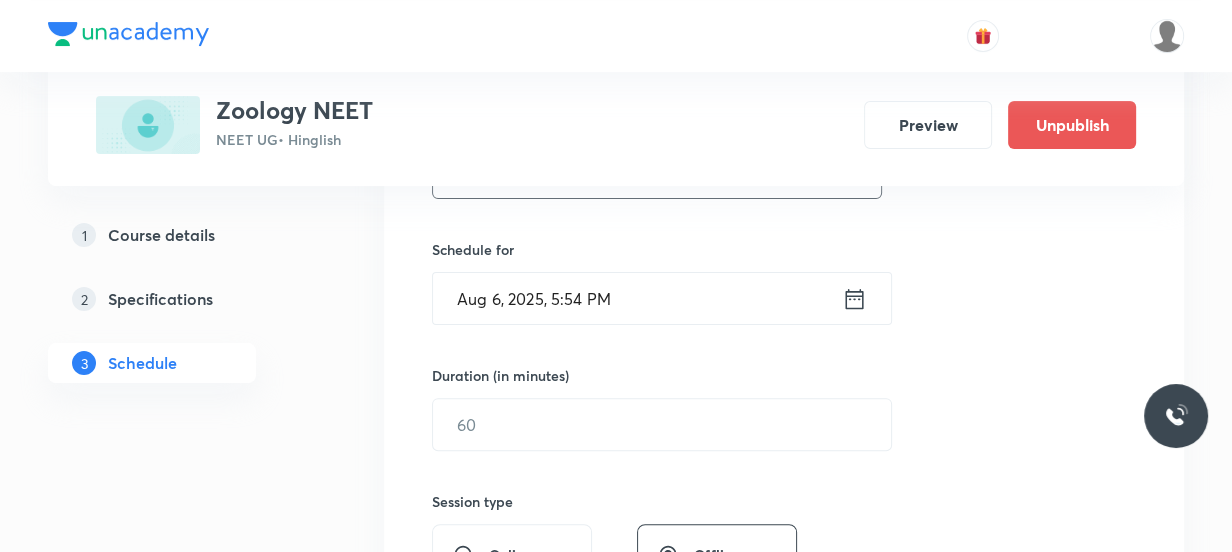 click 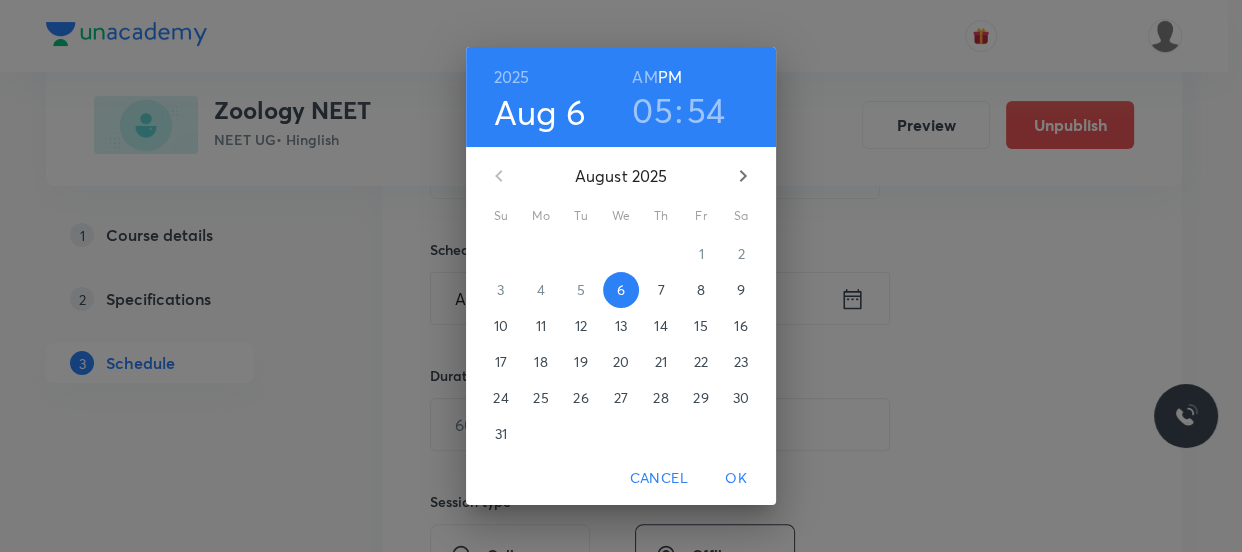 click on "7" at bounding box center (661, 290) 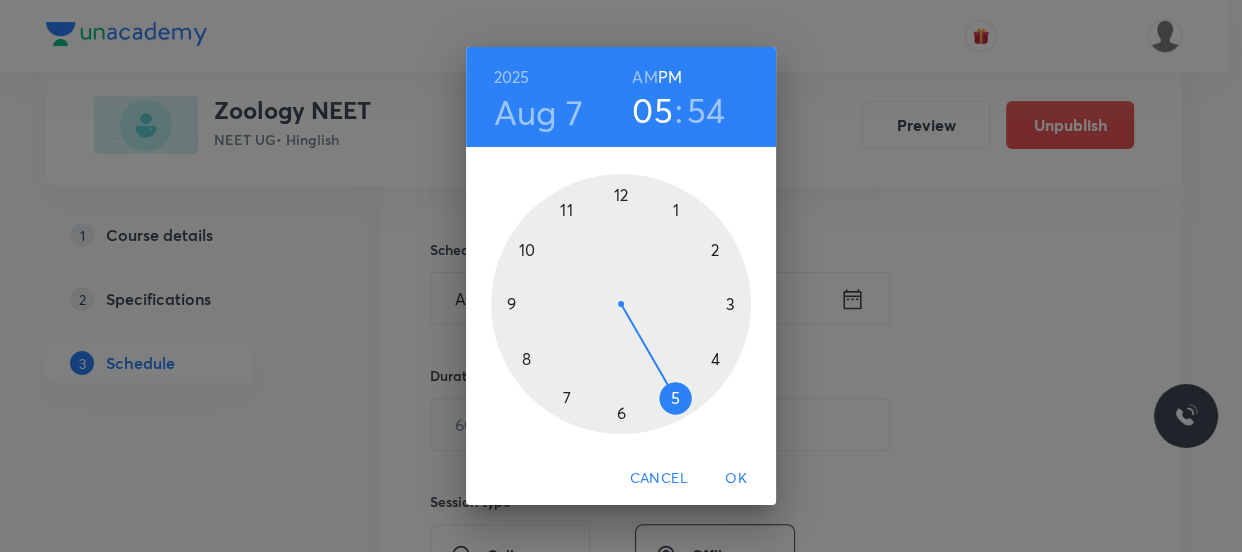 click at bounding box center [621, 304] 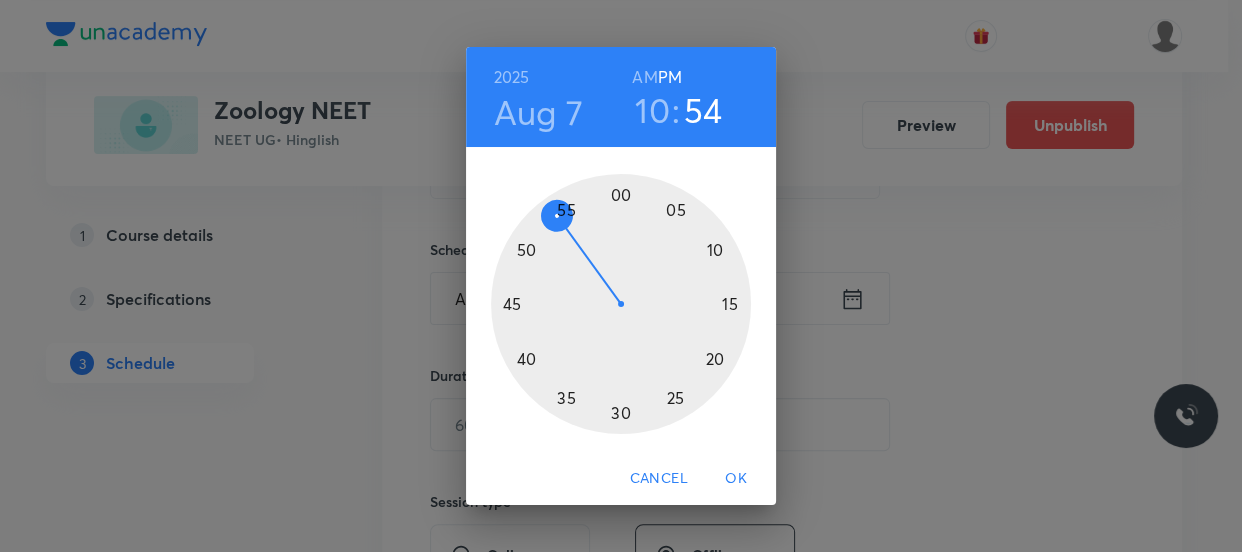click at bounding box center (621, 304) 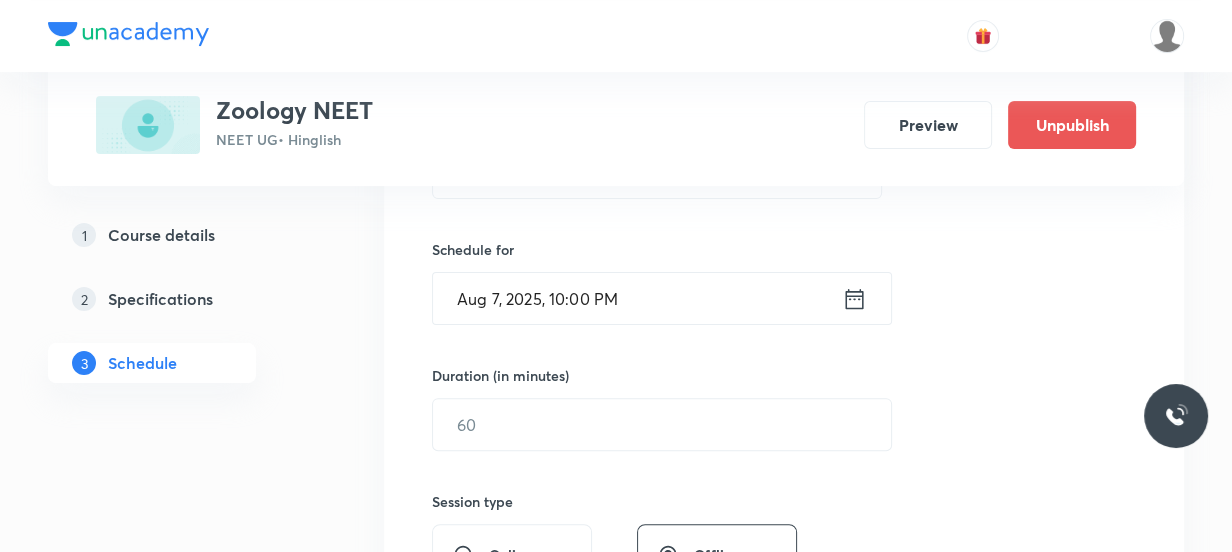 click 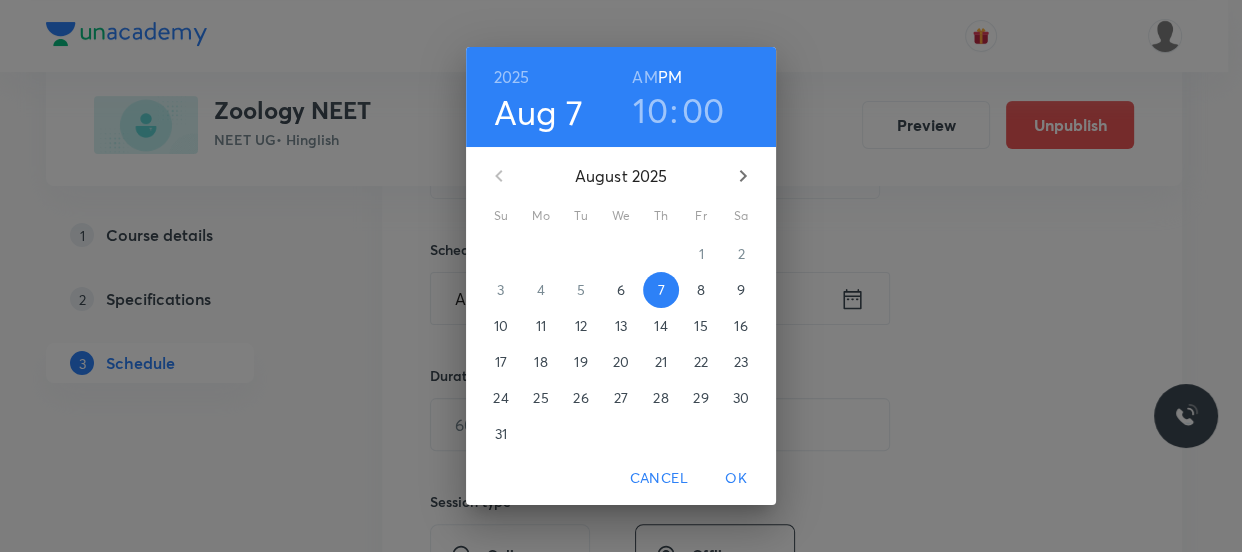 click on "AM" at bounding box center [644, 77] 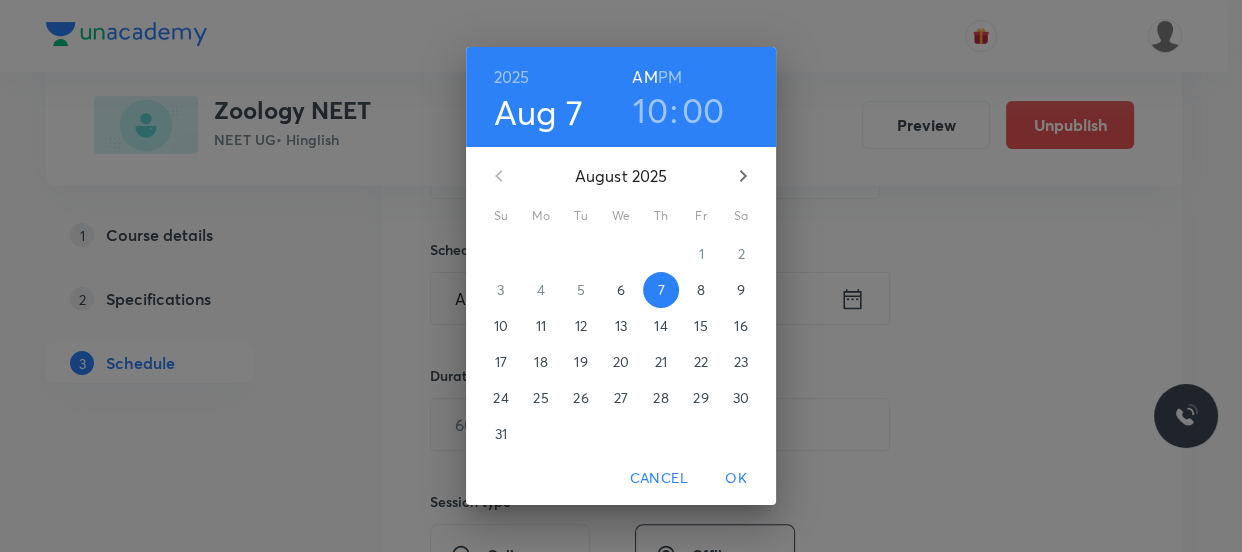 click on "OK" at bounding box center (736, 478) 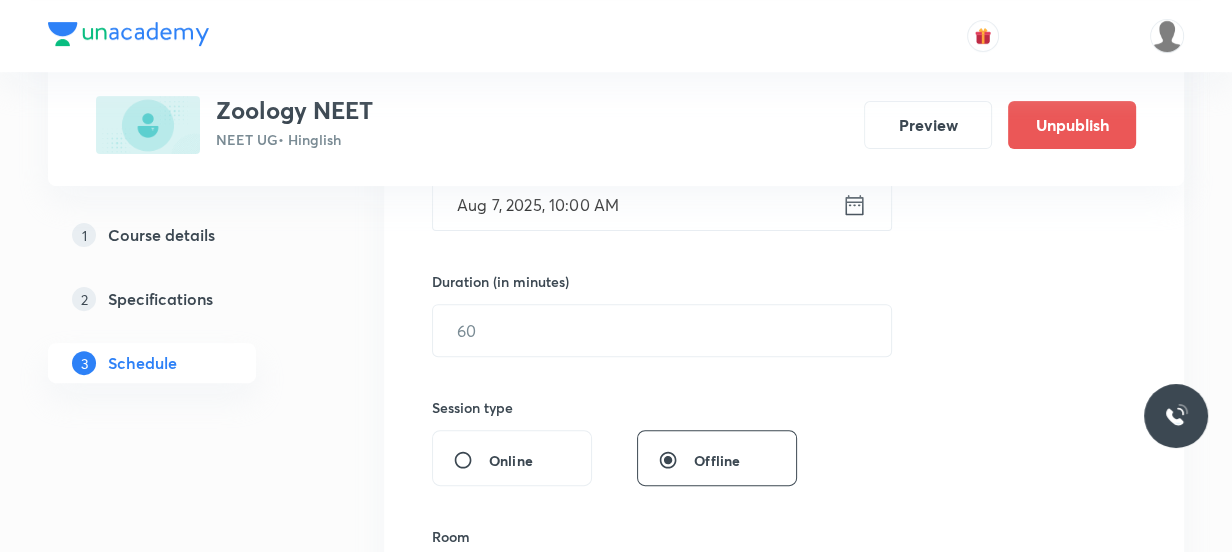 scroll, scrollTop: 636, scrollLeft: 0, axis: vertical 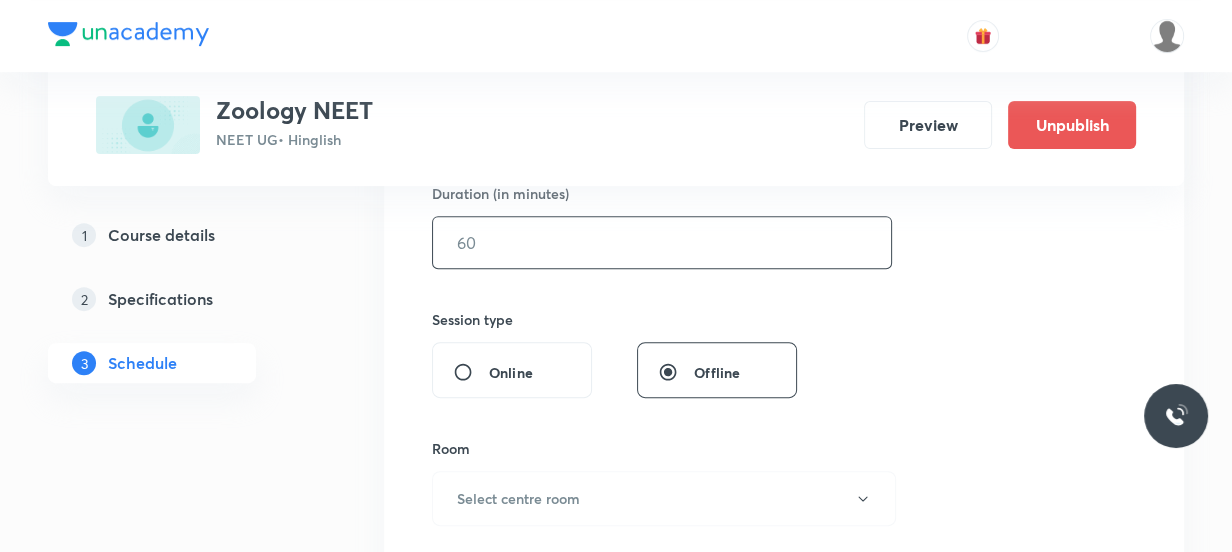 click at bounding box center [662, 242] 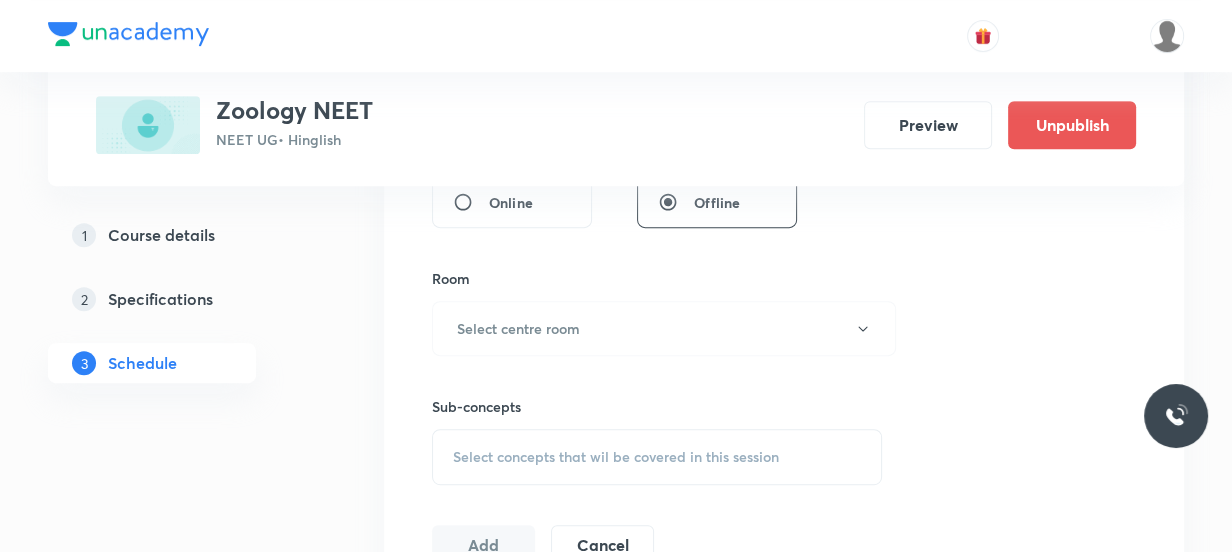 scroll, scrollTop: 818, scrollLeft: 0, axis: vertical 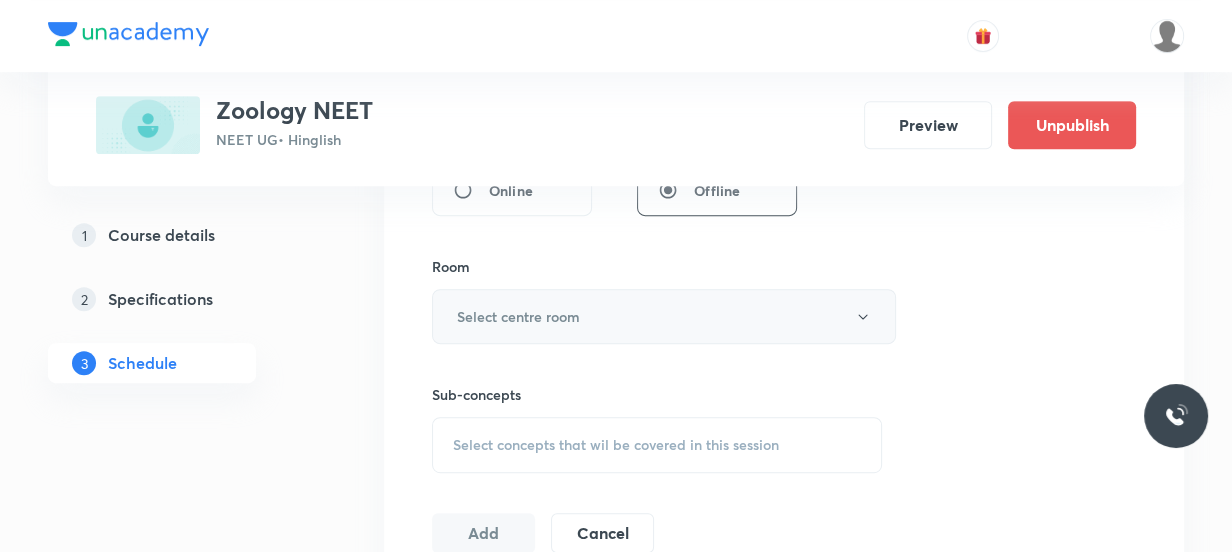 type on "80" 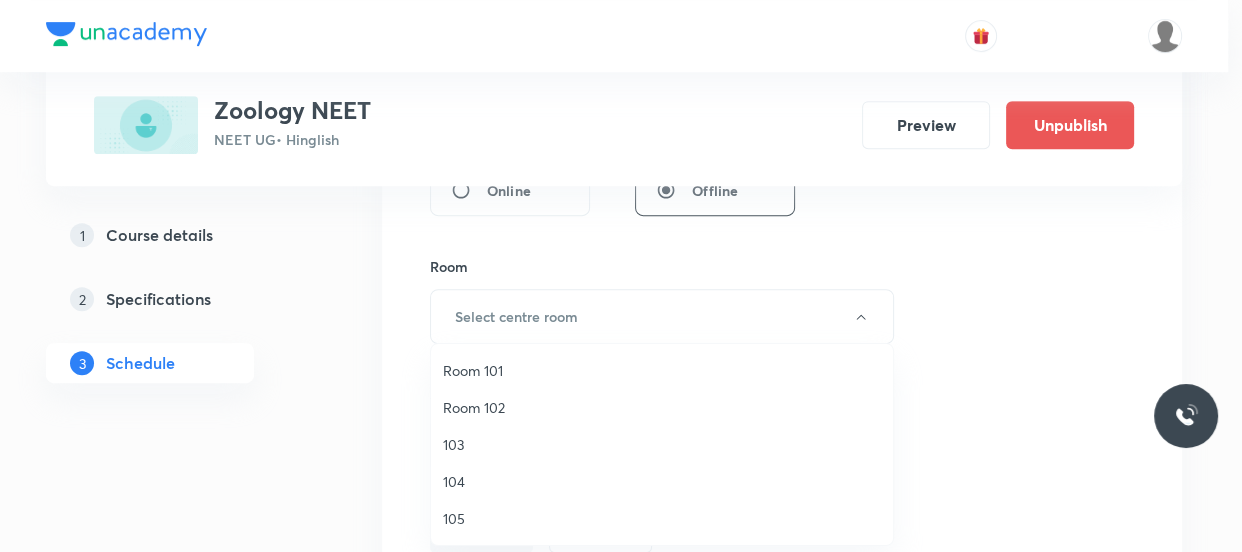 click on "Room 102" at bounding box center (662, 407) 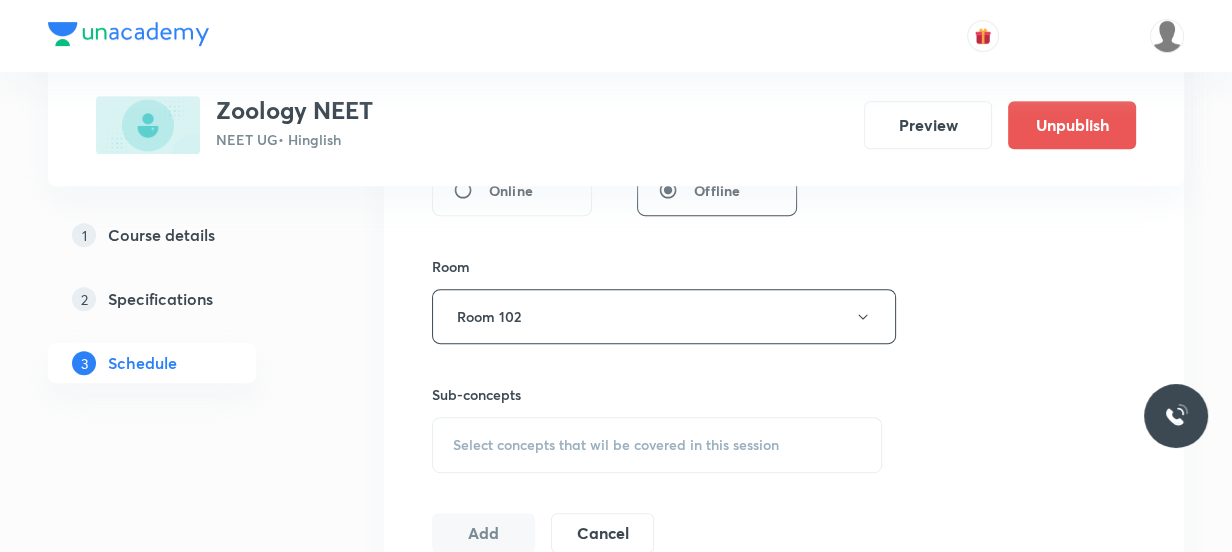 click on "Session  15 Live class Session title 12/99 Biomolecules ​ Schedule for Aug 7, 2025, 10:00 AM ​ Duration (in minutes) 80 ​   Session type Online Offline Room Room 102 Sub-concepts Select concepts that wil be covered in this session Add Cancel" at bounding box center (784, 83) 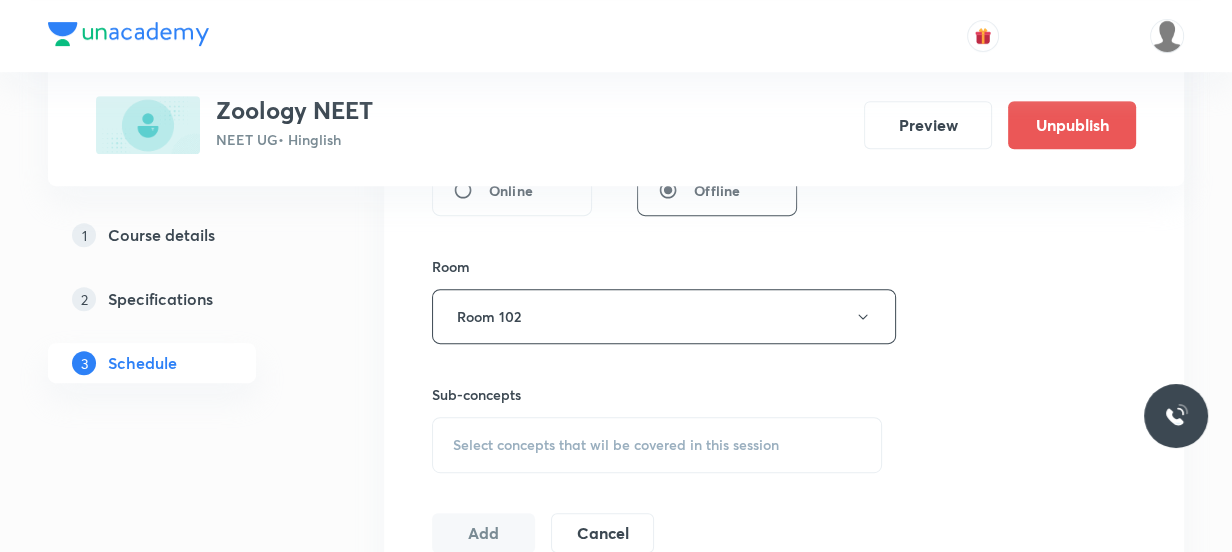 click on "Sub-concepts Select concepts that wil be covered in this session" at bounding box center [657, 408] 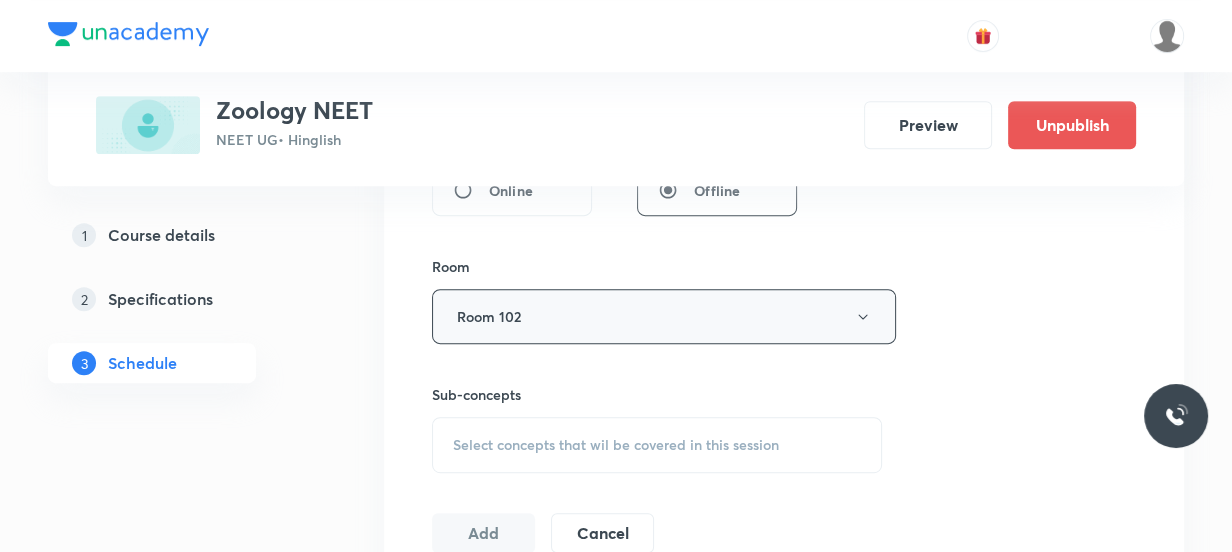 click on "Room 102" at bounding box center (664, 316) 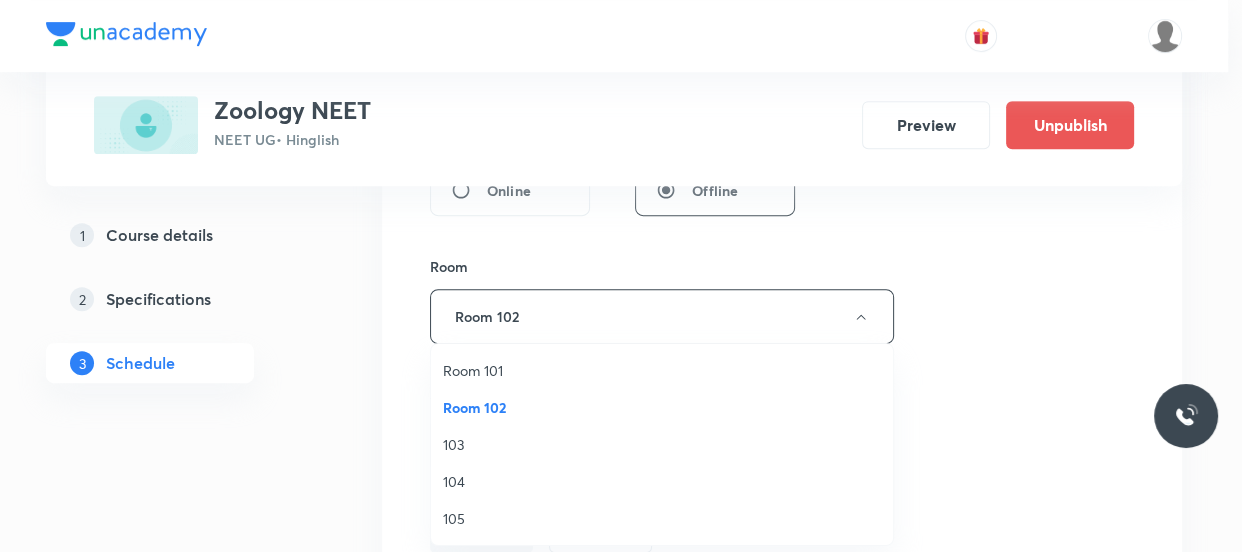click on "Room 101" at bounding box center [662, 370] 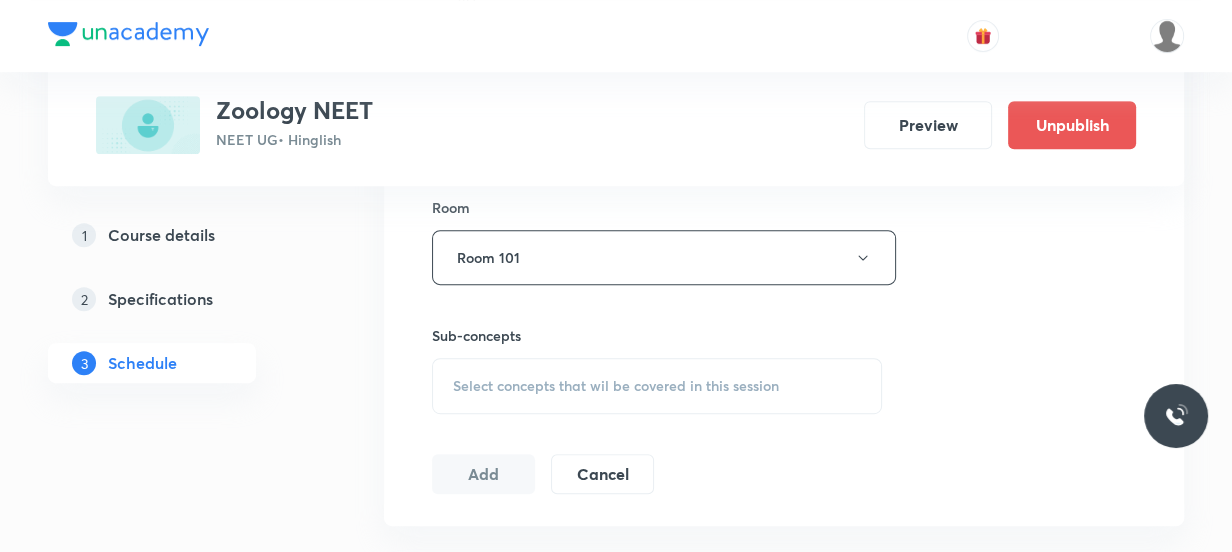 scroll, scrollTop: 909, scrollLeft: 0, axis: vertical 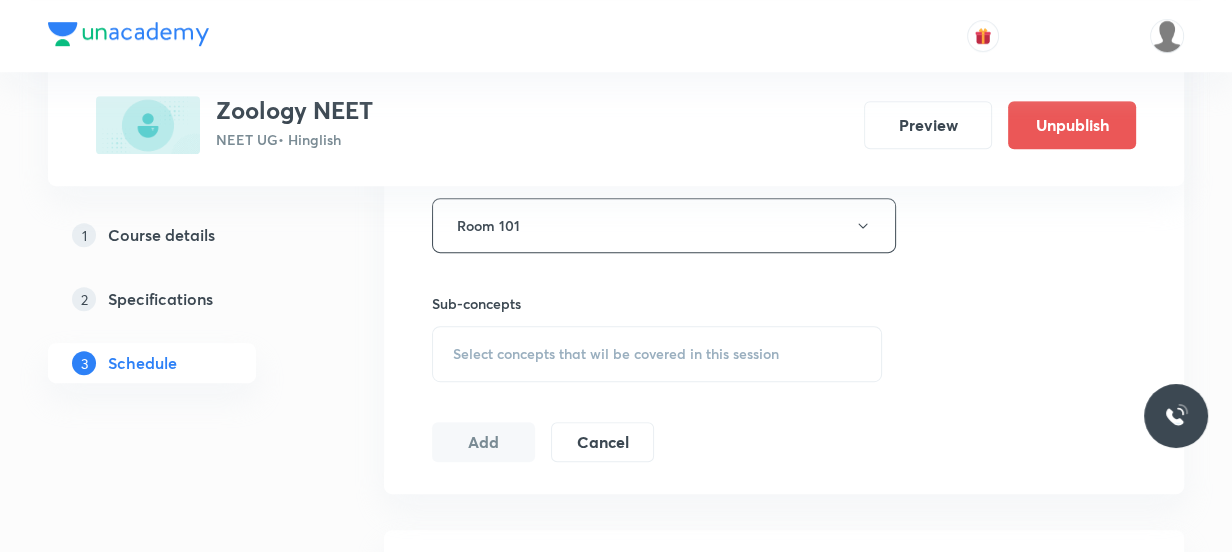 click on "Select concepts that wil be covered in this session" at bounding box center (616, 354) 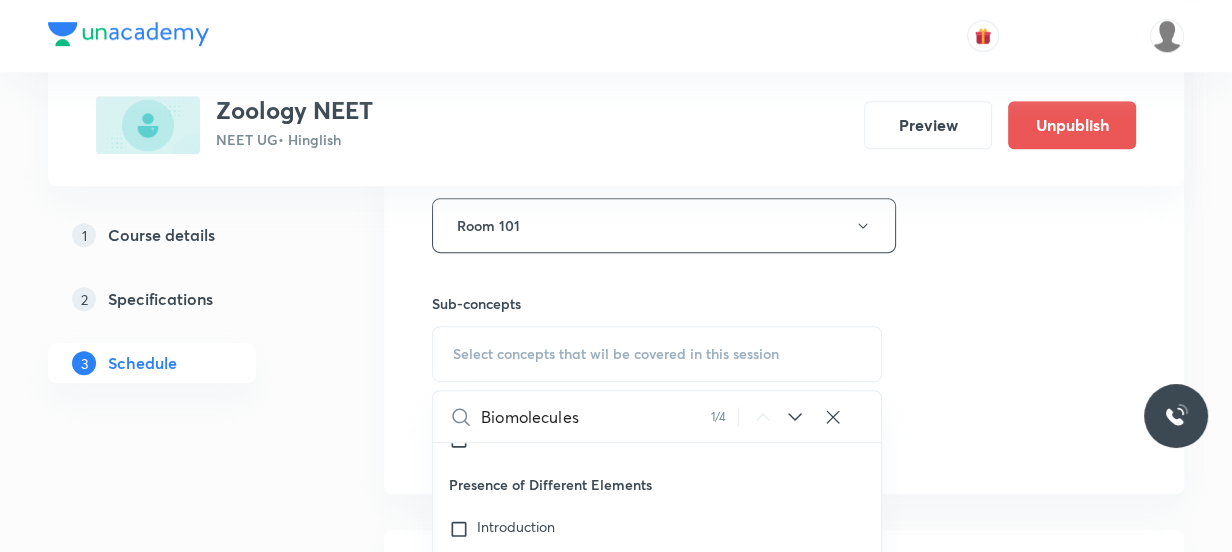 scroll, scrollTop: 62861, scrollLeft: 0, axis: vertical 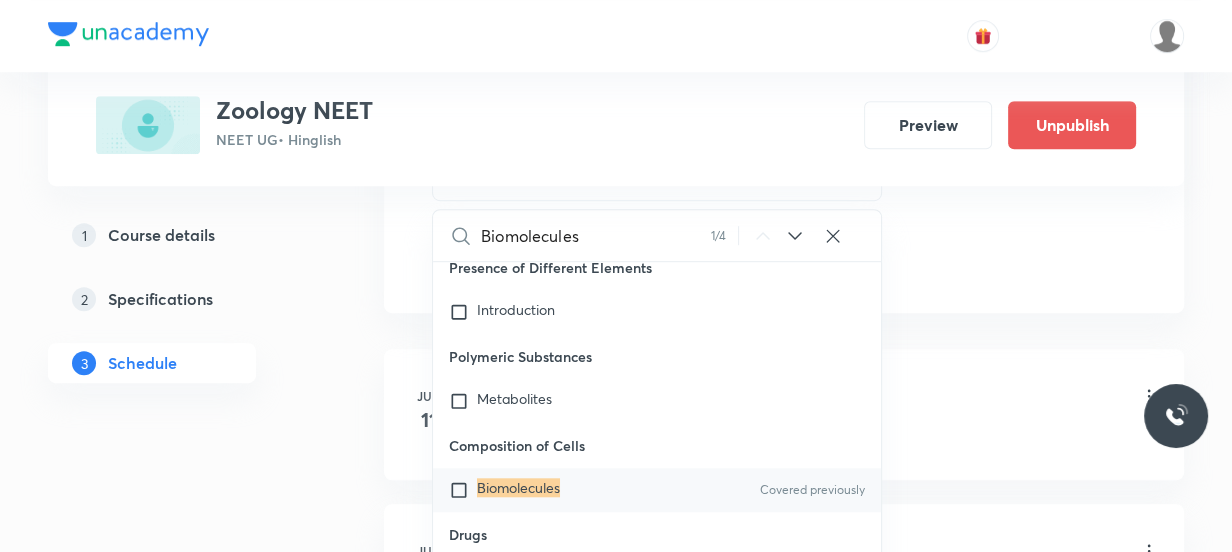 type on "Biomolecules" 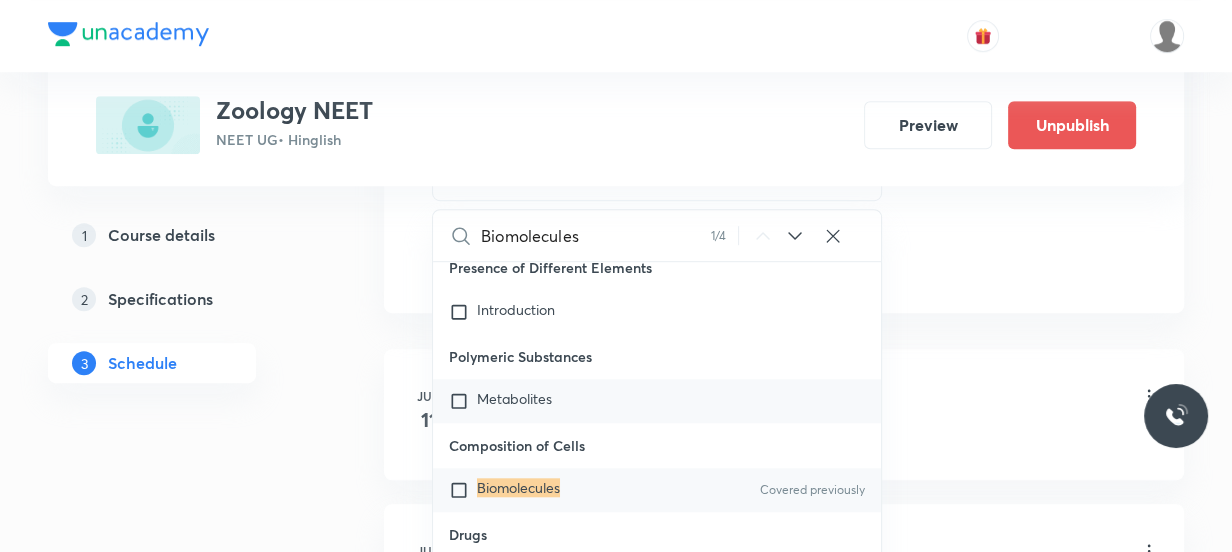 checkbox on "true" 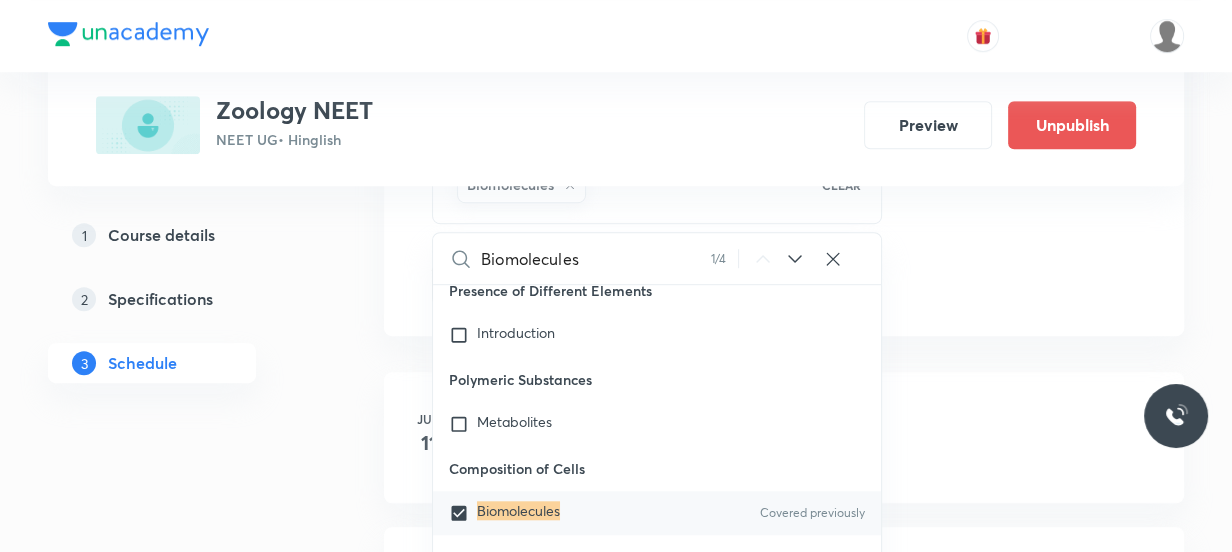 click on "Session  15 Live class Session title 12/99 Biomolecules ​ Schedule for Aug 7, 2025, 10:00 AM ​ Duration (in minutes) 80 ​   Session type Online Offline Room Room 101 Sub-concepts Biomolecules CLEAR Biomolecules 1 / 4 ​ Biology - Full Syllabus Mock Questions Biology - Full Syllabus Mock Questions Practice questions Practice Questions Biology Previous Year Questions Maths Previous Year Questions Living World What Is Living? Diversity In The Living World Systematics Types Of Taxonomy Fundamental Components Of Taxonomy Taxonomic Categories Taxonomical Aids The Three Domains Of Life Biological Nomenclature  Biological Classification System Of Classification Kingdom Monera Kingdom Protista Kingdom Fungi Kingdom Plantae Kingdom Animalia Linchens Mycorrhiza Virus Prions Viroids Plant Kingdom Algae Bryophytes Pteridophytes Gymnosperms Angiosperms Animal Kingdom Basics Of Classification Classification Of Animals Animal Kingdom Covered previously Animal Diversity Animal Diversity Morphology - Flowering Plants ER" at bounding box center (784, -177) 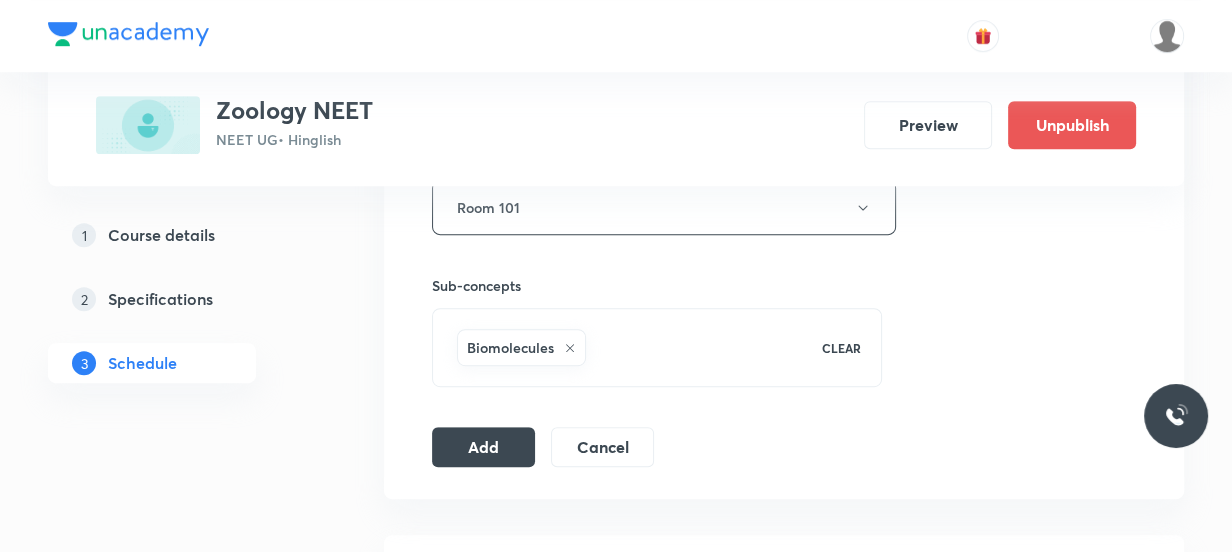 scroll, scrollTop: 909, scrollLeft: 0, axis: vertical 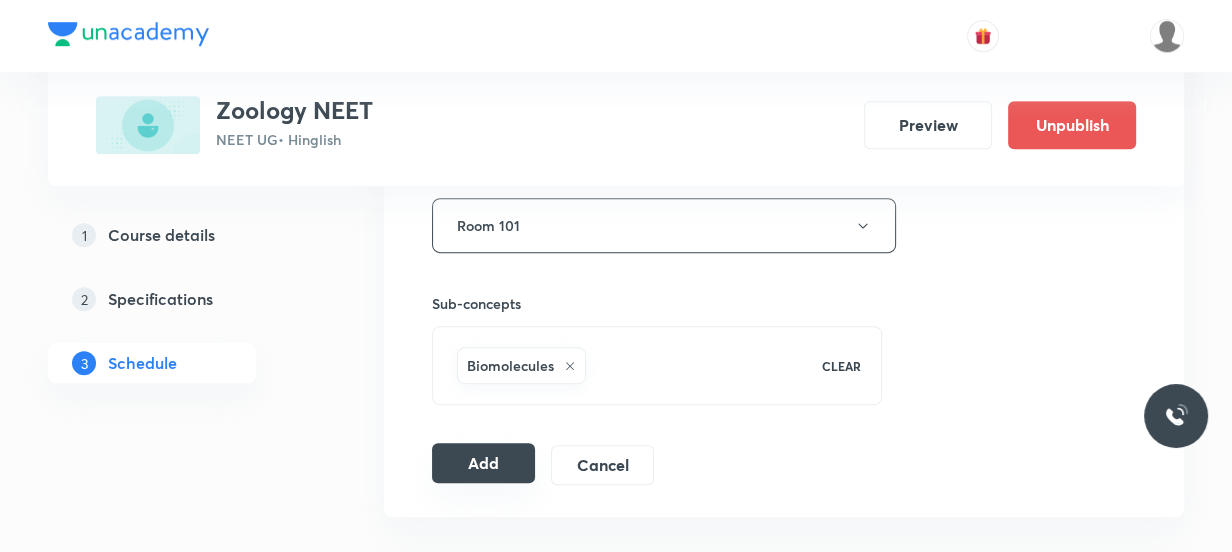 drag, startPoint x: 494, startPoint y: 457, endPoint x: 500, endPoint y: 446, distance: 12.529964 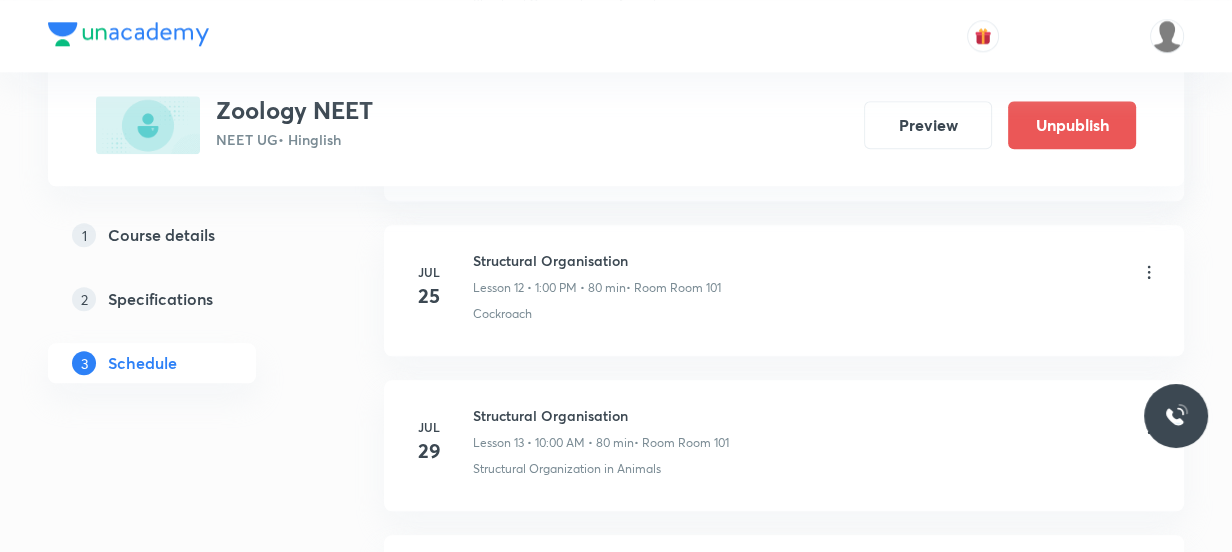 scroll, scrollTop: 2453, scrollLeft: 0, axis: vertical 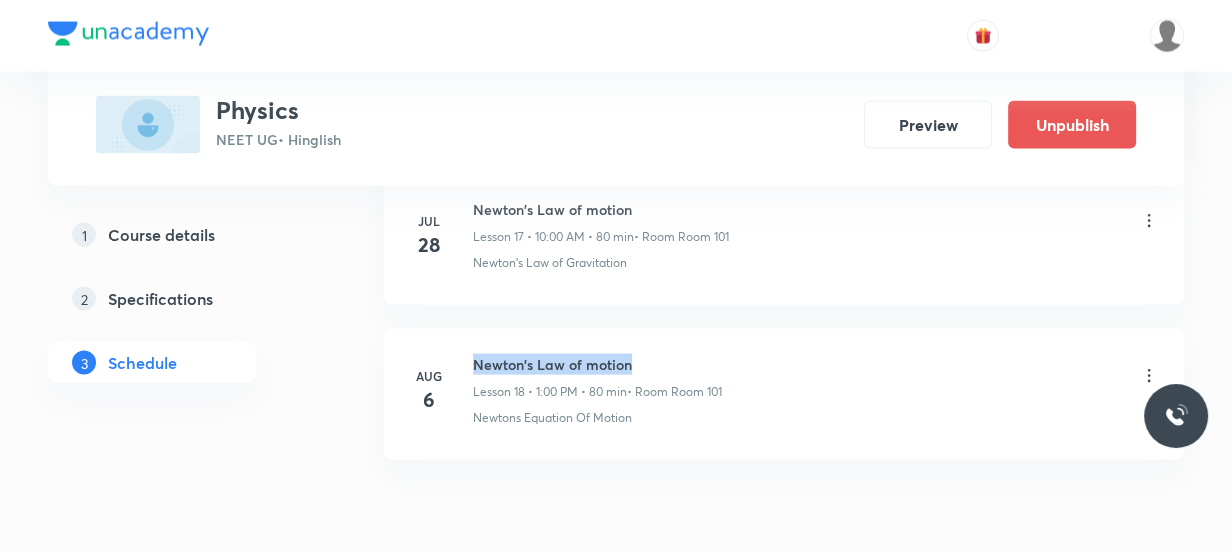 drag, startPoint x: 641, startPoint y: 359, endPoint x: 476, endPoint y: 344, distance: 165.68042 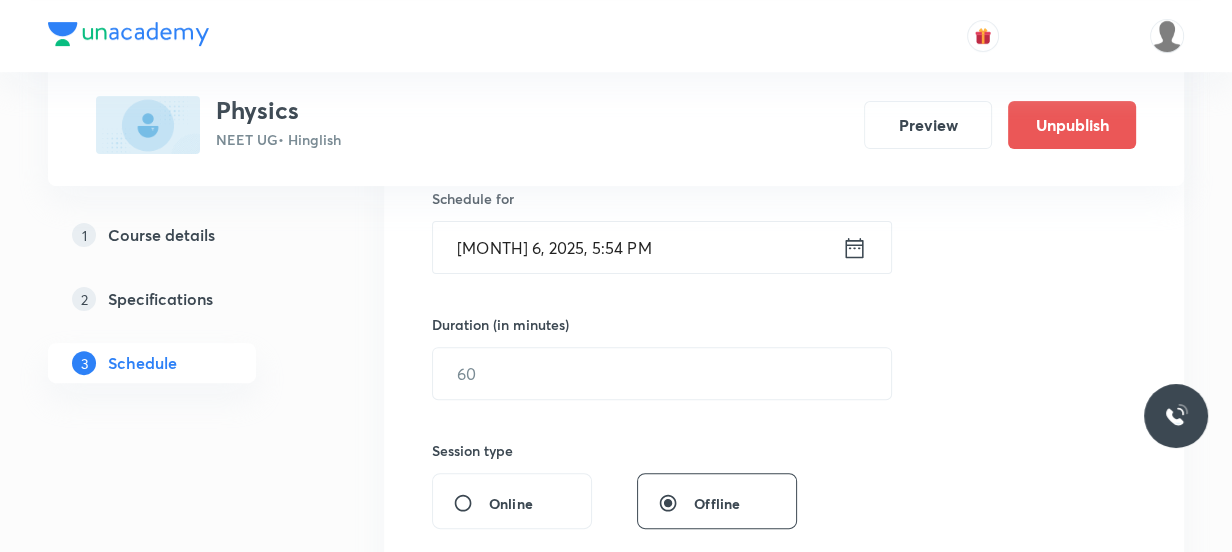 scroll, scrollTop: 0, scrollLeft: 0, axis: both 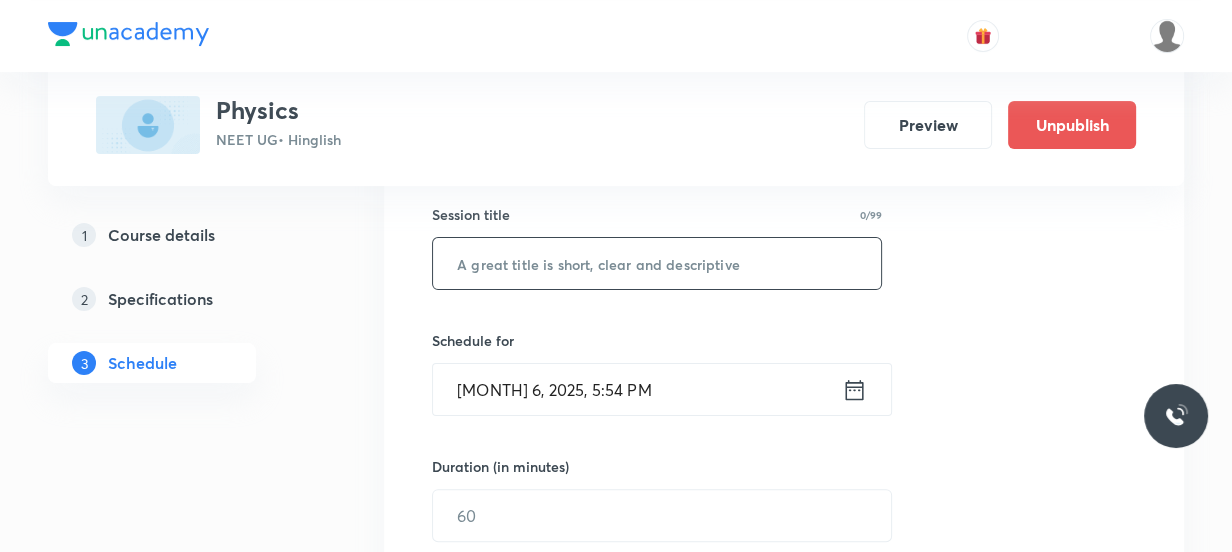 click at bounding box center (657, 263) 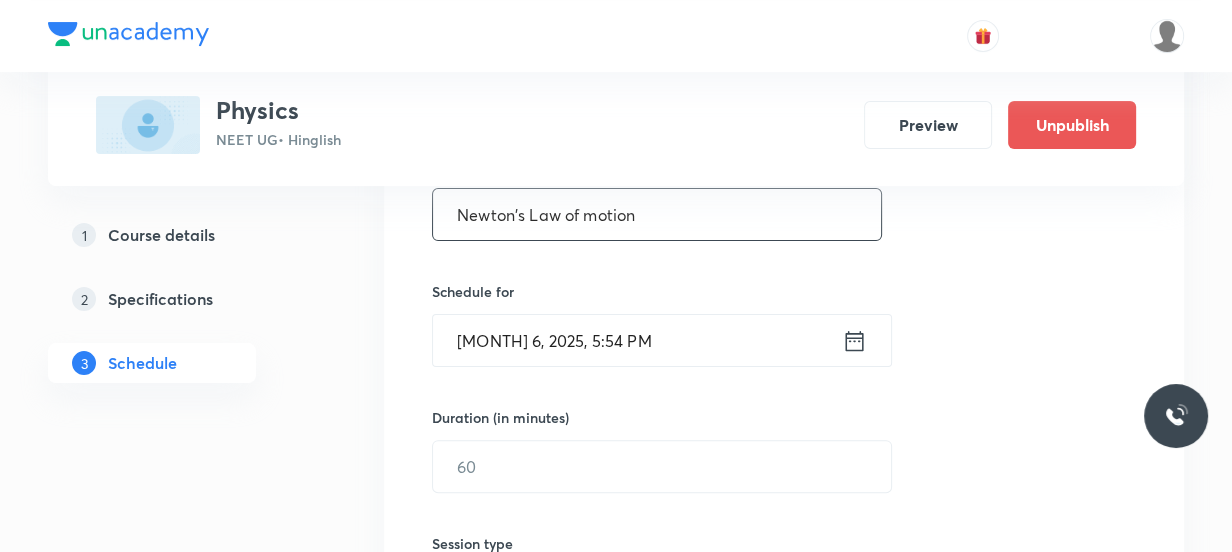 scroll, scrollTop: 454, scrollLeft: 0, axis: vertical 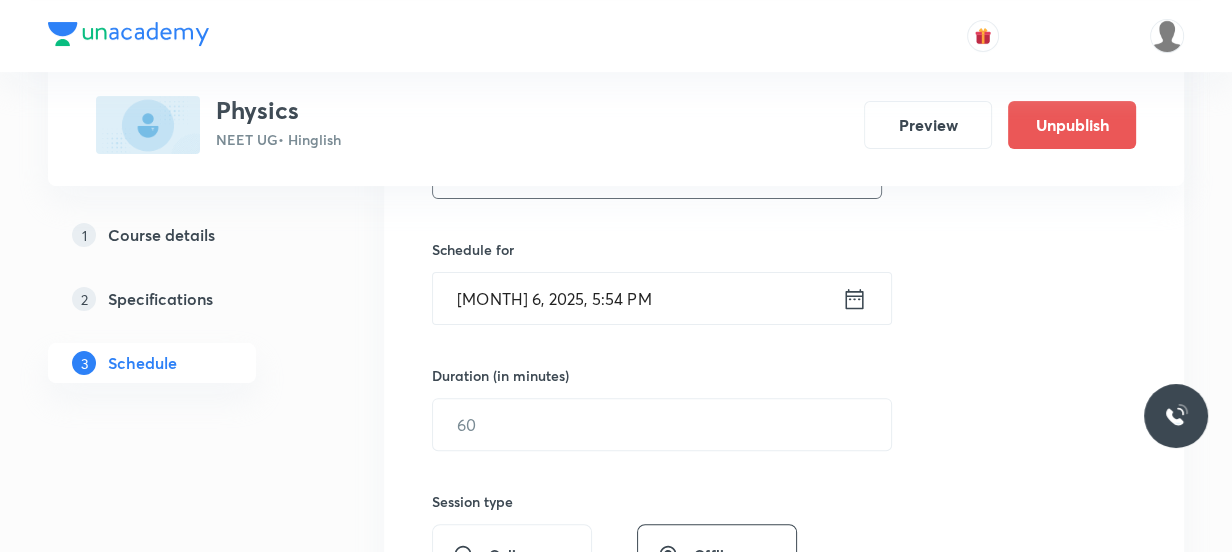 type on "Newton's Law of motion" 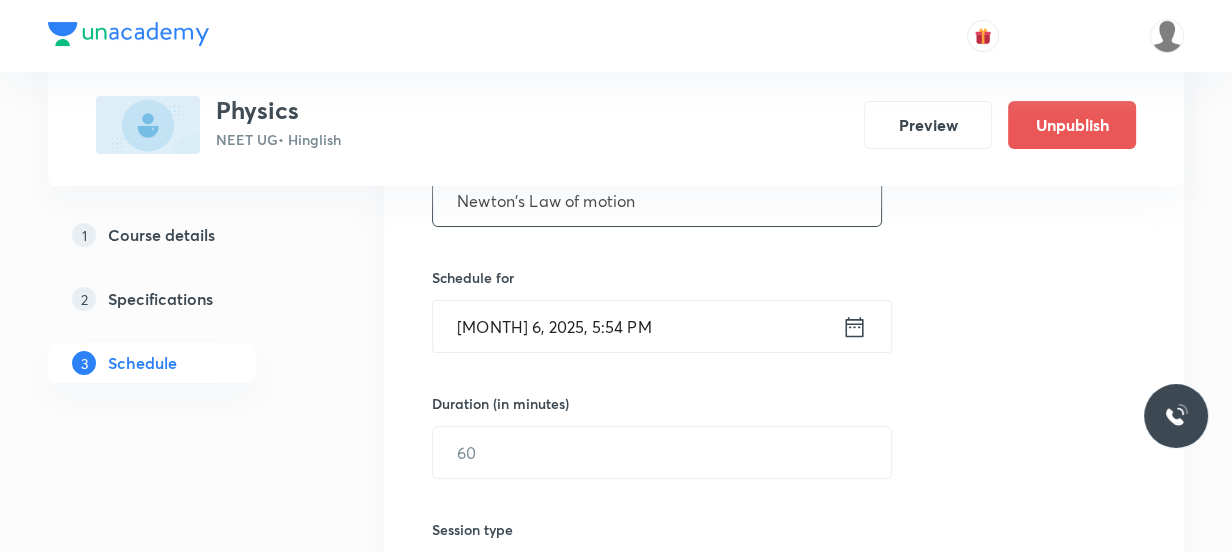scroll, scrollTop: 454, scrollLeft: 0, axis: vertical 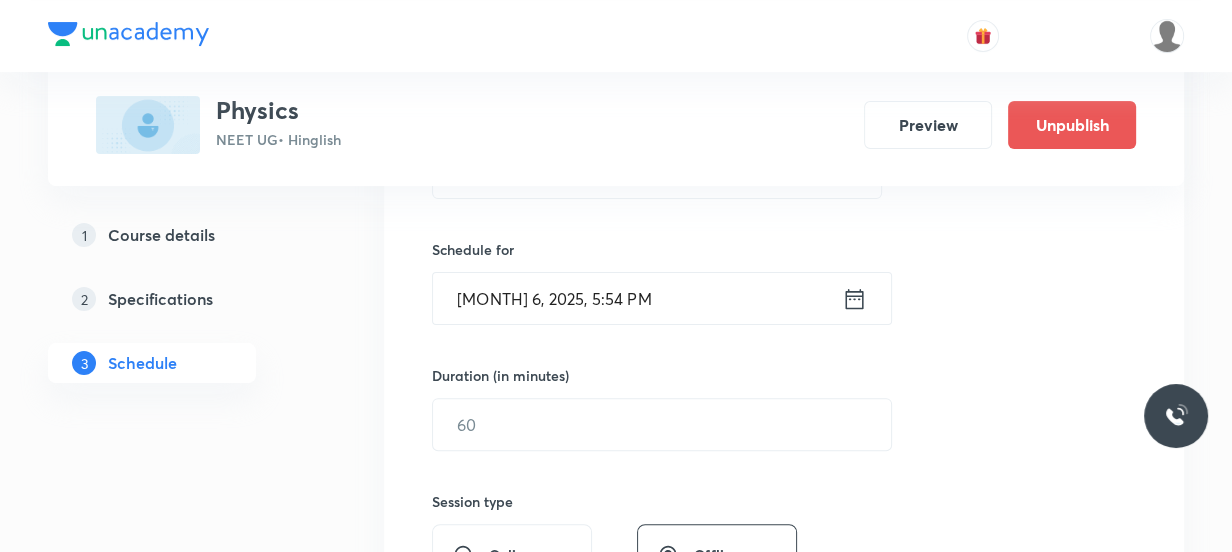 click 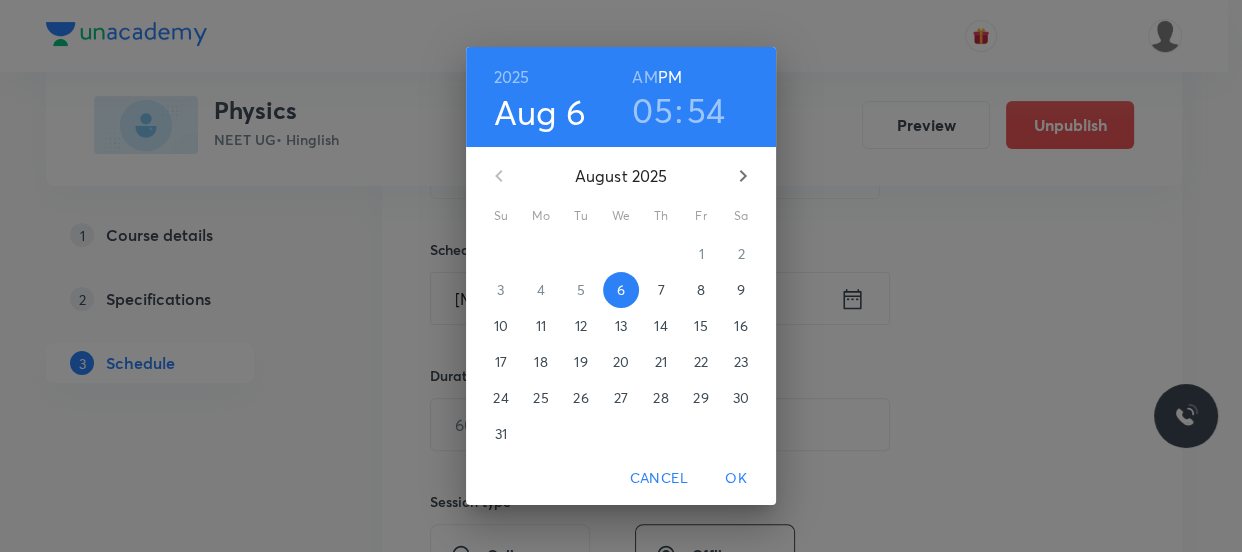 click on "7" at bounding box center [661, 290] 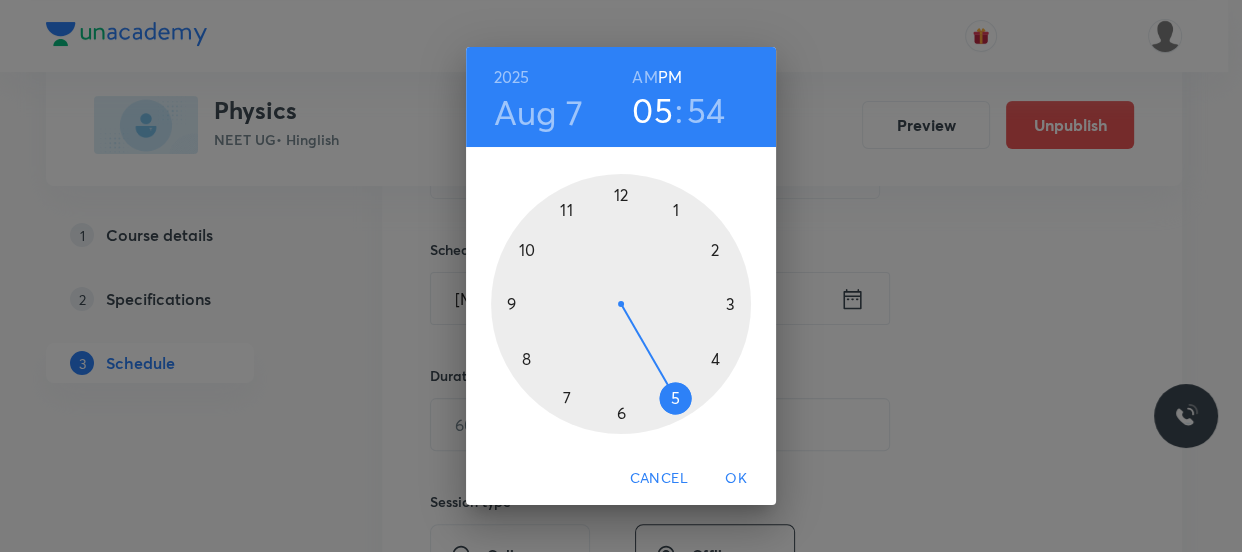 click at bounding box center (621, 304) 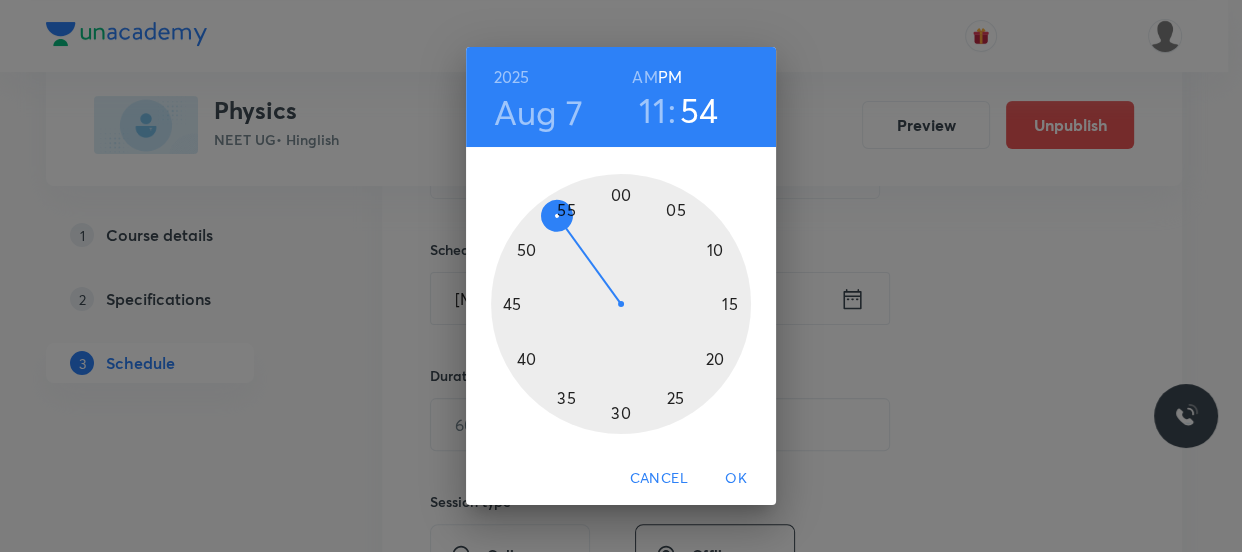 click at bounding box center (621, 304) 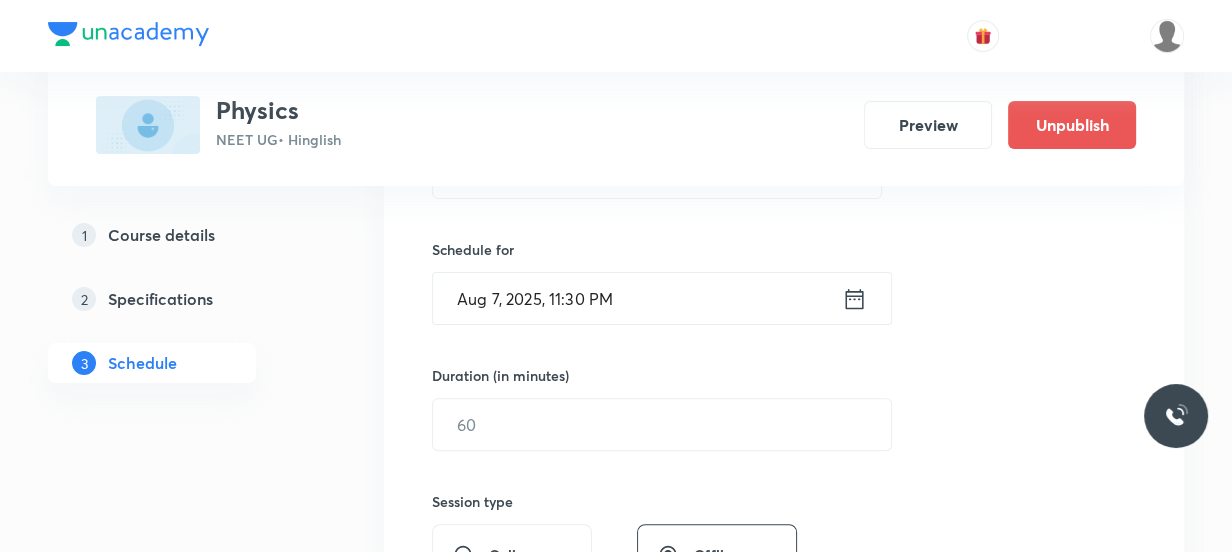 click 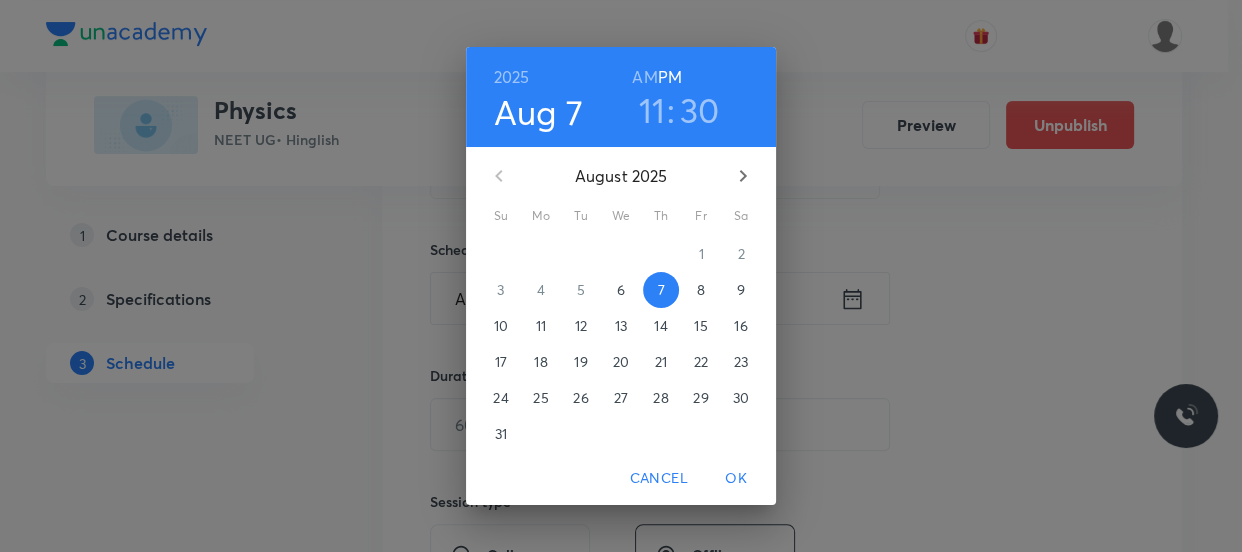 click on "AM" at bounding box center [644, 77] 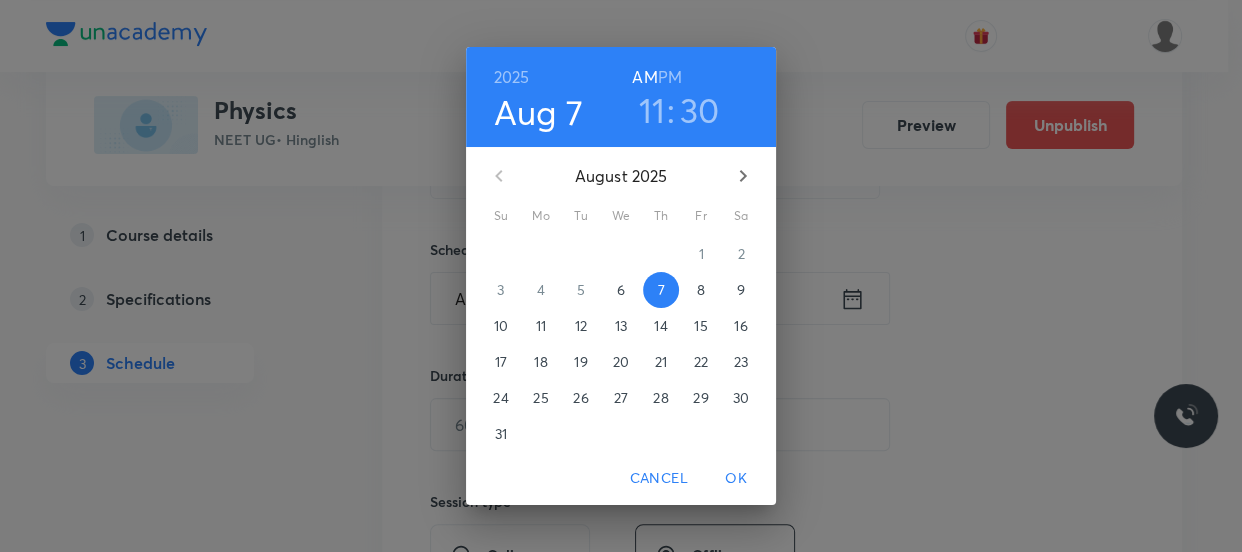 click on "OK" at bounding box center (736, 478) 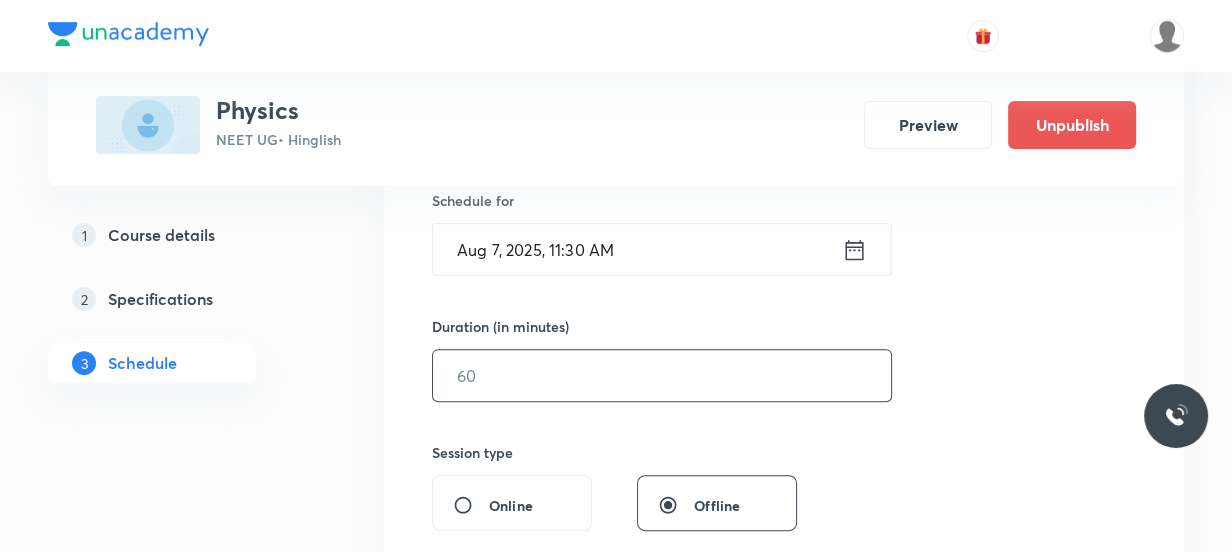 scroll, scrollTop: 545, scrollLeft: 0, axis: vertical 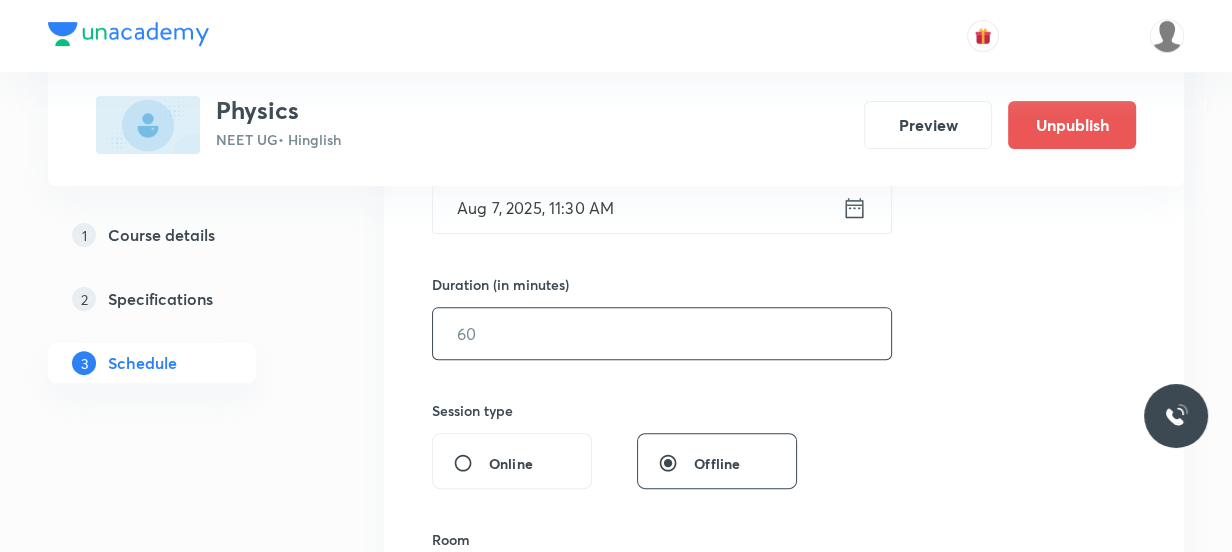 click at bounding box center [662, 333] 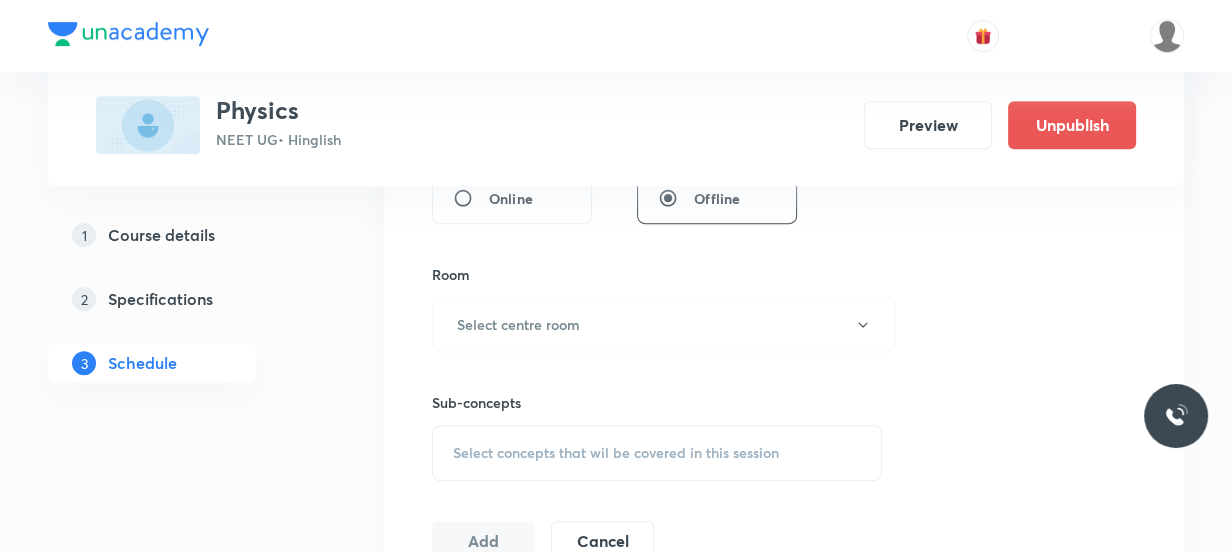 scroll, scrollTop: 818, scrollLeft: 0, axis: vertical 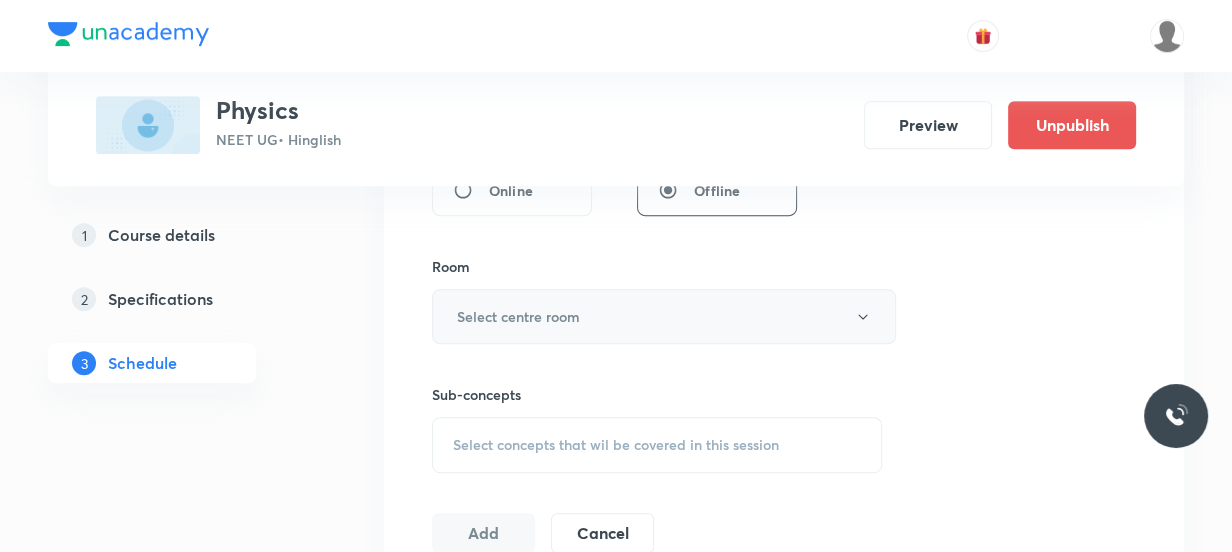 type on "80" 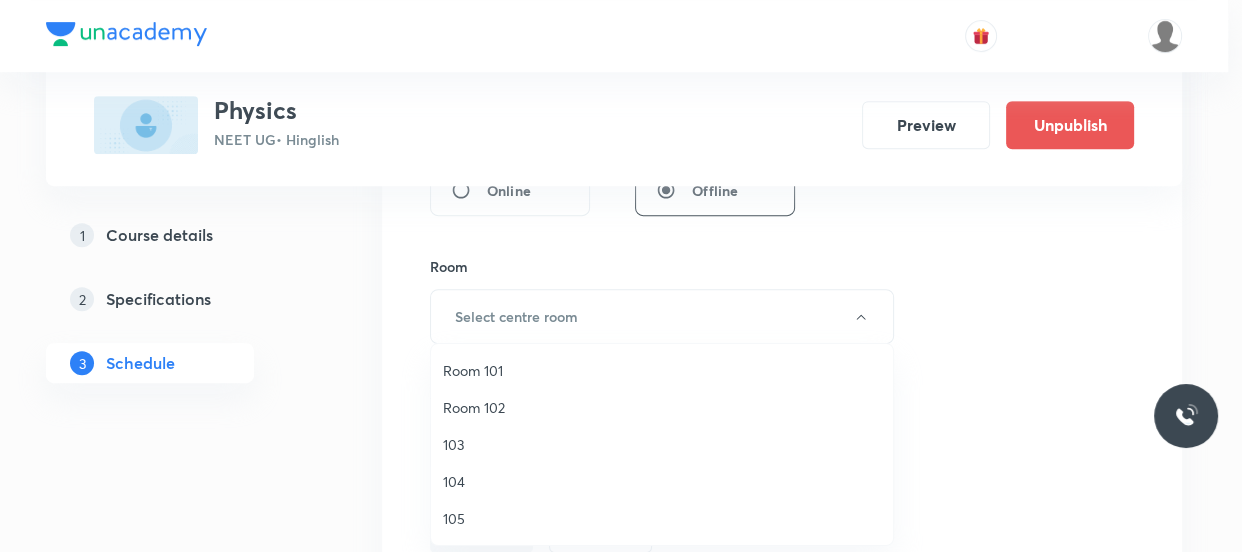 click on "Room 101" at bounding box center (662, 370) 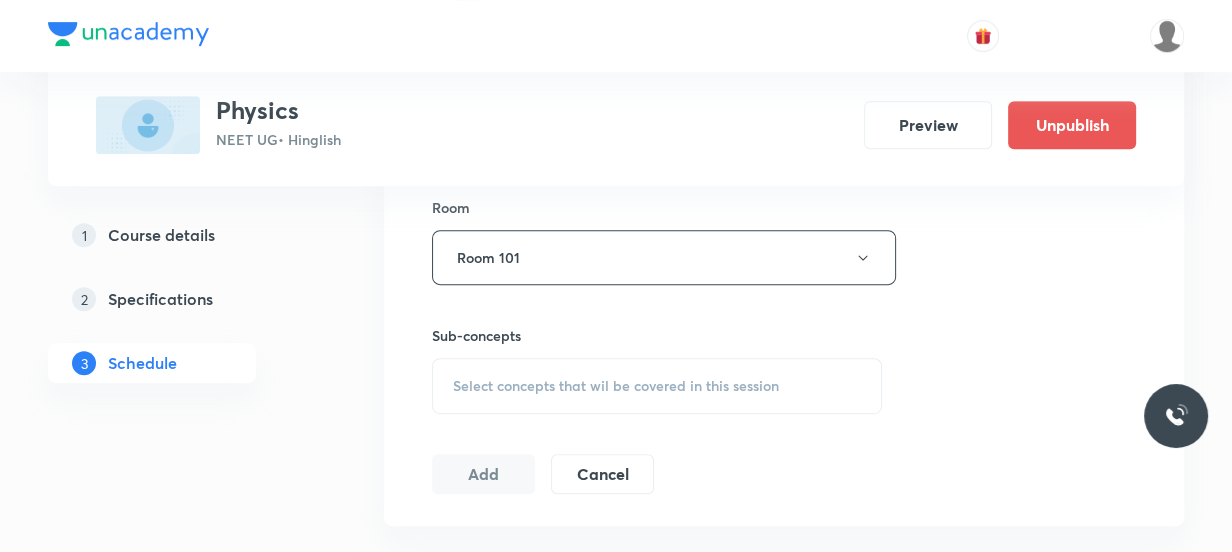 scroll, scrollTop: 909, scrollLeft: 0, axis: vertical 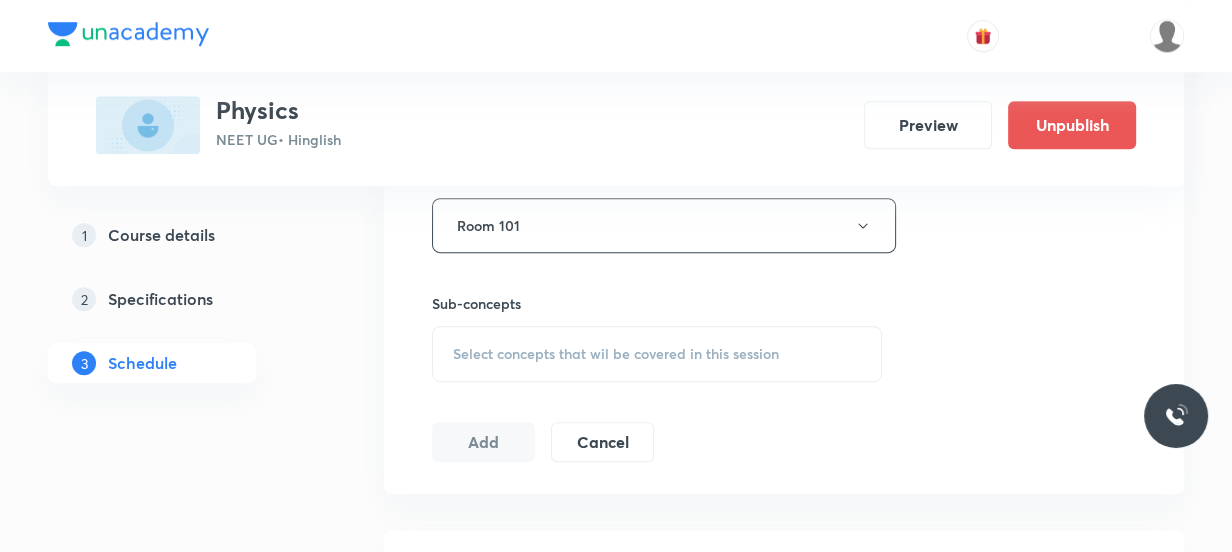 click on "Select concepts that wil be covered in this session" at bounding box center [616, 354] 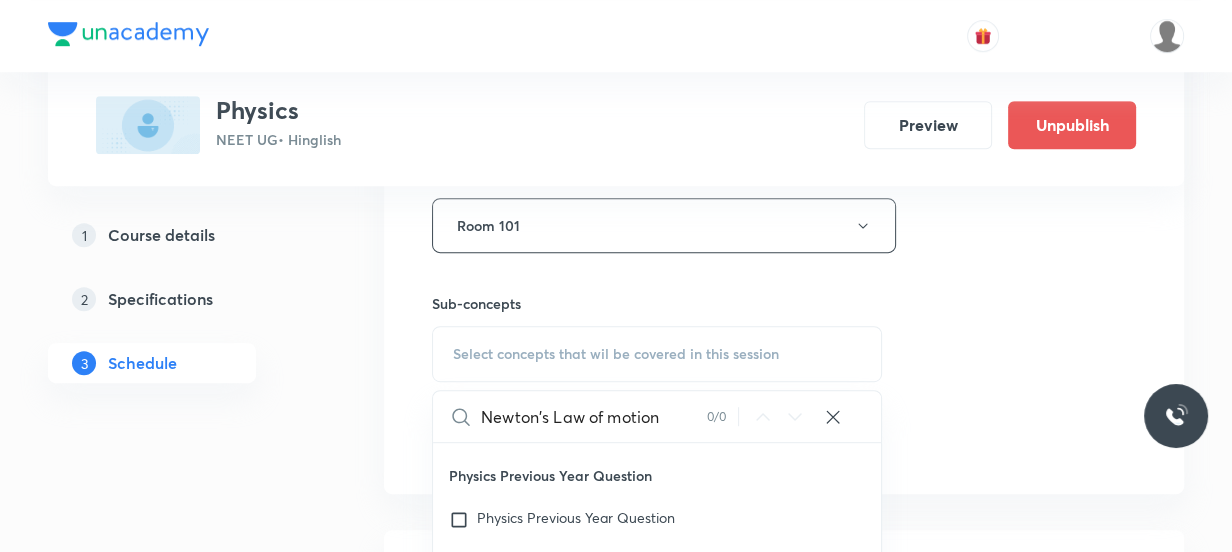 scroll, scrollTop: 181, scrollLeft: 0, axis: vertical 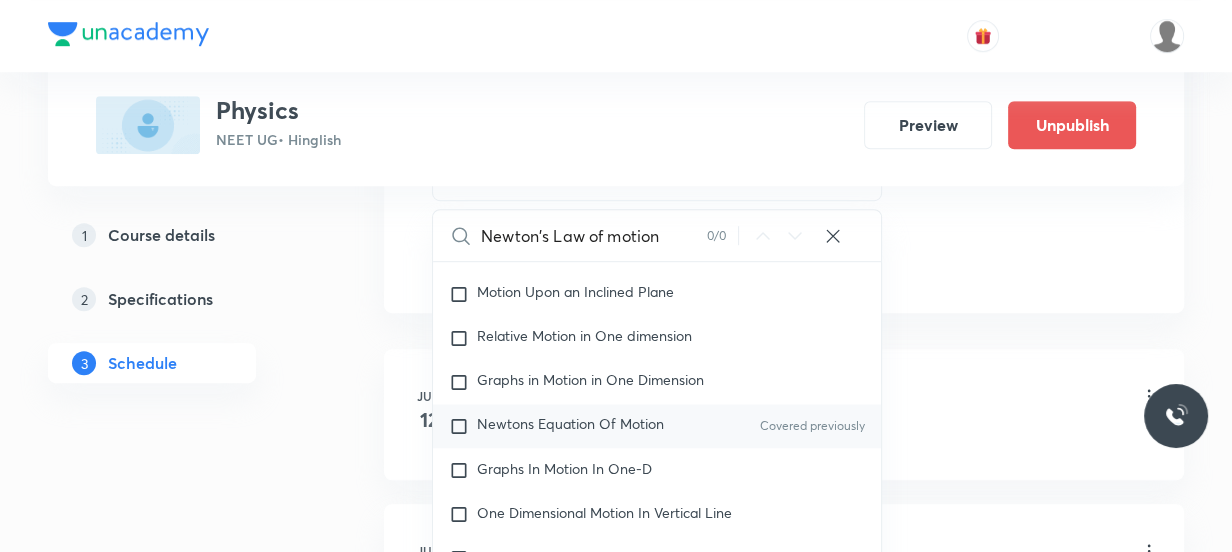 type on "Newton's Law of motion" 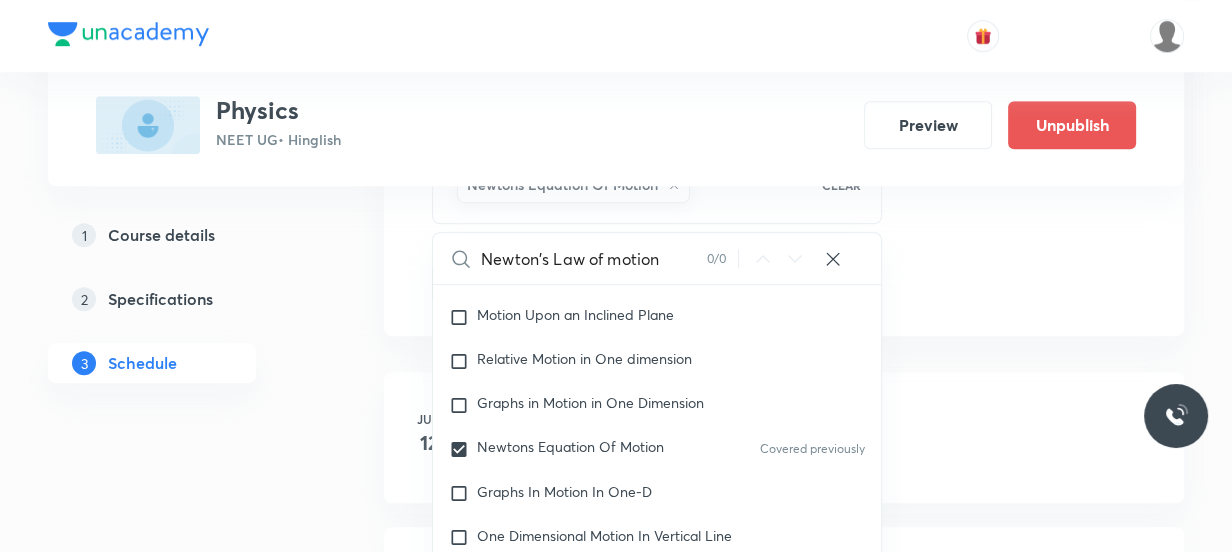 click on "Session  19 Live class Session title 22/99 Newton's Law of motion ​ Schedule for Aug 7, 2025, 11:30 AM ​ Duration (in minutes) 80 ​   Session type Online Offline Room Room 101 Sub-concepts Newtons Equation Of Motion CLEAR Newton's Law of motion 0 / 0 ​ Physics - Full Syllabus Mock Questions Physics - Full Syllabus Mock Questions Physics Previous Year Question Physics Previous Year Question Units & Dimensions Physical quantity Applications of Dimensional Analysis Significant Figures Units of Physical Quantities System of Units Dimensions of Some Mathematical Functions Unit and Dimension Product of Two Vectors Covered previously Subtraction of Vectors Cross Product Least Count Analysis Errors of Measurement Vernier Callipers Screw Gauge Zero Error Basic Mathematics Elementary Algebra Elementary Trigonometry Basic Coordinate Geometry Functions Differentiation Integral of a Function Use of Differentiation & Integration in One Dimensional Motion Derivatives of Equations of Motion by Calculus Unit Vectors" at bounding box center (784, -177) 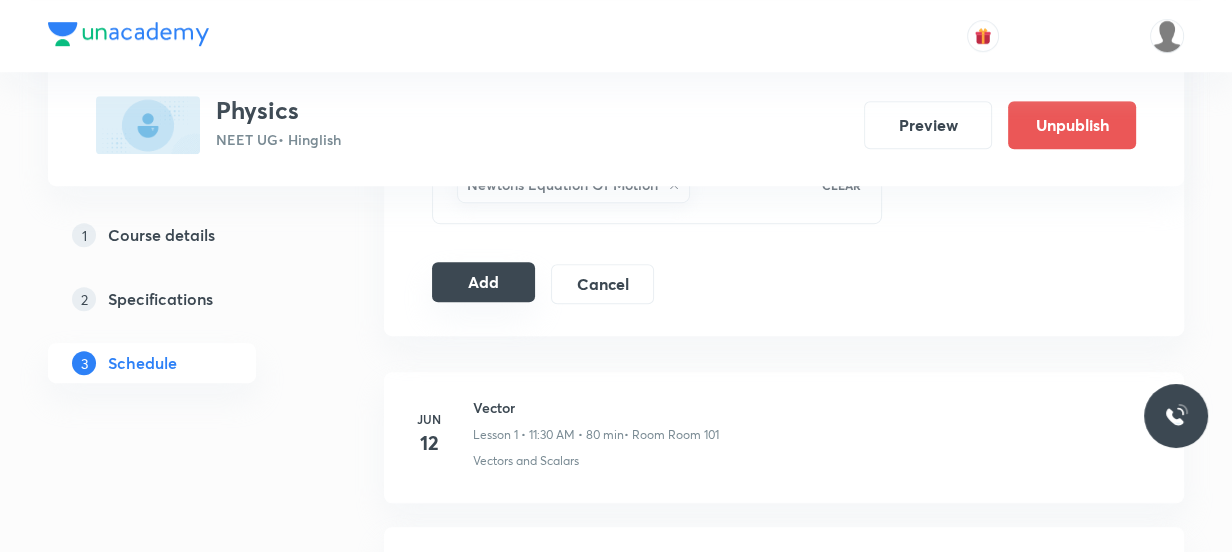 click on "Add" at bounding box center [483, 282] 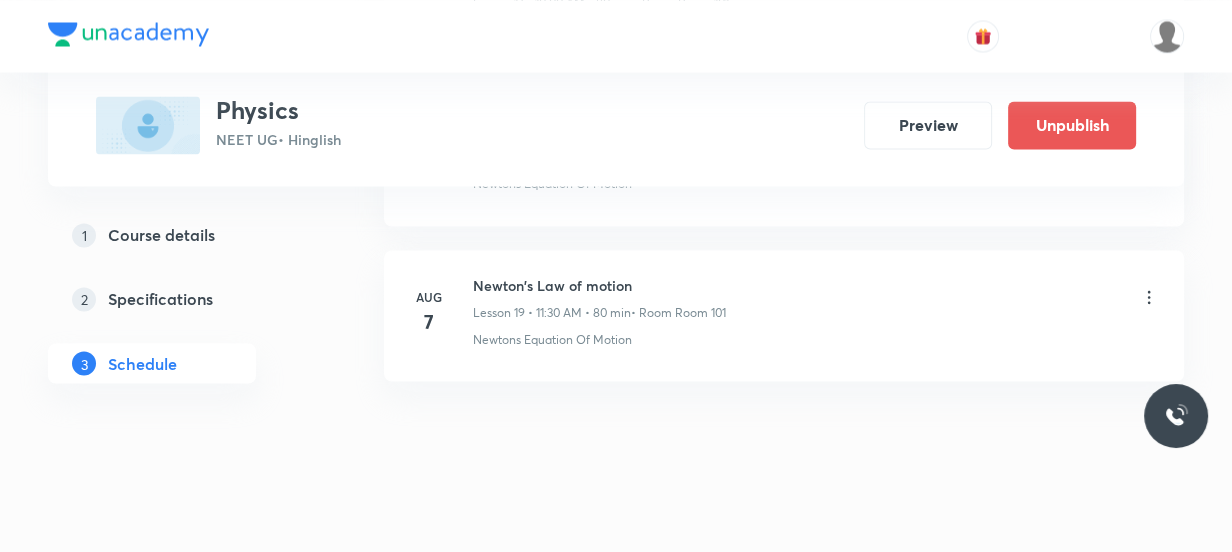 scroll, scrollTop: 3072, scrollLeft: 0, axis: vertical 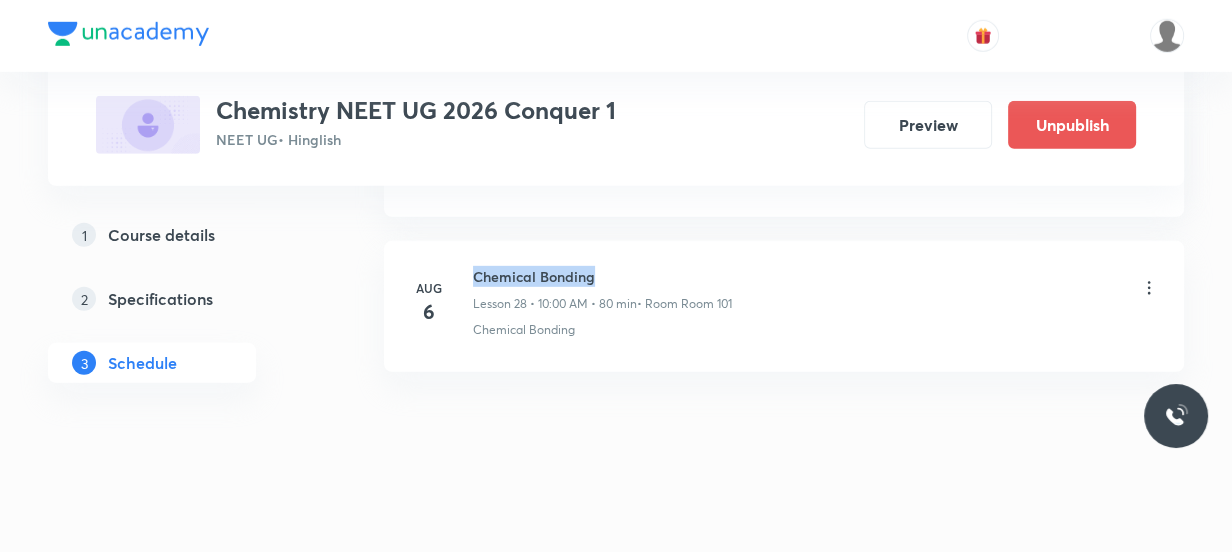 drag, startPoint x: 597, startPoint y: 265, endPoint x: 461, endPoint y: 245, distance: 137.46272 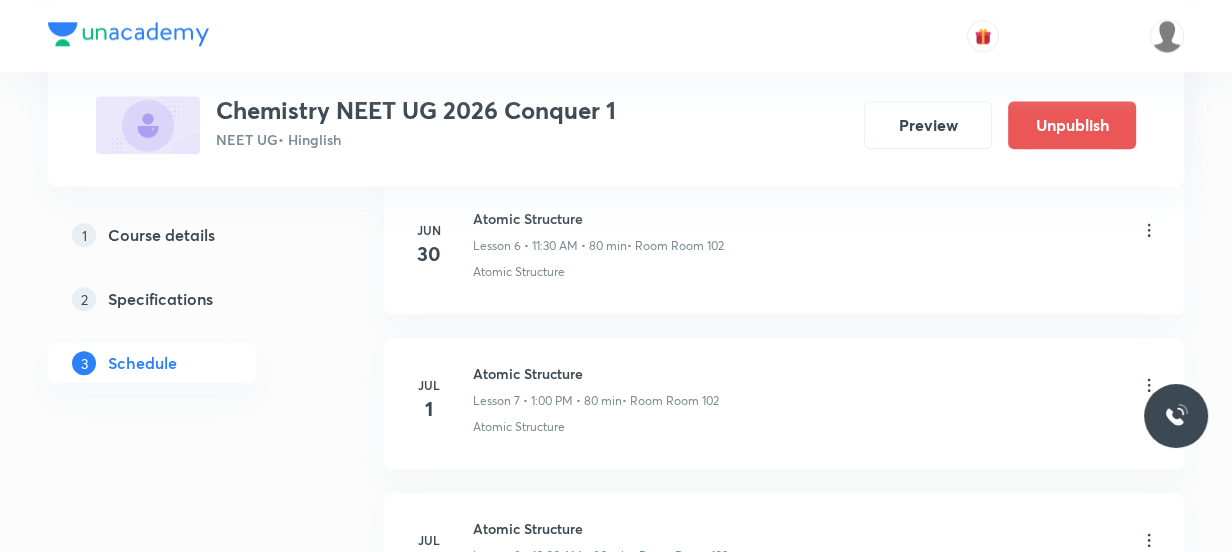 scroll, scrollTop: 928, scrollLeft: 0, axis: vertical 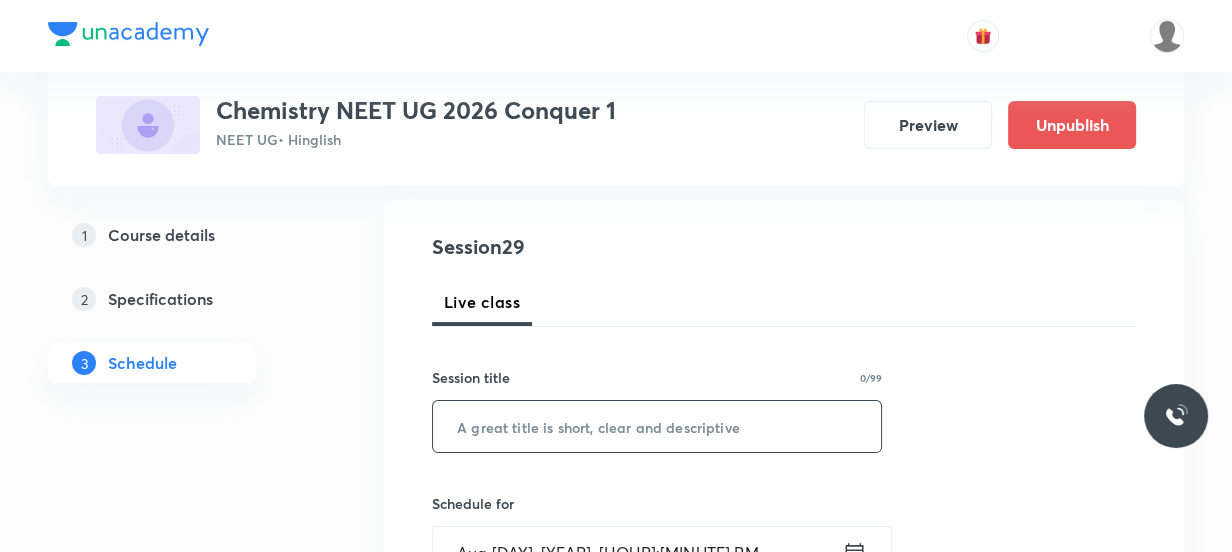 click at bounding box center [657, 426] 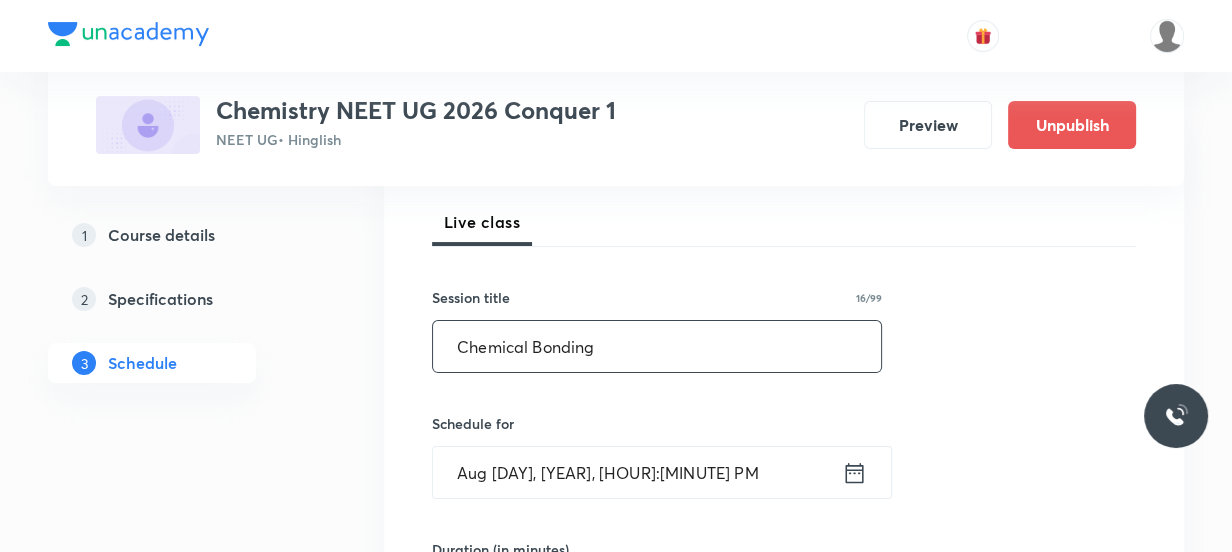 scroll, scrollTop: 382, scrollLeft: 0, axis: vertical 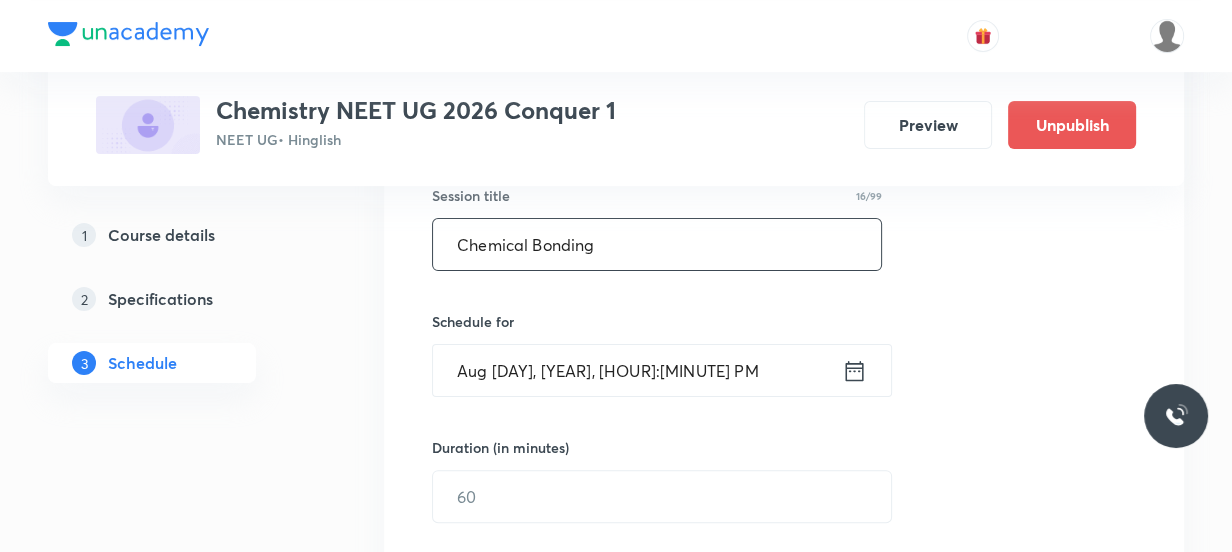 type on "Chemical Bonding" 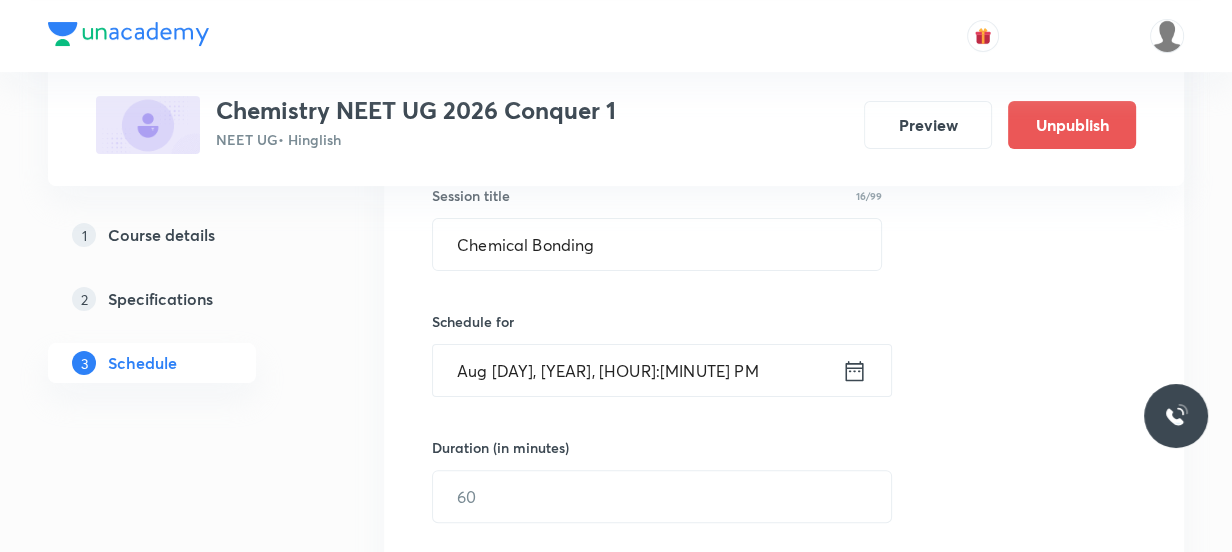 click 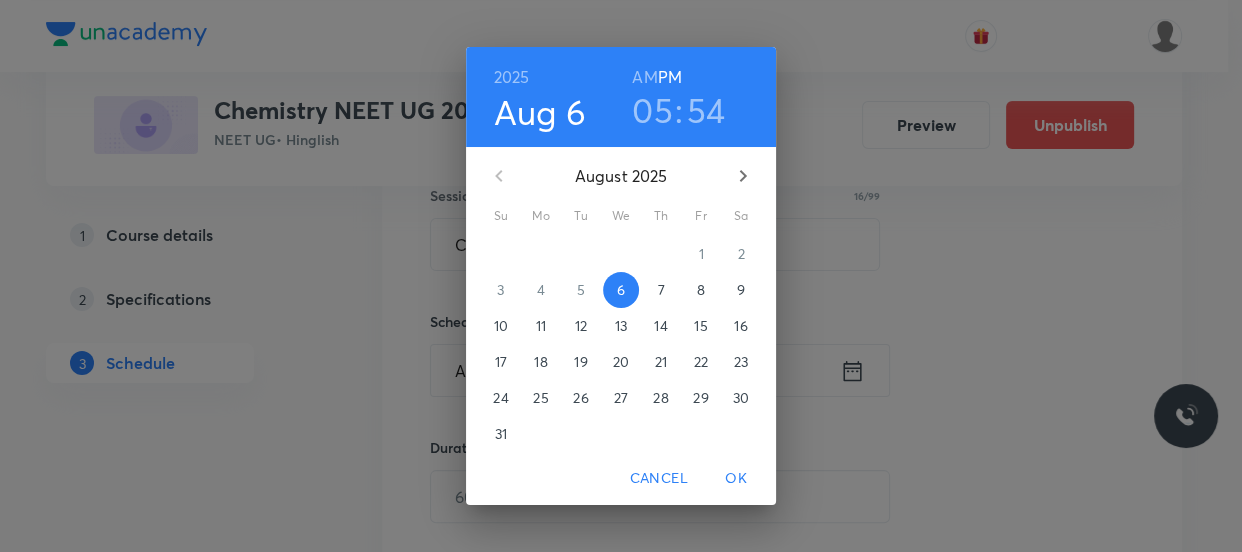 click on "7" at bounding box center (660, 290) 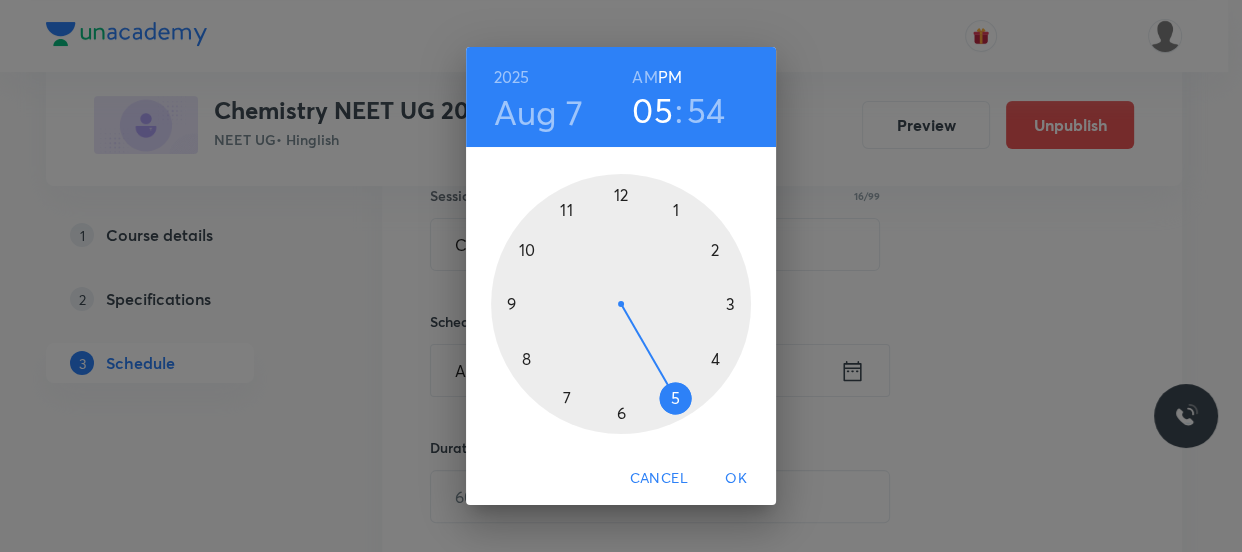 click on "05" at bounding box center (652, 110) 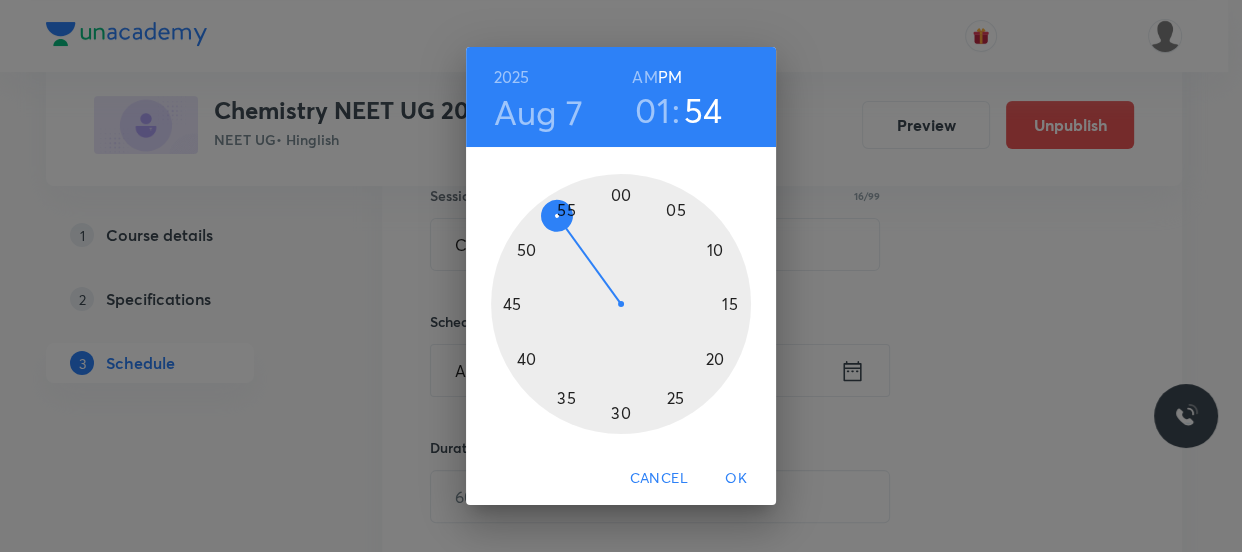 click at bounding box center (621, 304) 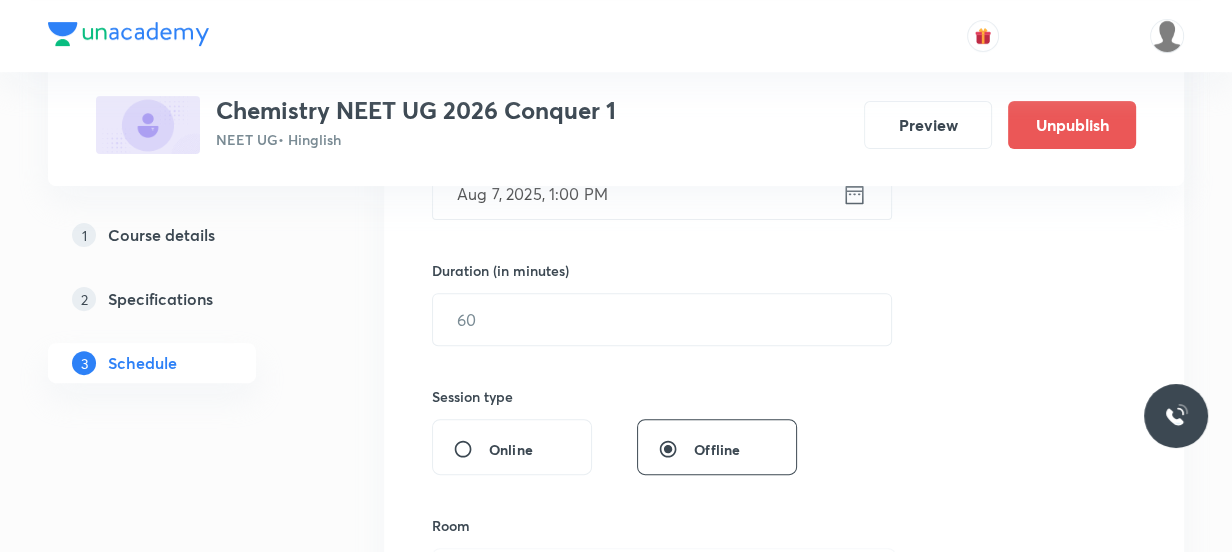 scroll, scrollTop: 564, scrollLeft: 0, axis: vertical 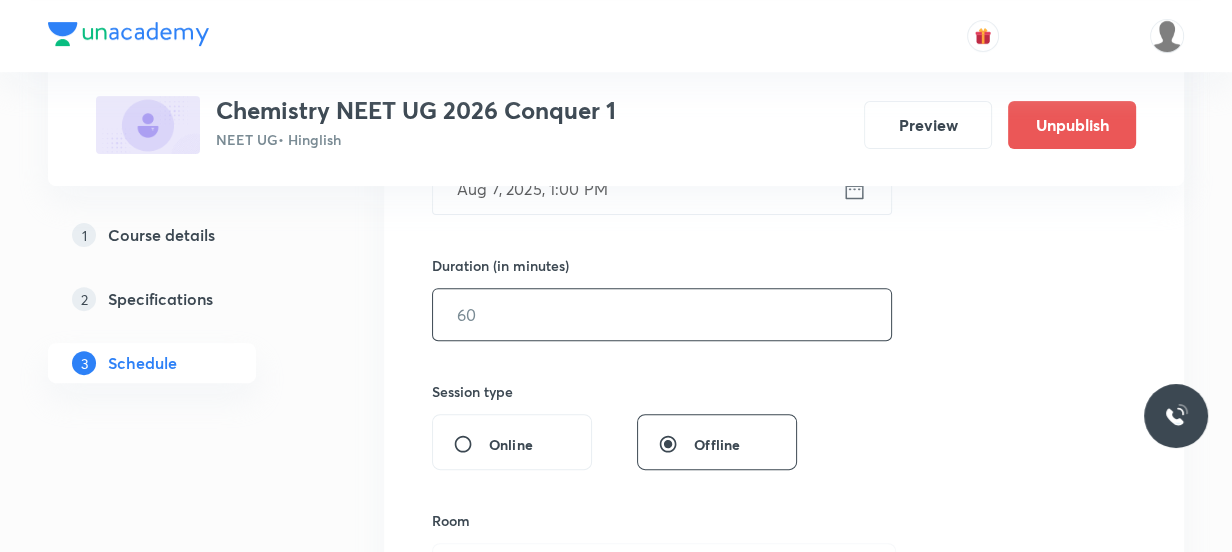 click at bounding box center (662, 314) 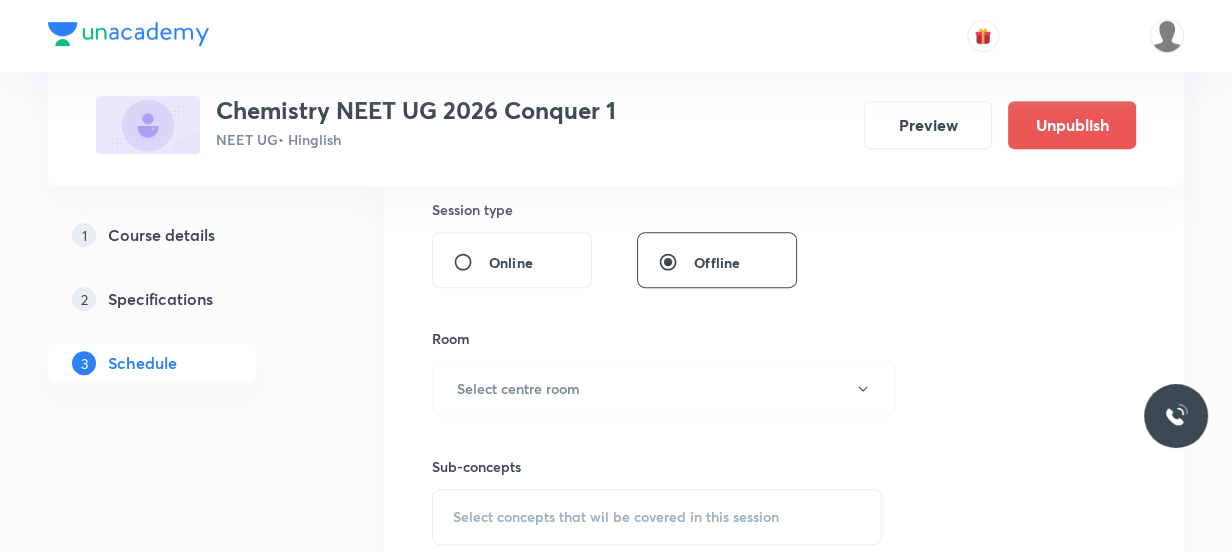 scroll, scrollTop: 837, scrollLeft: 0, axis: vertical 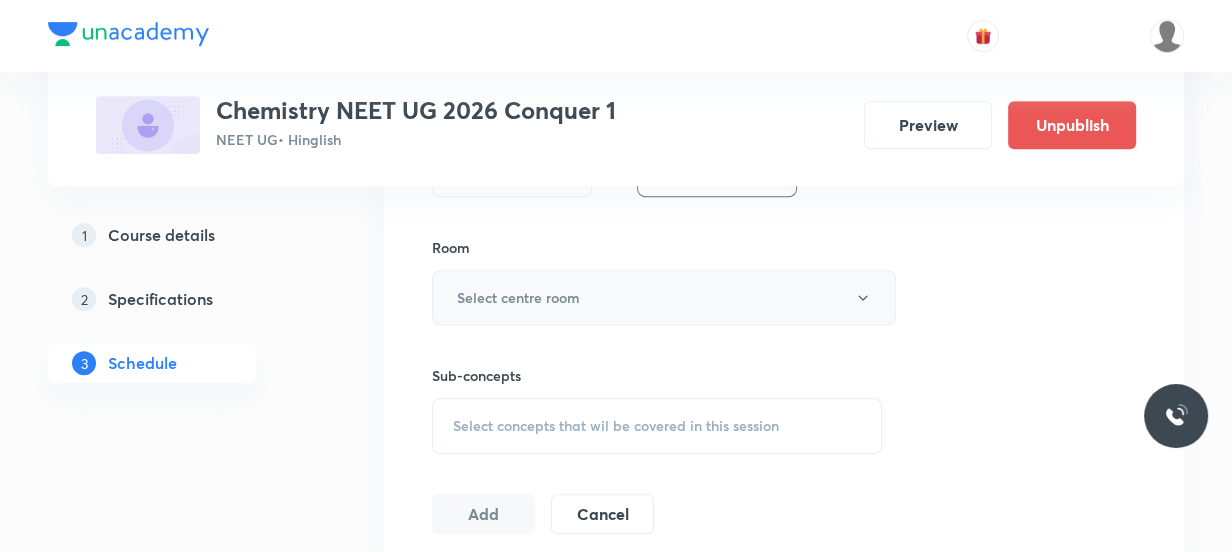 type on "80" 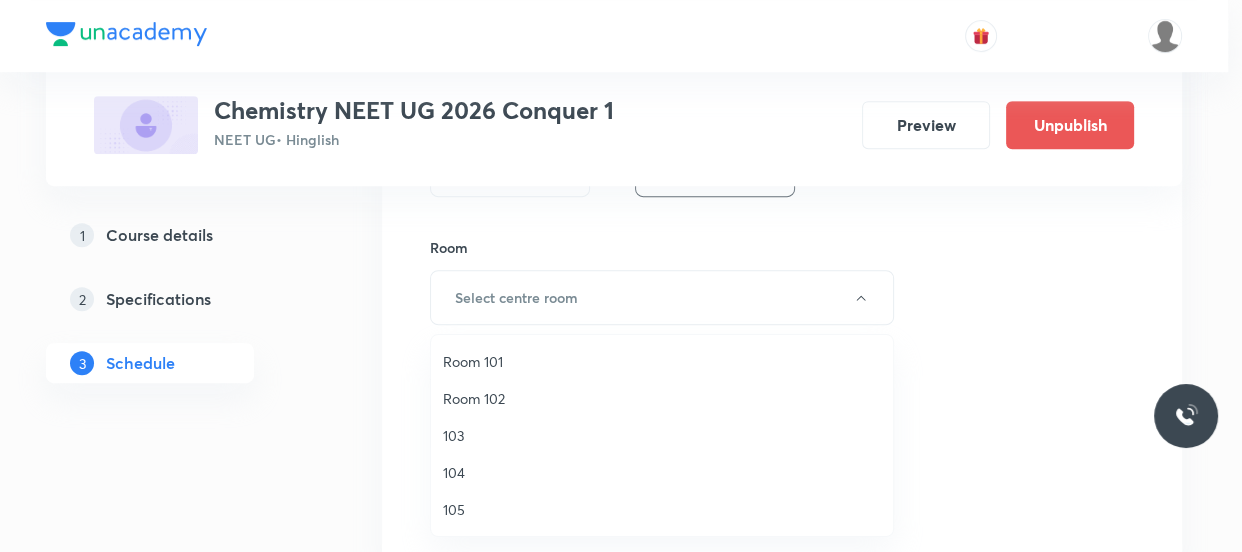 click on "Room 102" at bounding box center (662, 398) 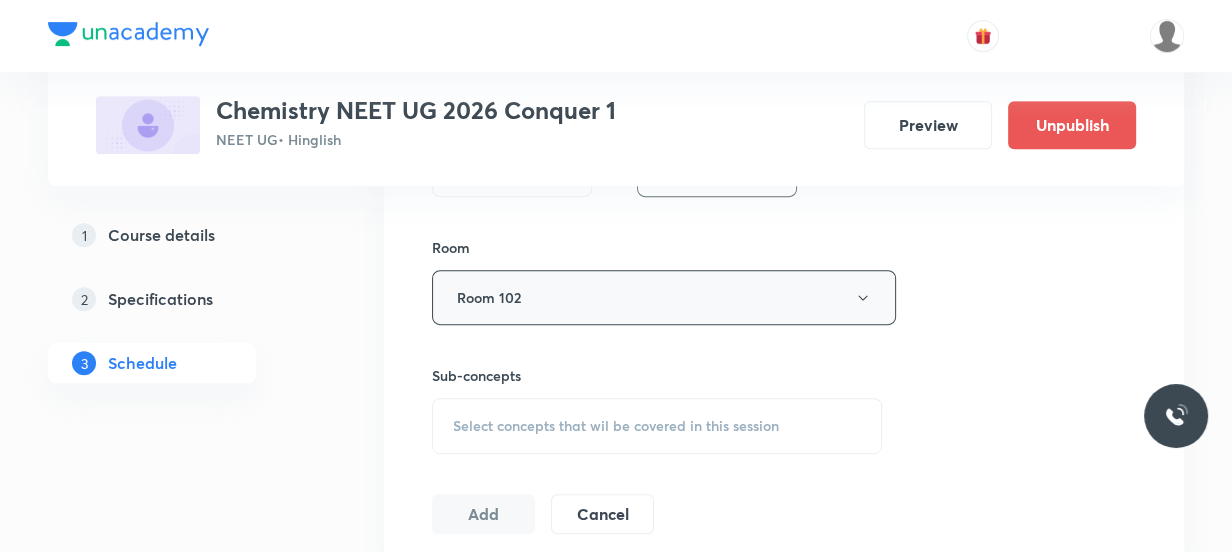 click on "Room 102" at bounding box center [664, 297] 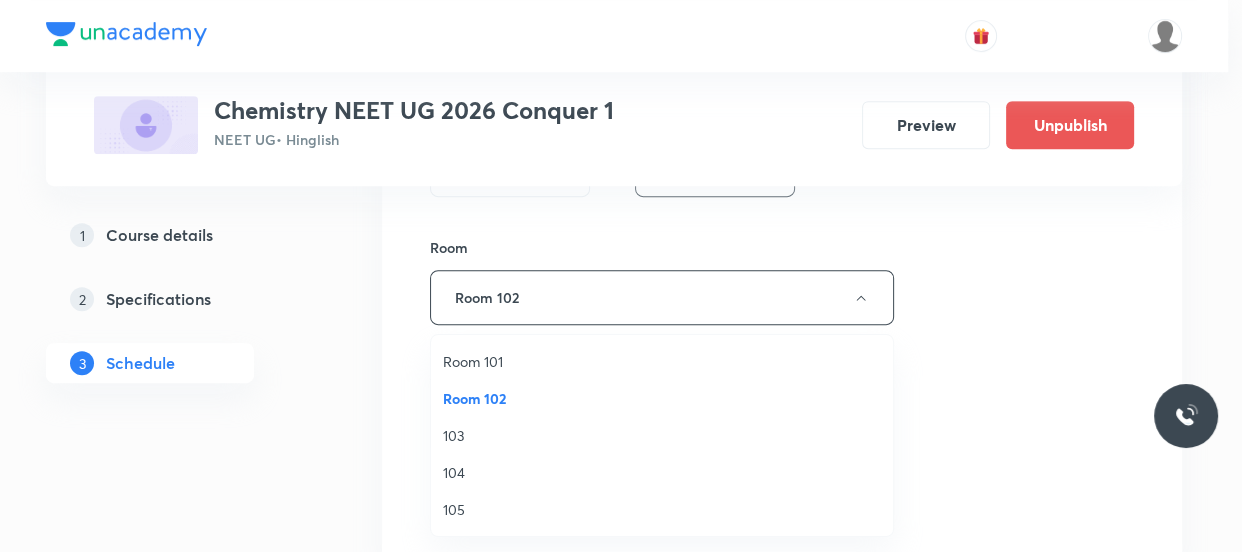 click on "Room 101" at bounding box center [662, 361] 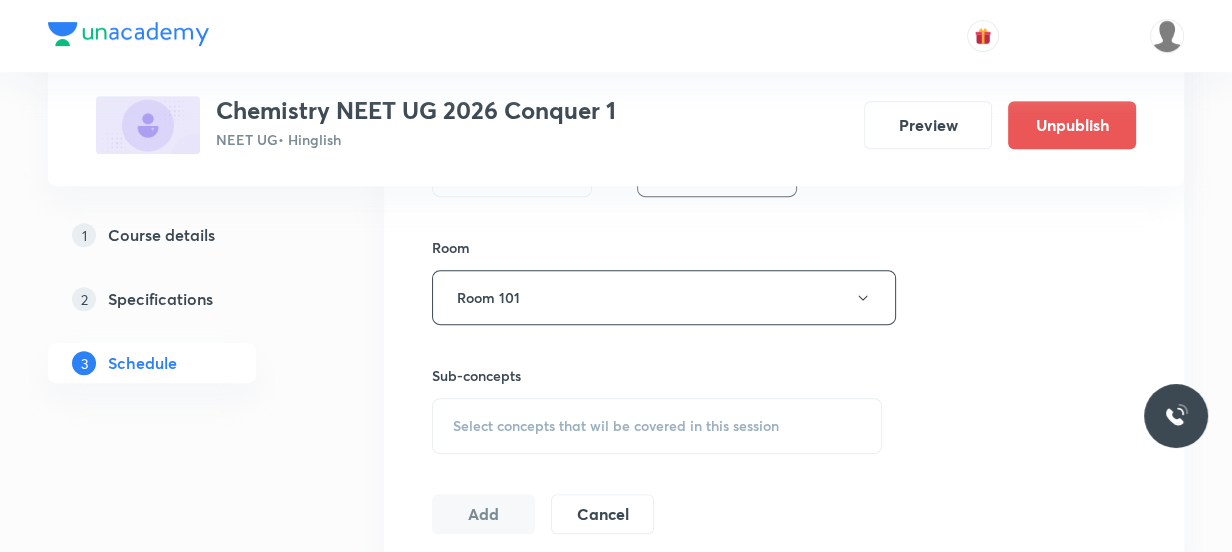 scroll, scrollTop: 473, scrollLeft: 0, axis: vertical 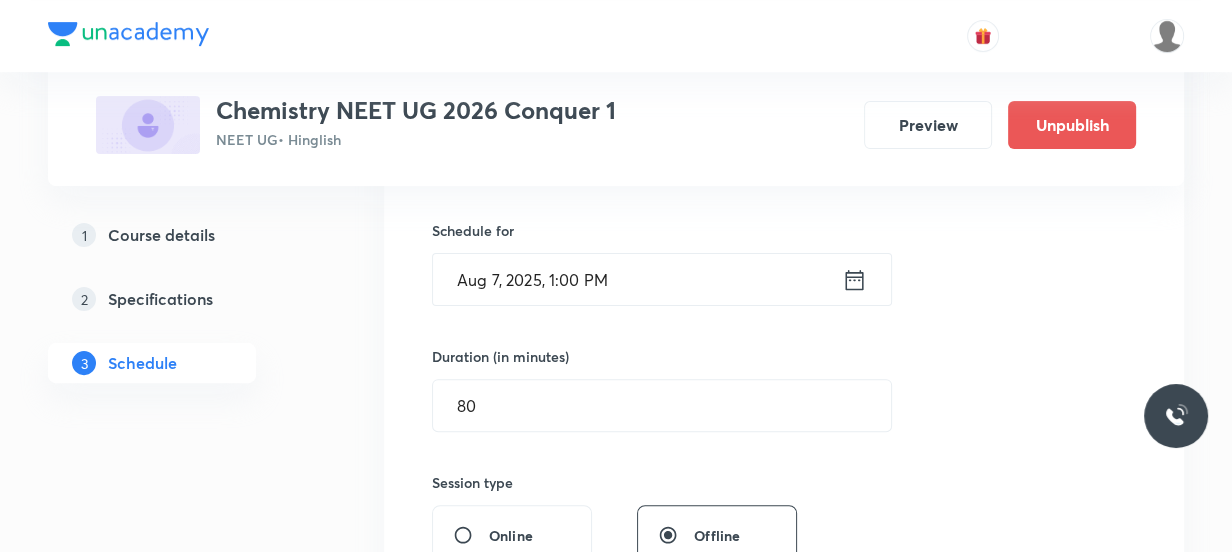click 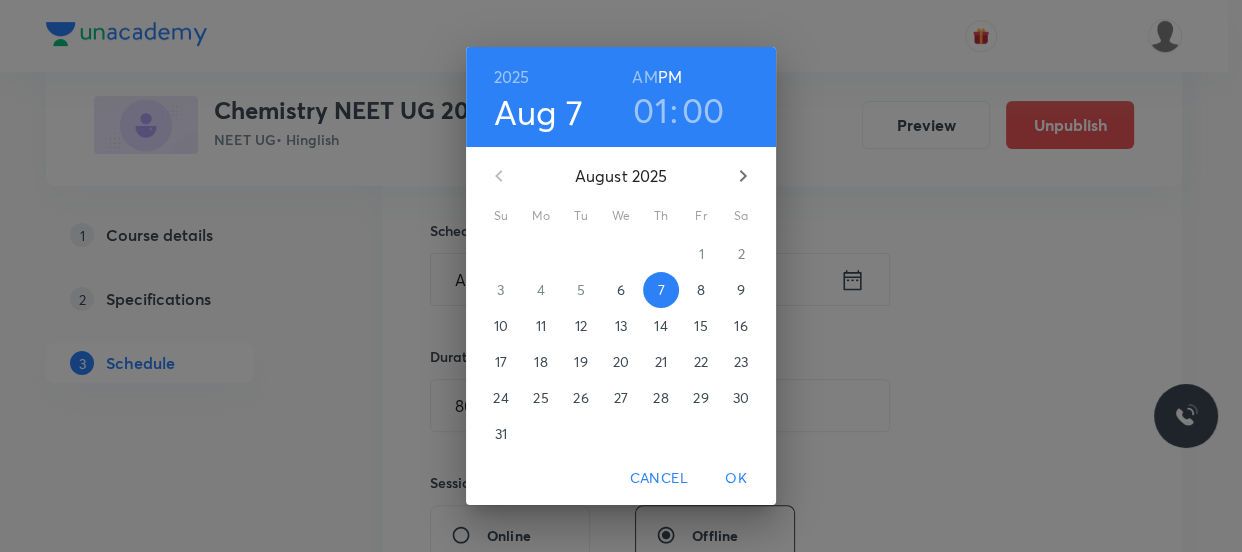 click on "2025 Aug 7 01 : 00 AM PM August 2025 Su Mo Tu We Th Fr Sa 27 28 29 30 31 1 2 3 4 5 6 7 8 9 10 11 12 13 14 15 16 17 18 19 20 21 22 23 24 25 26 27 28 29 30 31 1 2 3 4 5 6 Cancel OK" at bounding box center (621, 276) 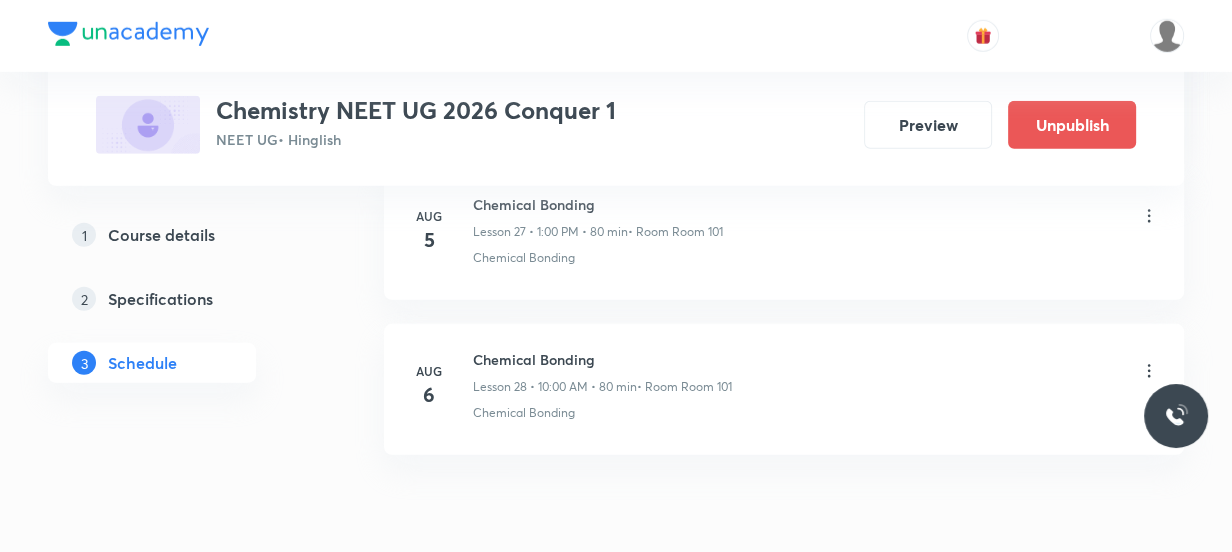 scroll, scrollTop: 5383, scrollLeft: 0, axis: vertical 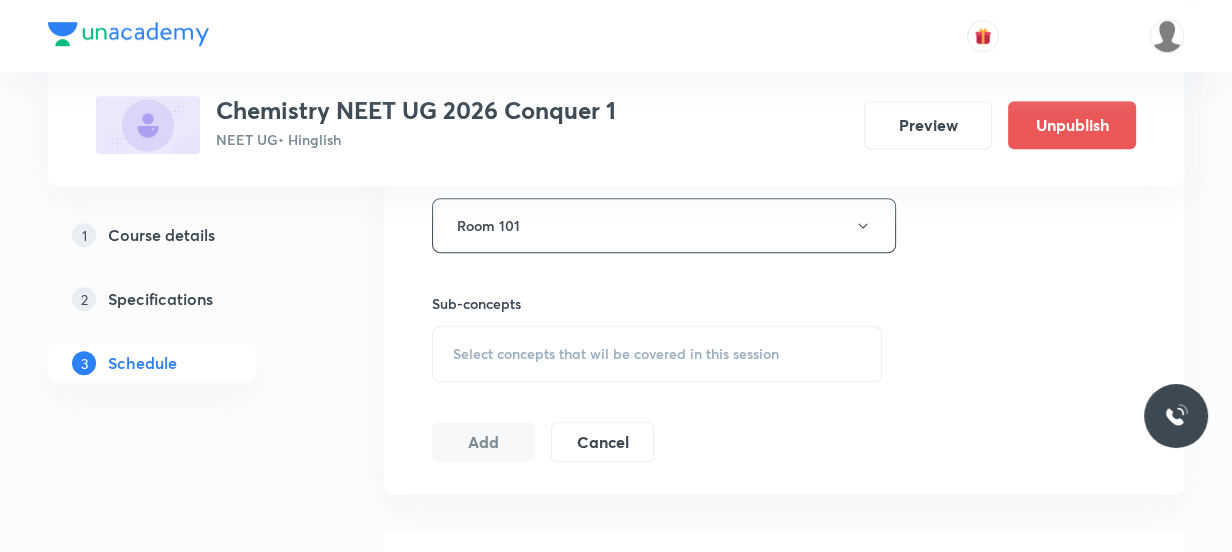click on "Select concepts that wil be covered in this session" at bounding box center [657, 354] 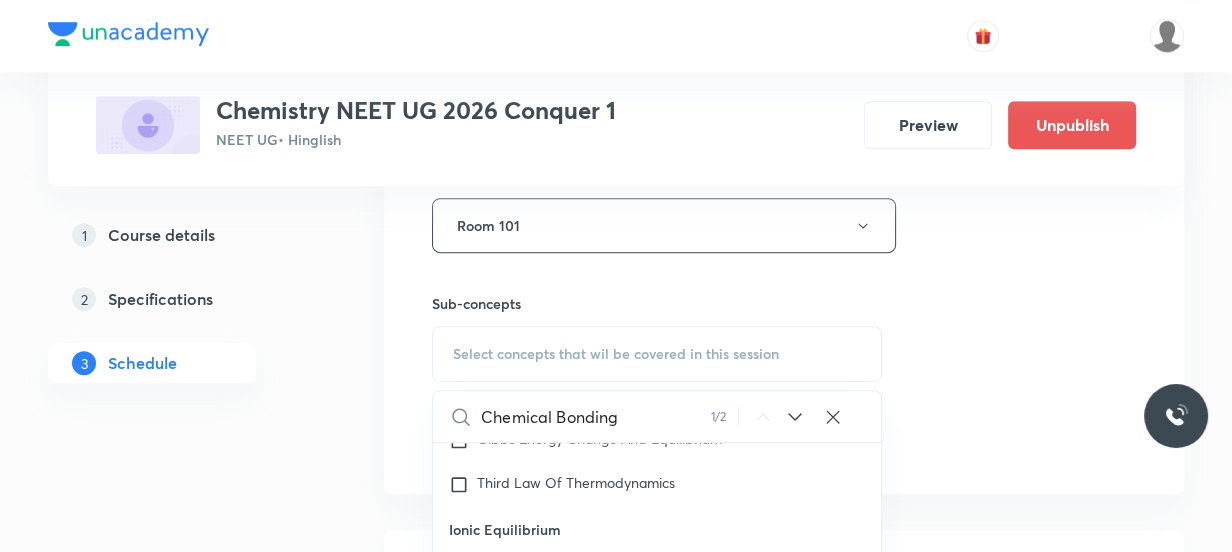 scroll, scrollTop: 7117, scrollLeft: 0, axis: vertical 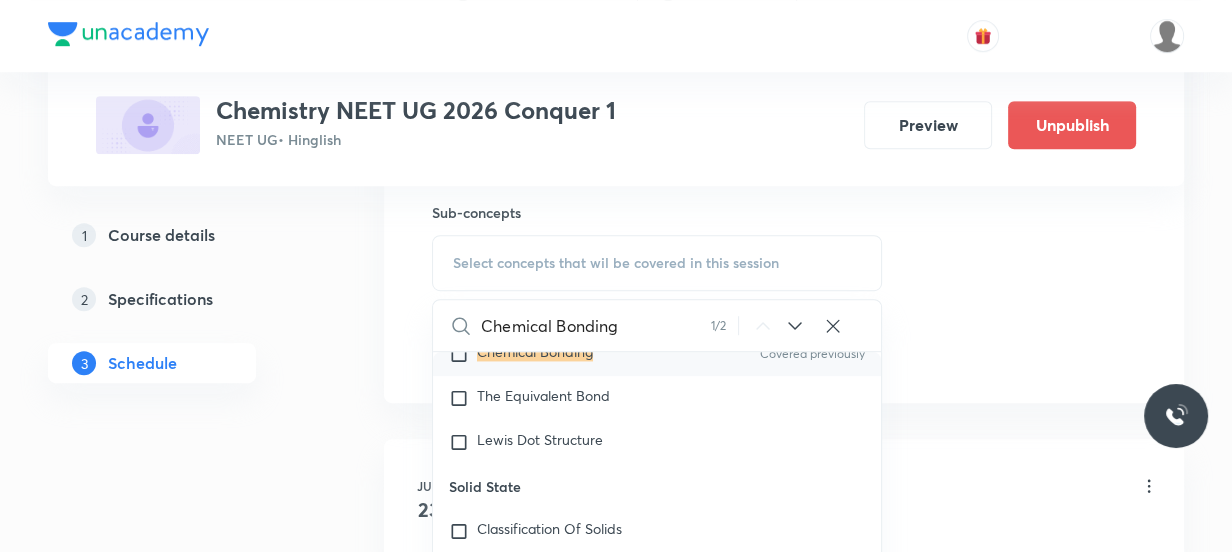 type on "Chemical Bonding" 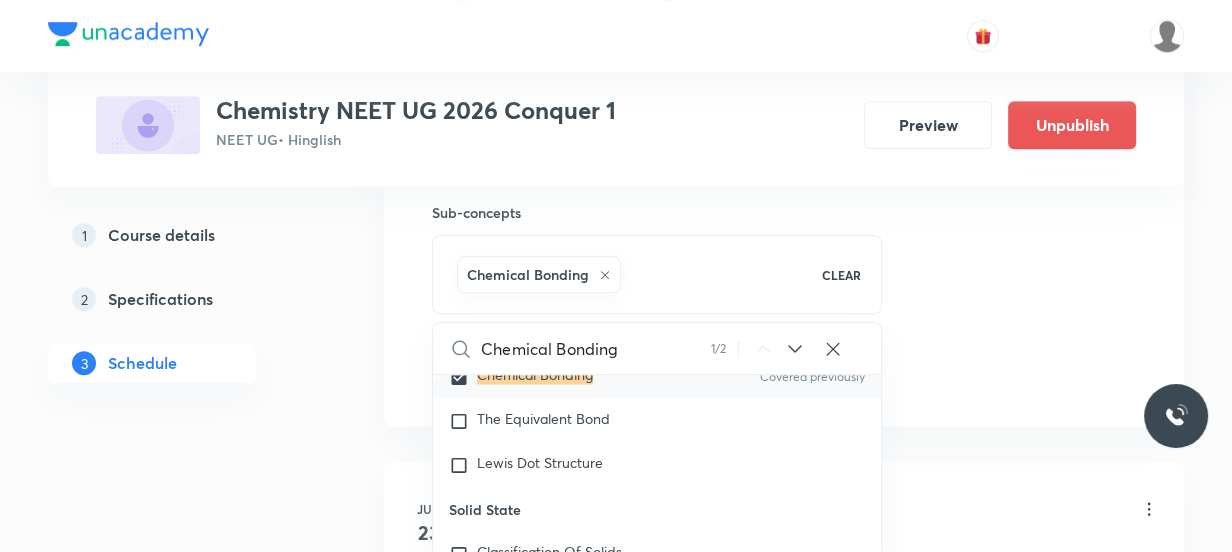 click on "Session  29 Live class Session title 16/99 Chemical Bonding ​ Schedule for Aug 7, 2025, 1:00 PM ​ Duration (in minutes) 80 ​   Session type Online Offline Room Room 101 Sub-concepts Chemical Bonding CLEAR Chemical Bonding 1 / 2 ​ Chemistry - Full Syllabus Mock Questions Chemistry - Full Syllabus Mock Questions Chemistry Previous Year Chemistry Previous Year Questions Chemistry Previous Year Questions General Topics & Mole Concept Basic Concepts Mole – Basic Introduction Percentage Composition Stoichiometry Principle of Atom Conservation (POAC) Relation between Stoichiometric Quantities Application of Mole Concept: Gravimetric Analysis Electronic Configuration Of Atoms (Hund's rule)  Quantum Numbers (Magnetic Quantum no.) Quantum Numbers(Pauli's Exclusion law) Mean Molar Mass or Molecular Mass Variation of Conductivity with Concentration Mechanism of Corrosion Atomic Structure Discovery Of Electron Some Prerequisites of Physics Discovery Of Protons And Neutrons Atomic Models Nature of Waves Spectrum" at bounding box center (784, -87) 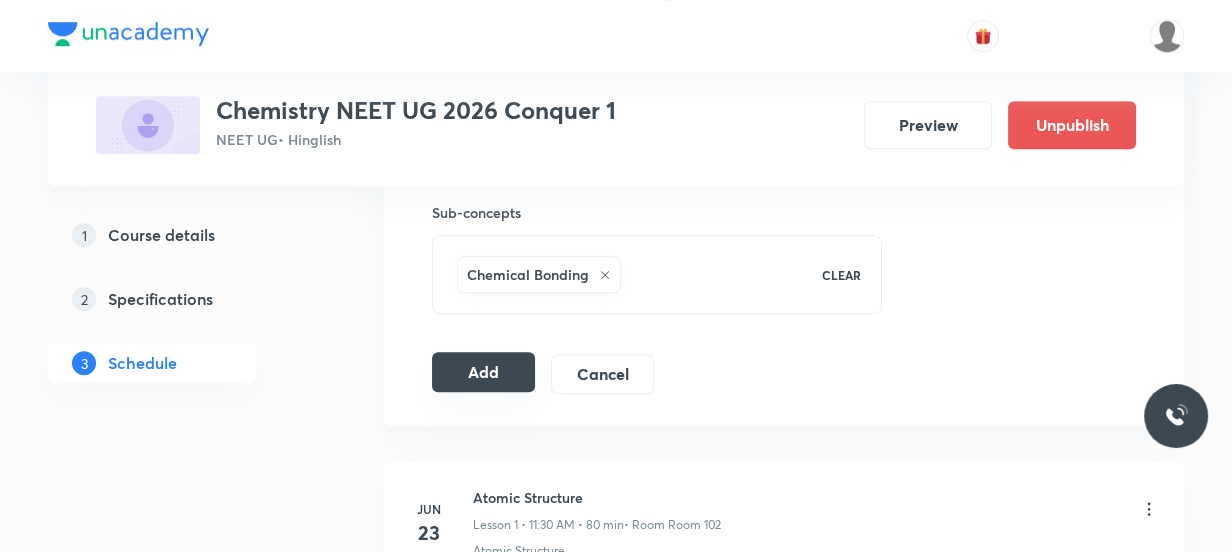 click on "Add" at bounding box center (483, 372) 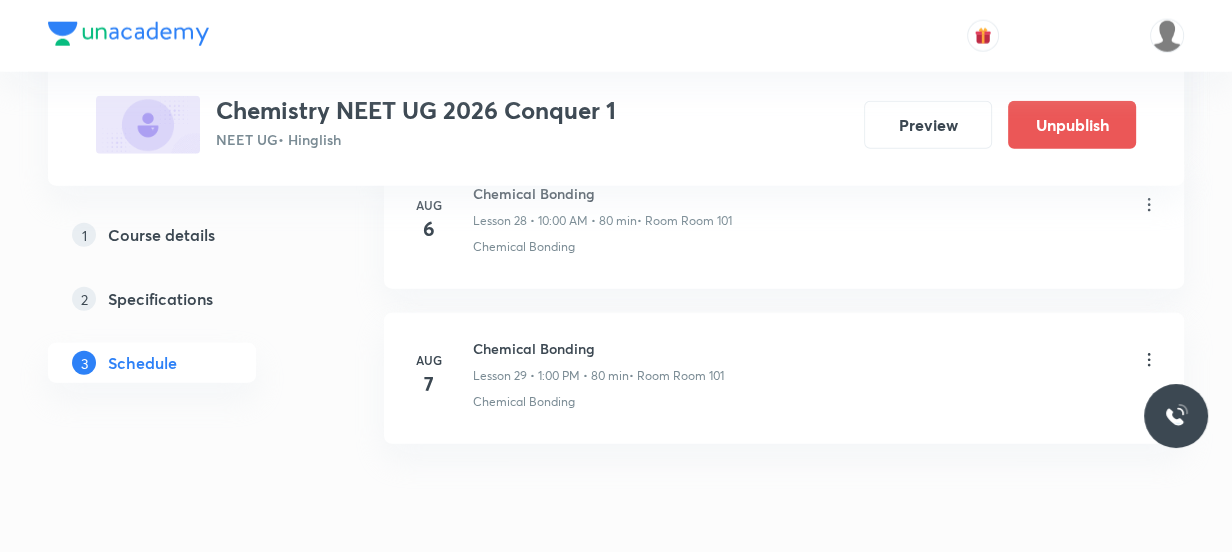 scroll, scrollTop: 4620, scrollLeft: 0, axis: vertical 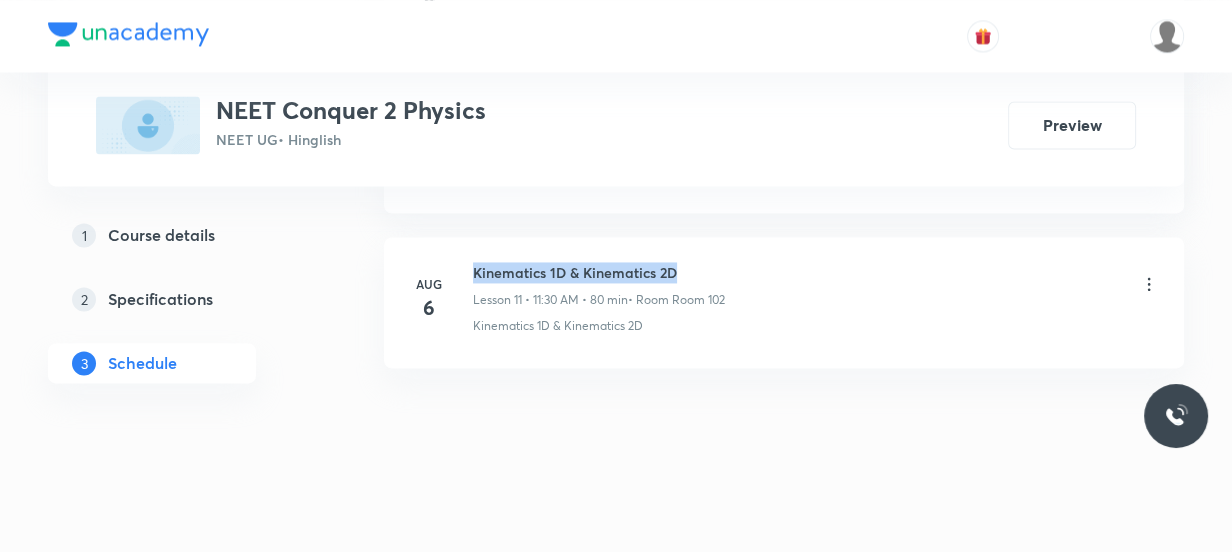 drag, startPoint x: 679, startPoint y: 261, endPoint x: 476, endPoint y: 247, distance: 203.4822 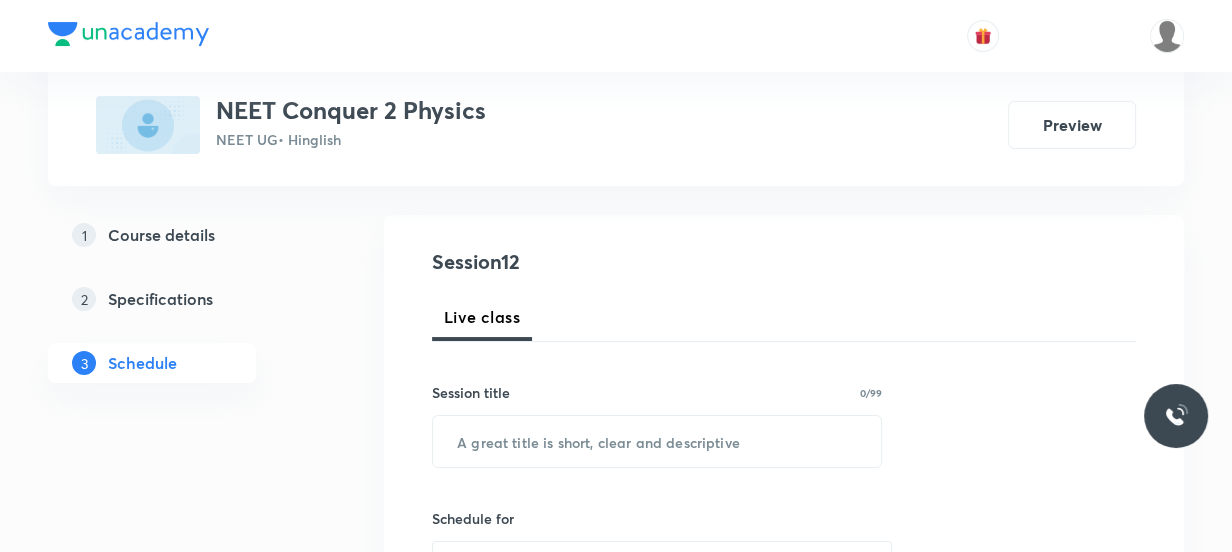scroll, scrollTop: 0, scrollLeft: 0, axis: both 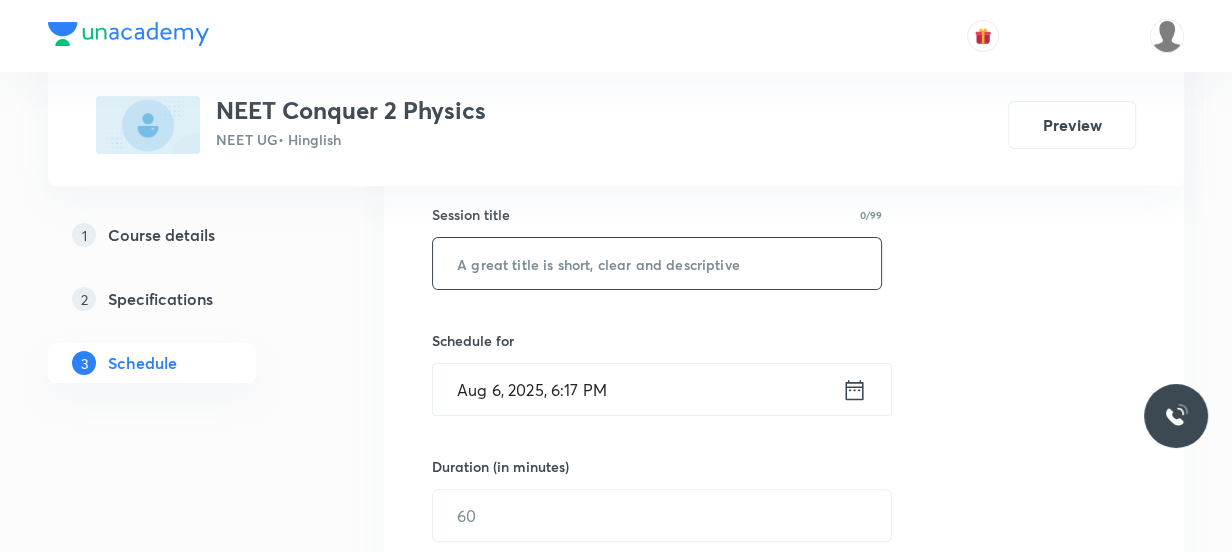 click at bounding box center [657, 263] 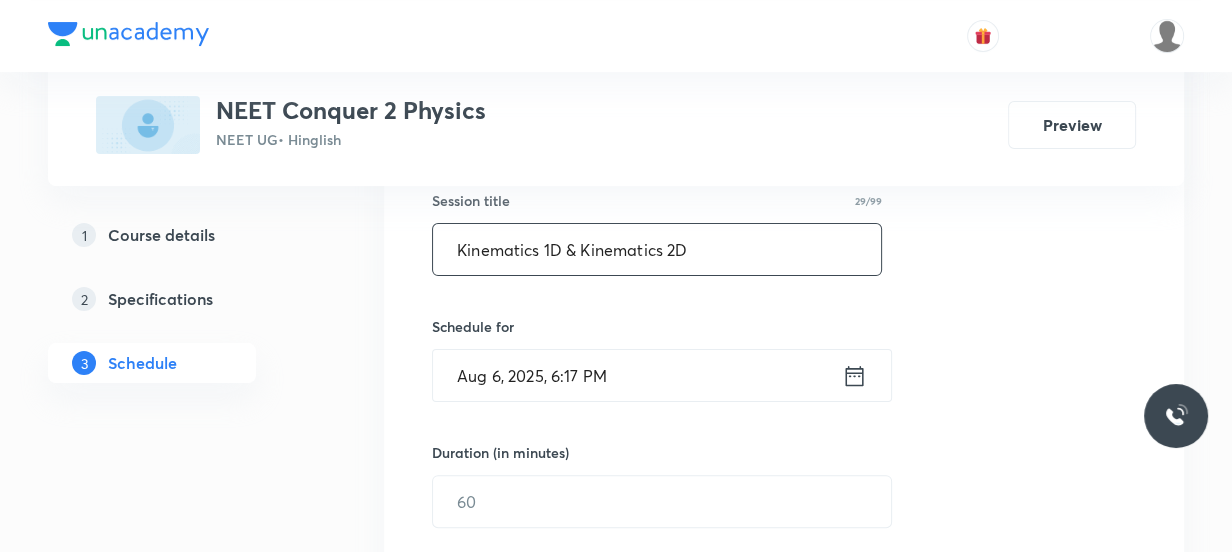 scroll, scrollTop: 454, scrollLeft: 0, axis: vertical 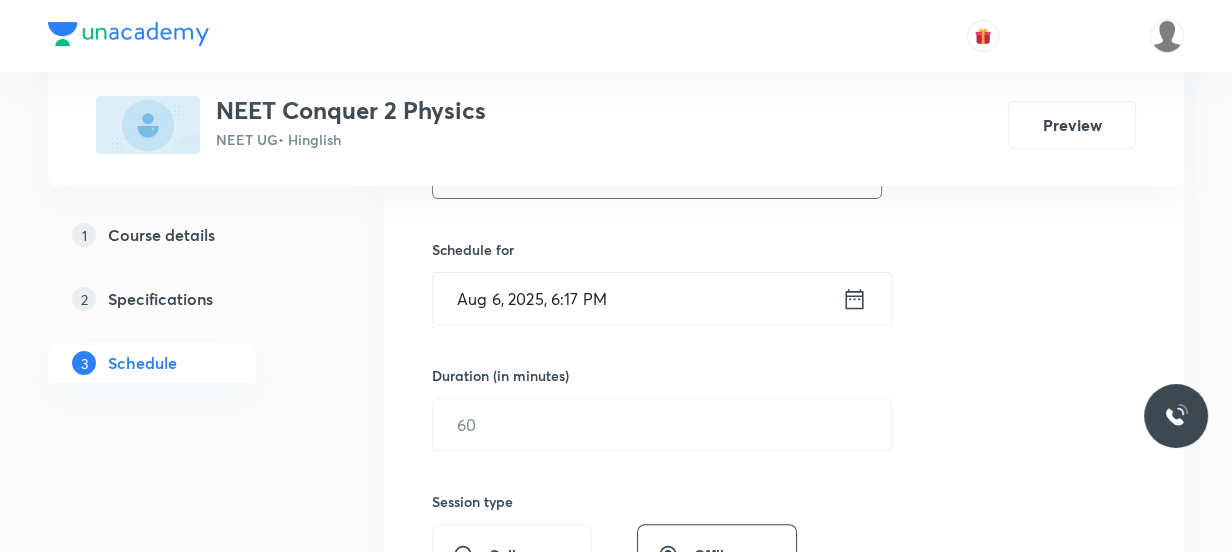 type on "Kinematics 1D & Kinematics 2D" 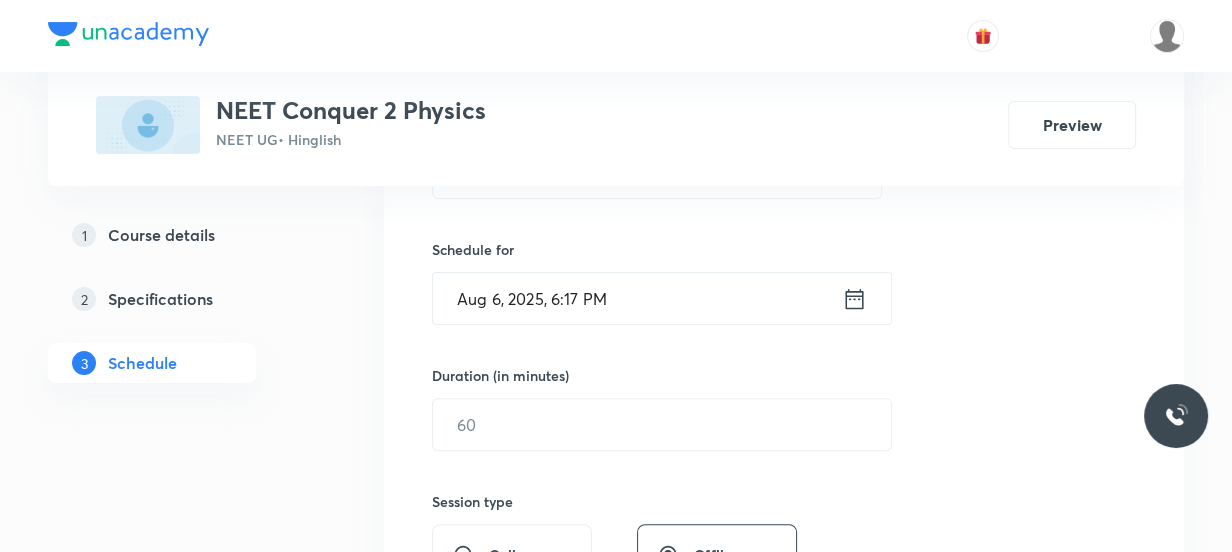 click 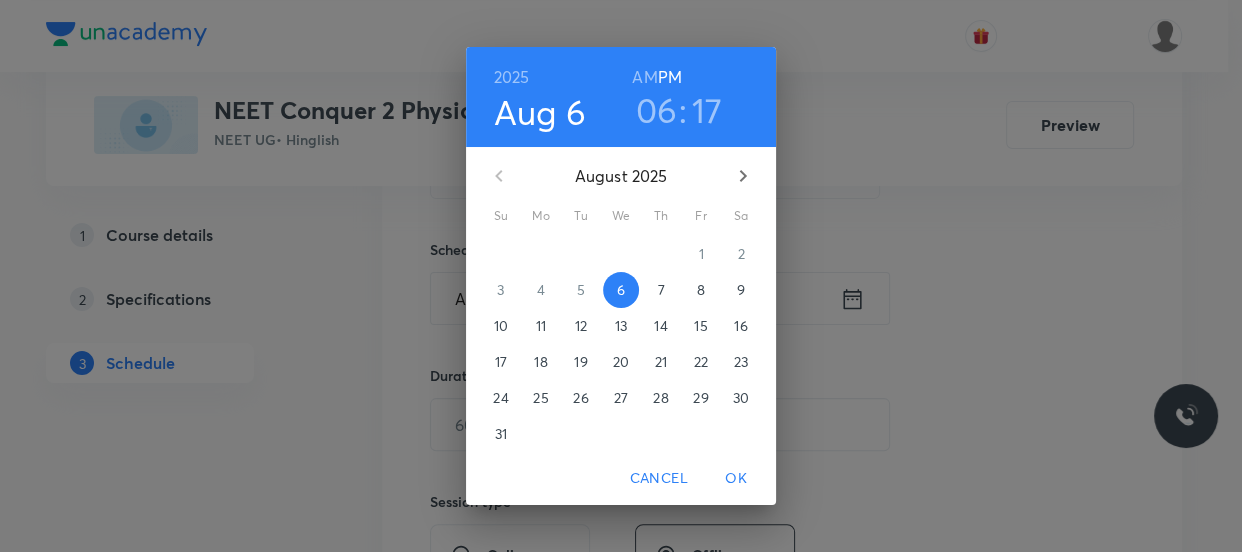 click on "7" at bounding box center (661, 290) 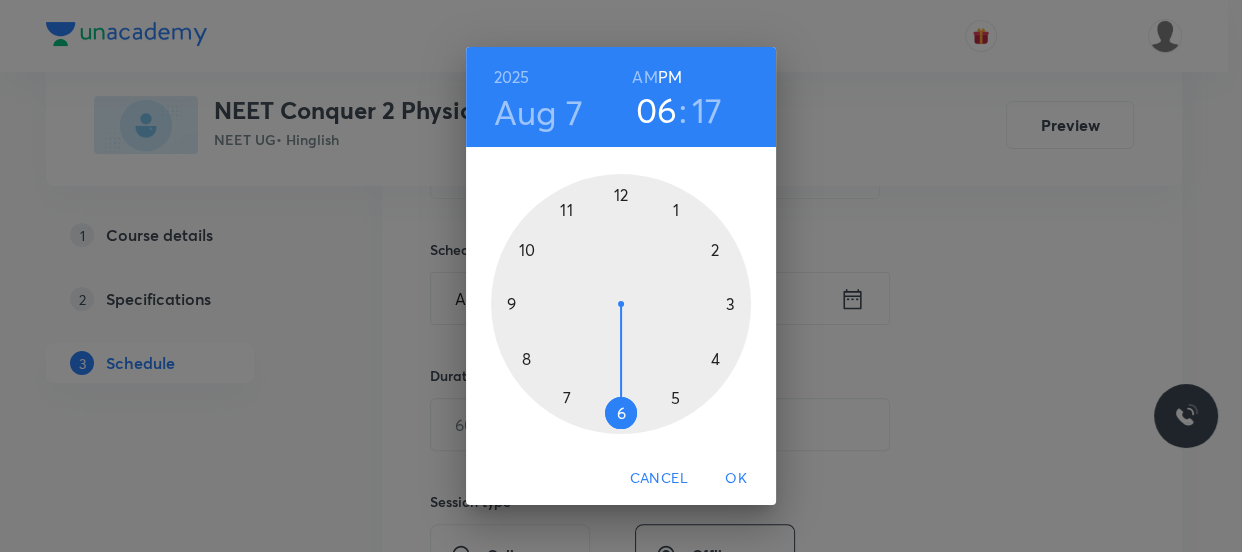 click at bounding box center [621, 304] 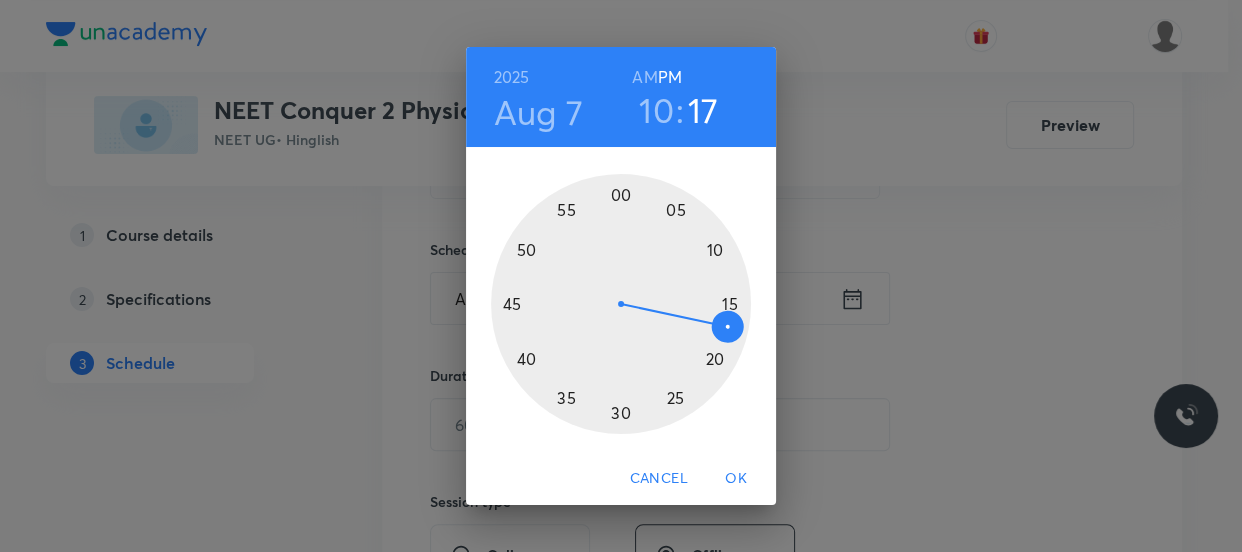 click at bounding box center (621, 304) 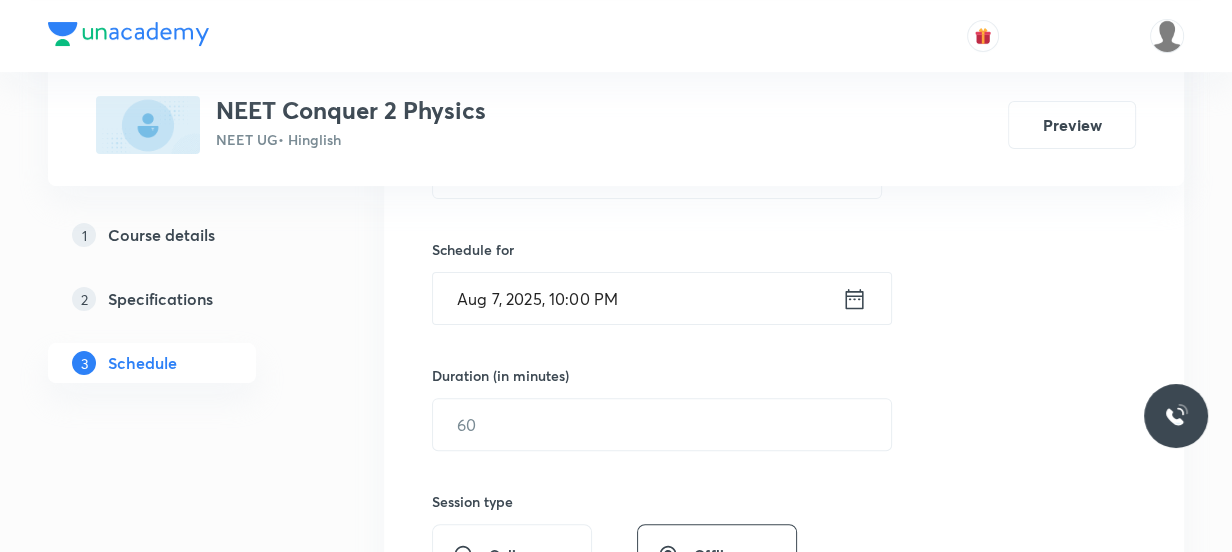 click 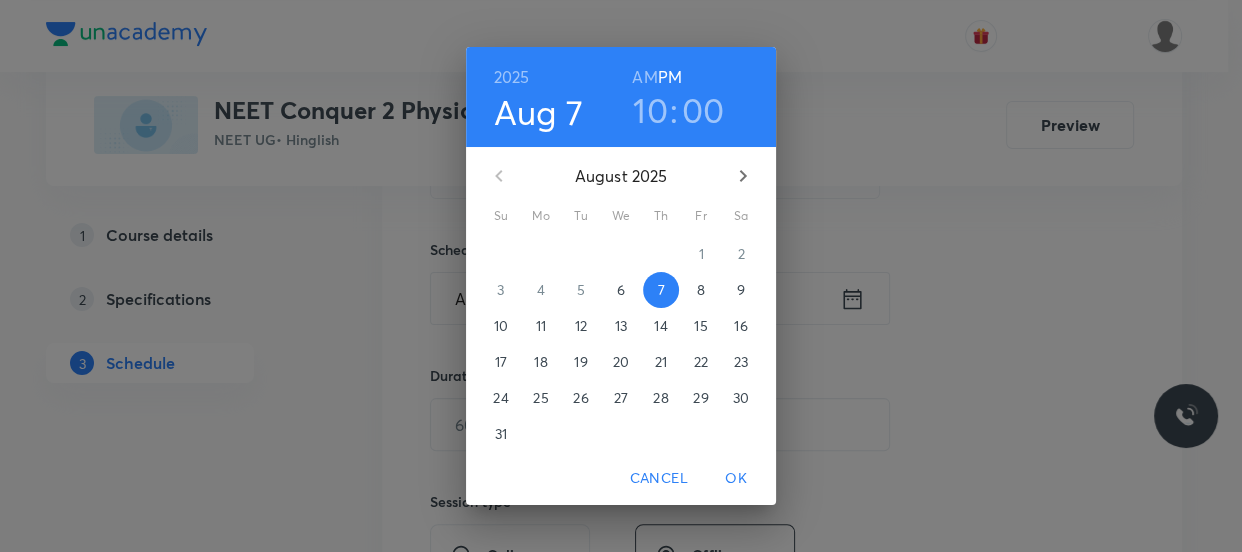 click on "AM" at bounding box center [644, 77] 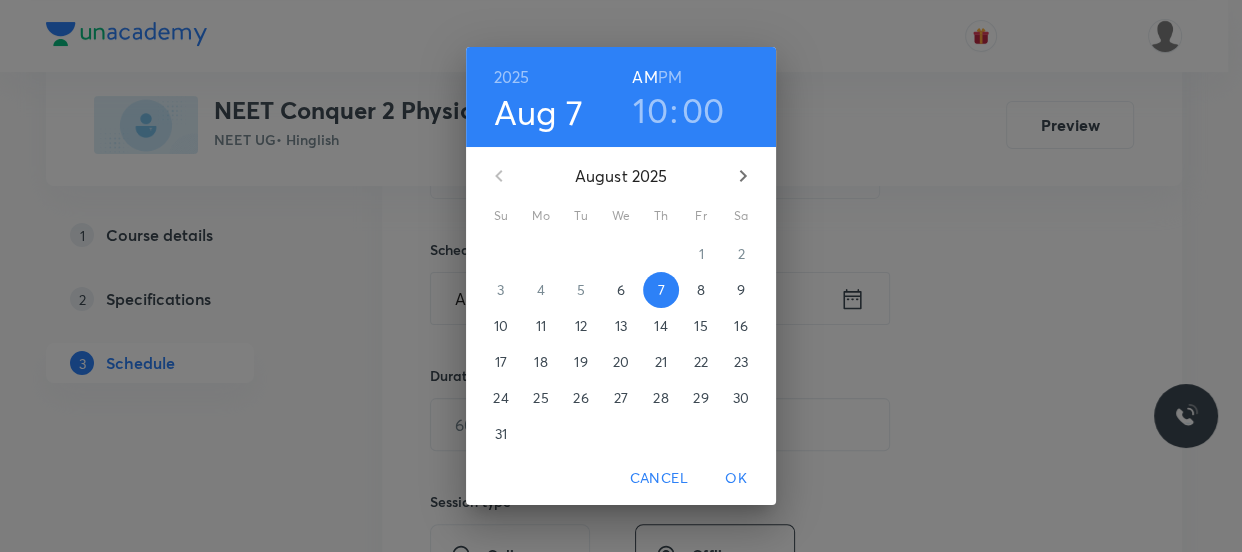 click on "OK" at bounding box center [736, 478] 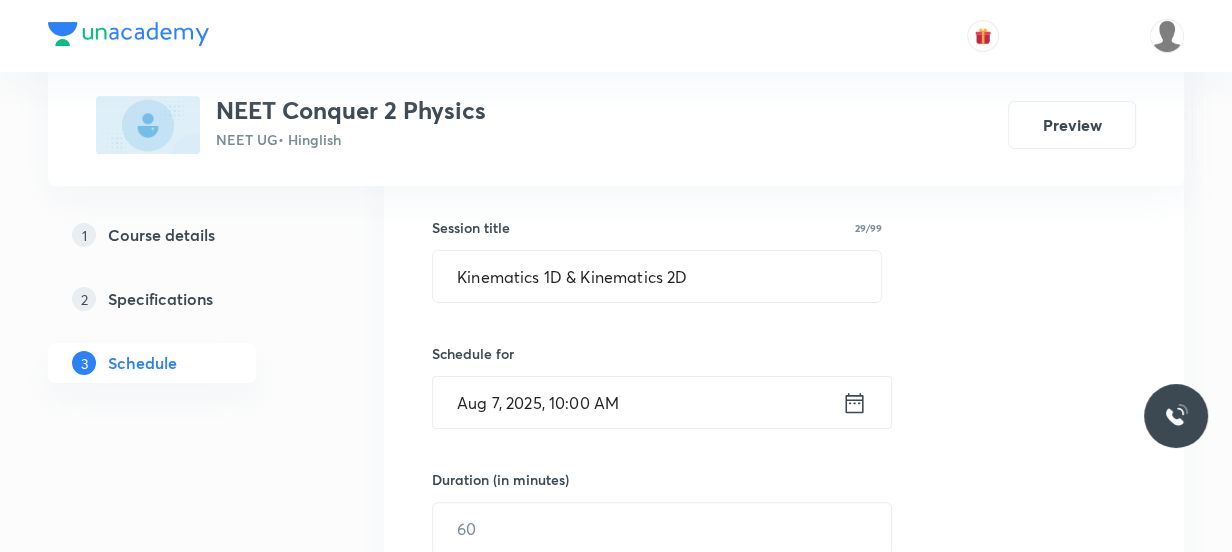 scroll, scrollTop: 545, scrollLeft: 0, axis: vertical 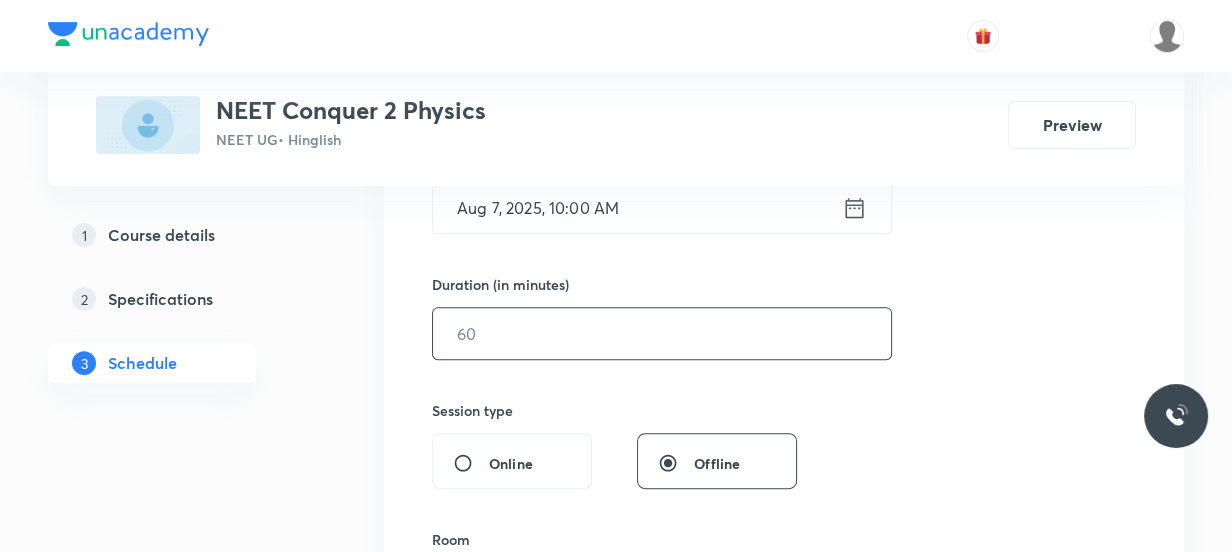 click at bounding box center [662, 333] 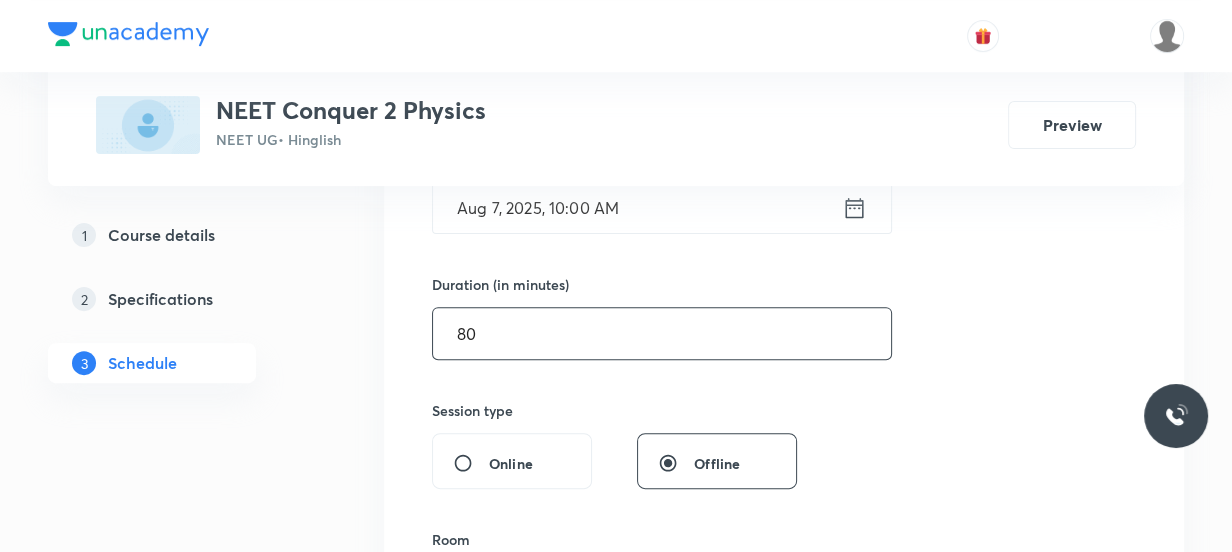 type on "80" 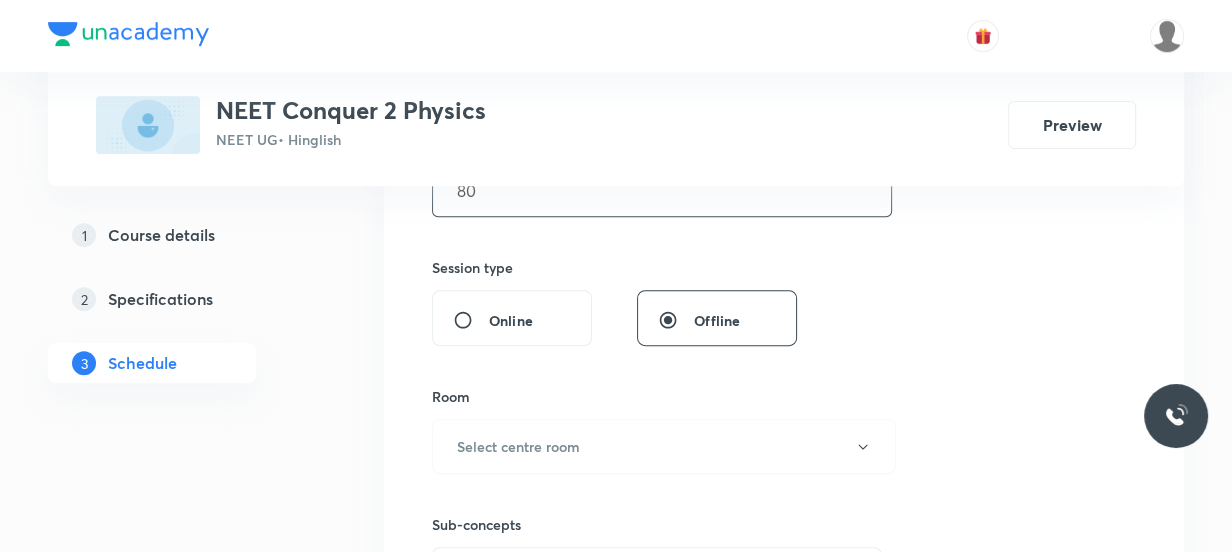 scroll, scrollTop: 818, scrollLeft: 0, axis: vertical 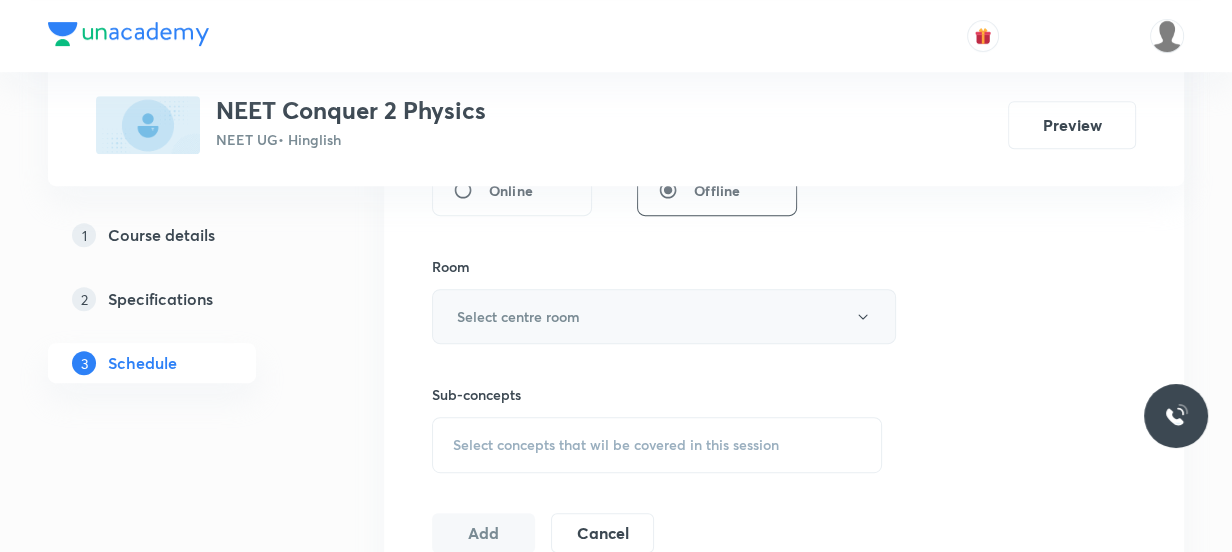 click on "Select centre room" at bounding box center (664, 316) 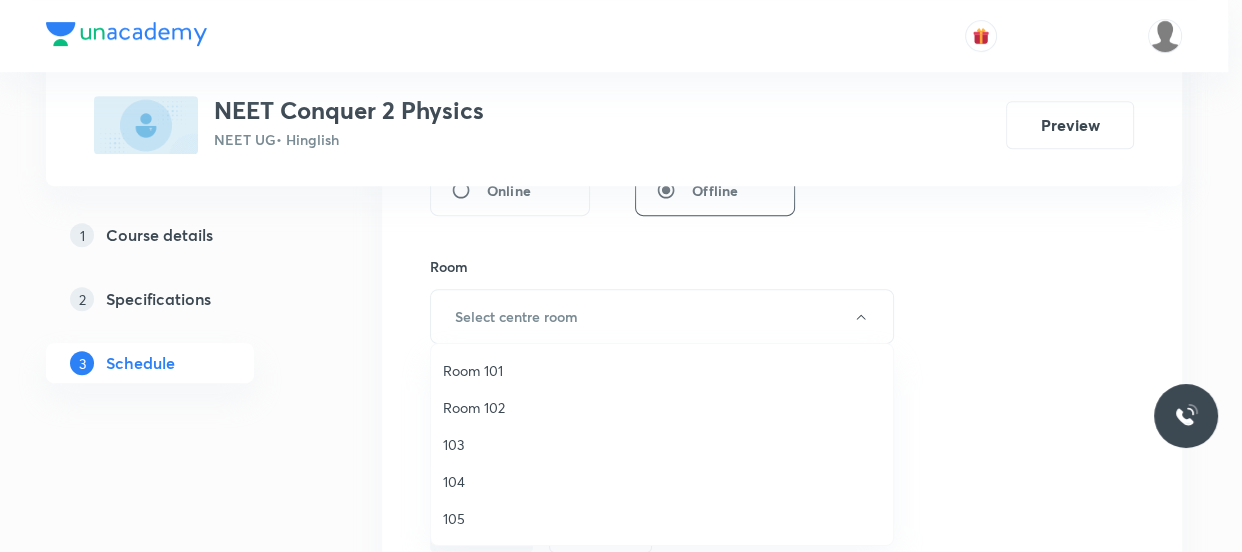 click on "Room 102" at bounding box center (662, 407) 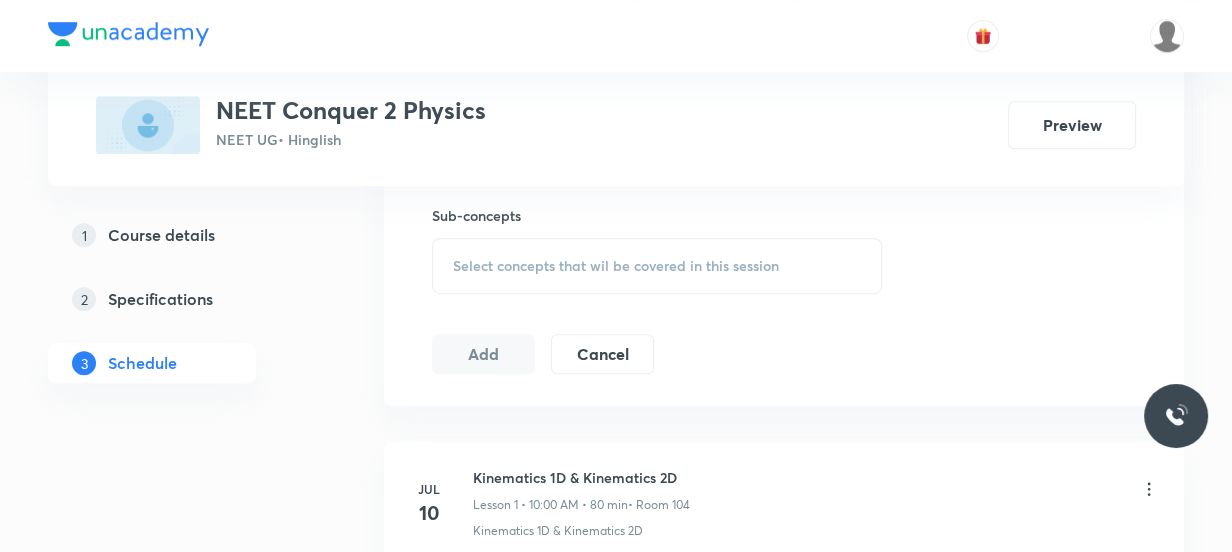 scroll, scrollTop: 1000, scrollLeft: 0, axis: vertical 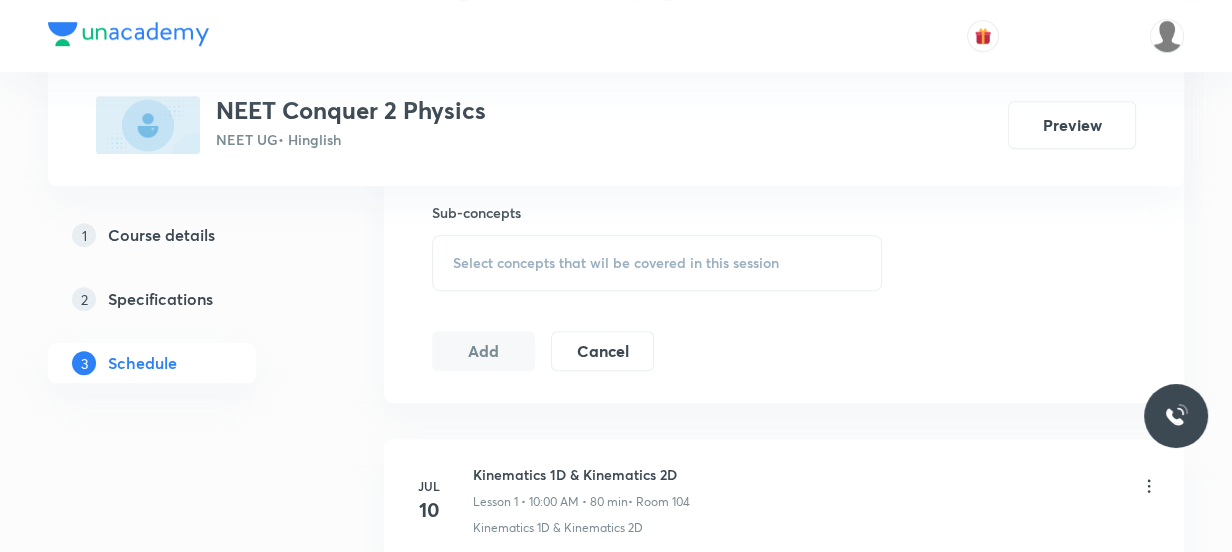 click on "Select concepts that wil be covered in this session" at bounding box center (657, 263) 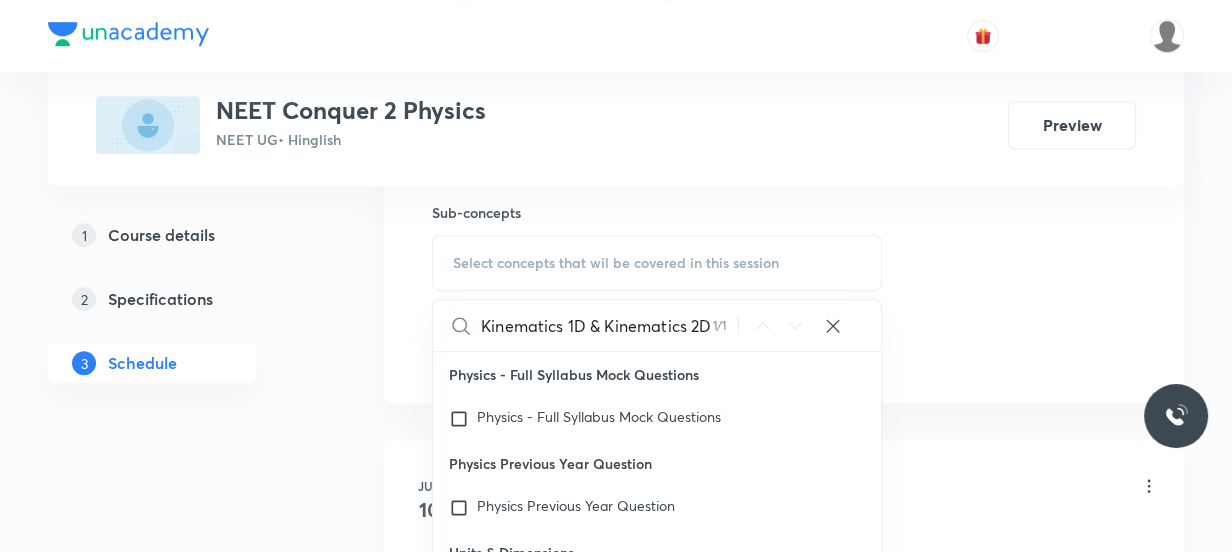 scroll, scrollTop: 0, scrollLeft: 0, axis: both 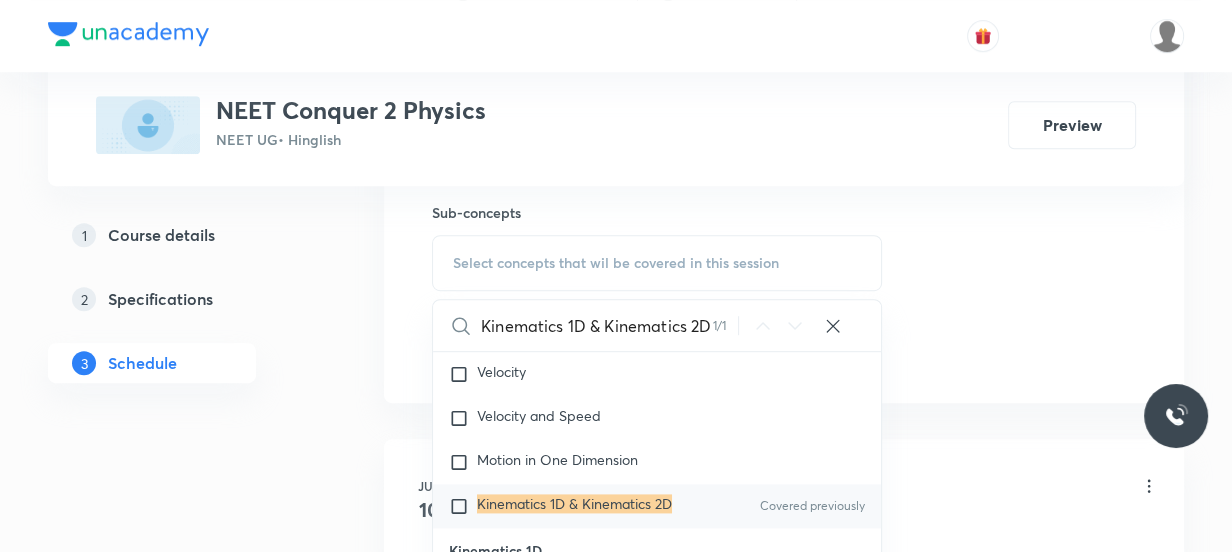 type on "Kinematics 1D & Kinematics 2D" 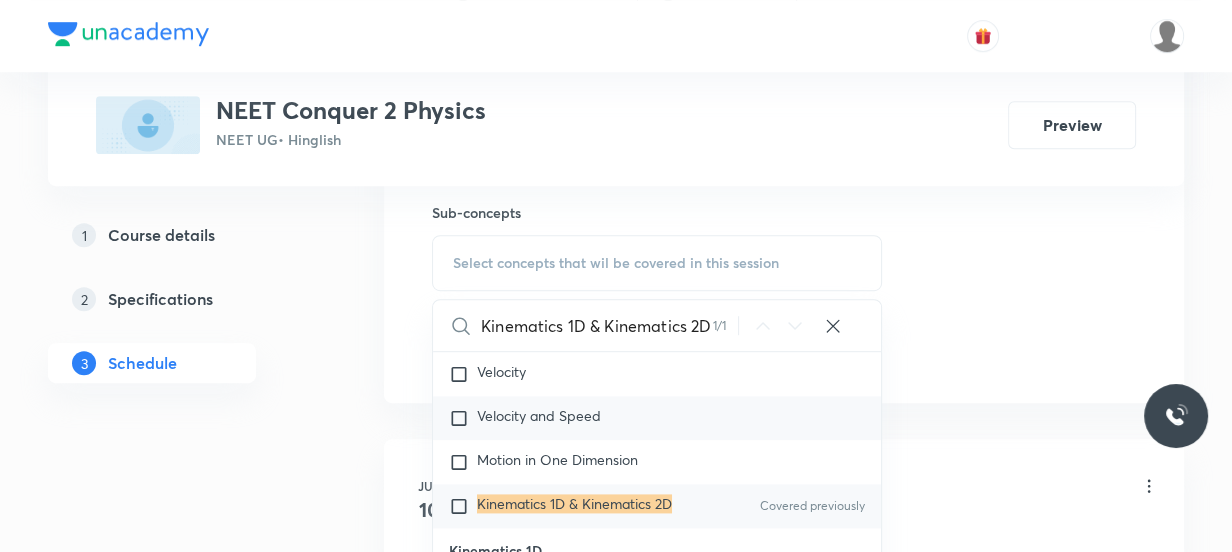 drag, startPoint x: 615, startPoint y: 510, endPoint x: 655, endPoint y: 454, distance: 68.8186 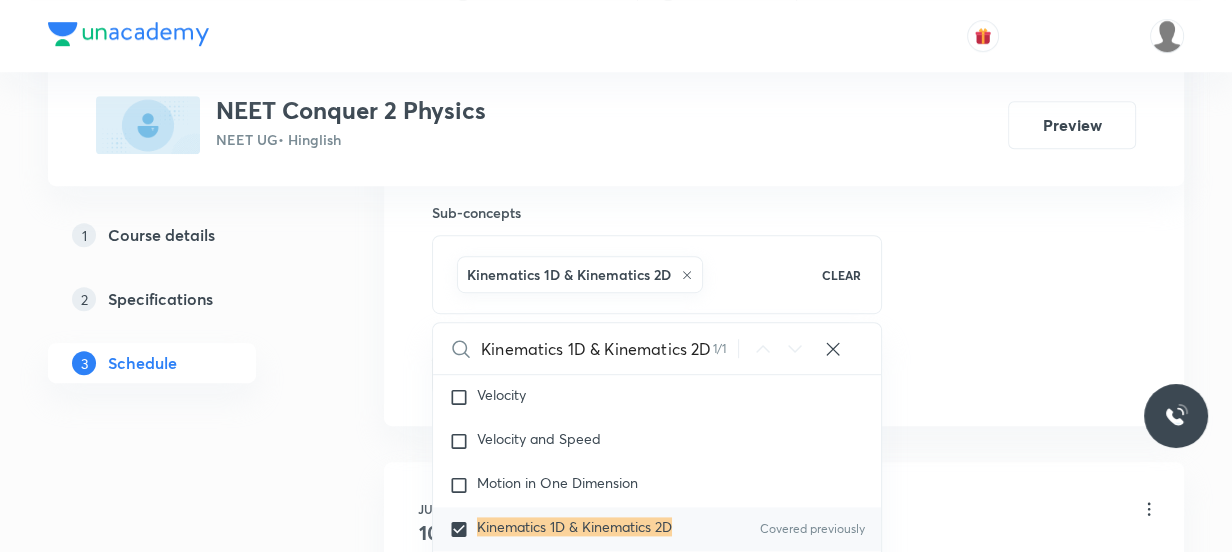 click on "Session  12 Live class Session title 29/99 Kinematics 1D & Kinematics 2D ​ Schedule for Aug 7, 2025, 10:00 AM ​ Duration (in minutes) 80 ​   Session type Online Offline Room Room 102 Sub-concepts Kinematics 1D & Kinematics 2D CLEAR Kinematics 1D & Kinematics 2D 1 / 1 ​ Physics - Full Syllabus Mock Questions Physics - Full Syllabus Mock Questions Physics Previous Year Question Physics Previous Year Question Units & Dimensions Physical quantity Applications of Dimensional Analysis Significant Figures Units of Physical Quantities System of Units Dimensions of Some Mathematical Functions Unit and Dimension Product of Two Vectors Subtraction of Vectors Cross Product Least Count Analysis Errors of Measurement Vernier Callipers Screw Gauge Zero Error Basic Mathematics Elementary Algebra Elementary Trigonometry Basic Coordinate Geometry Functions Differentiation Integral of a Function Use of Differentiation & Integration in One Dimensional Motion Derivatives of Equations of Motion by Calculus Unit Vectors Add" at bounding box center (784, -87) 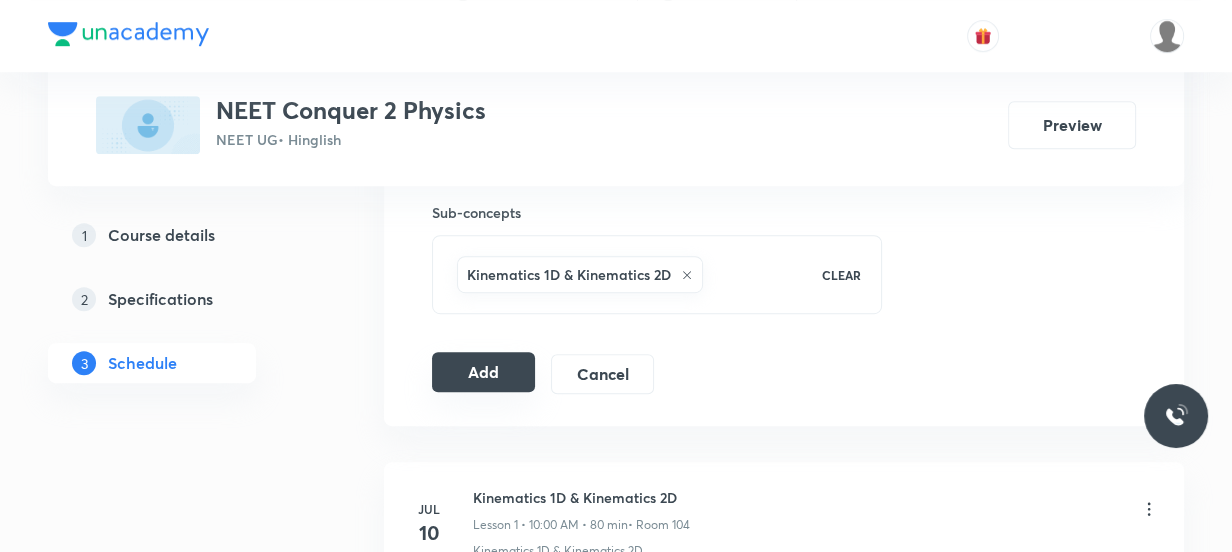 click on "Add" at bounding box center (483, 372) 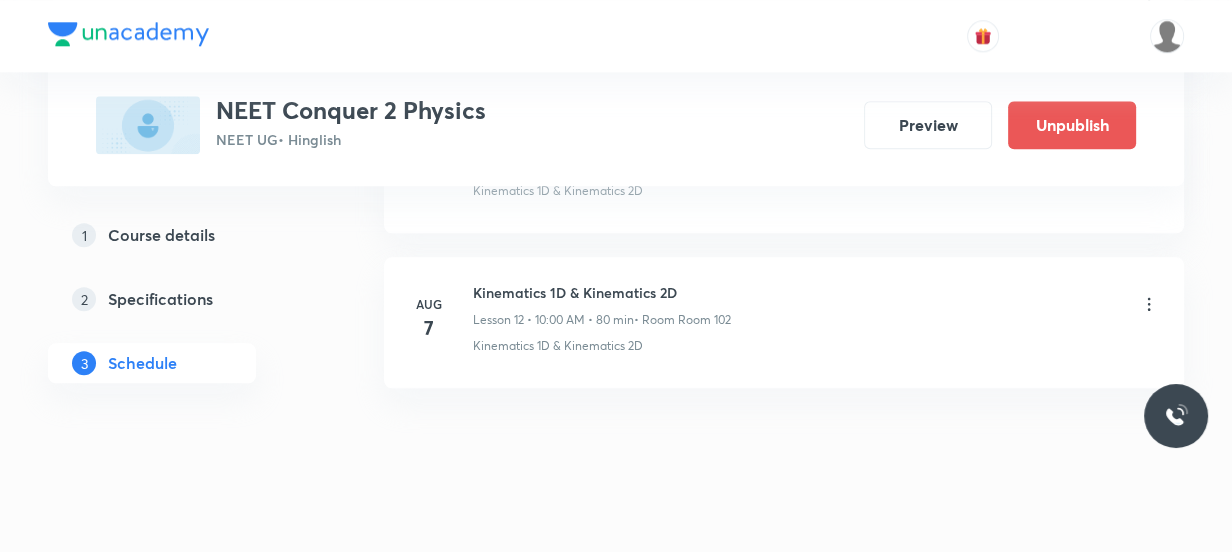 scroll, scrollTop: 1989, scrollLeft: 0, axis: vertical 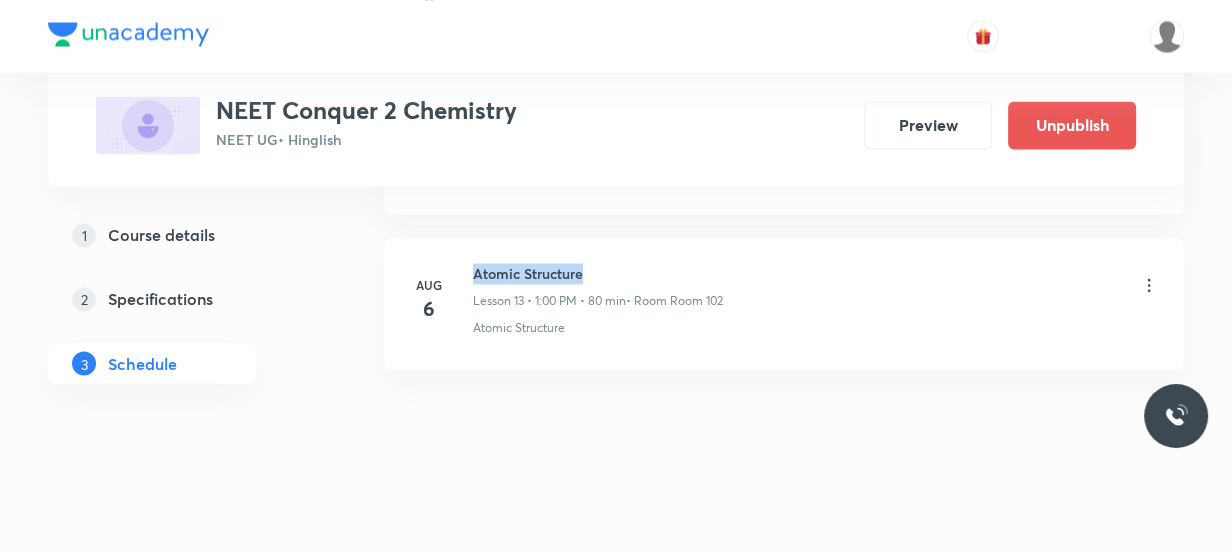 drag, startPoint x: 600, startPoint y: 266, endPoint x: 467, endPoint y: 254, distance: 133.54025 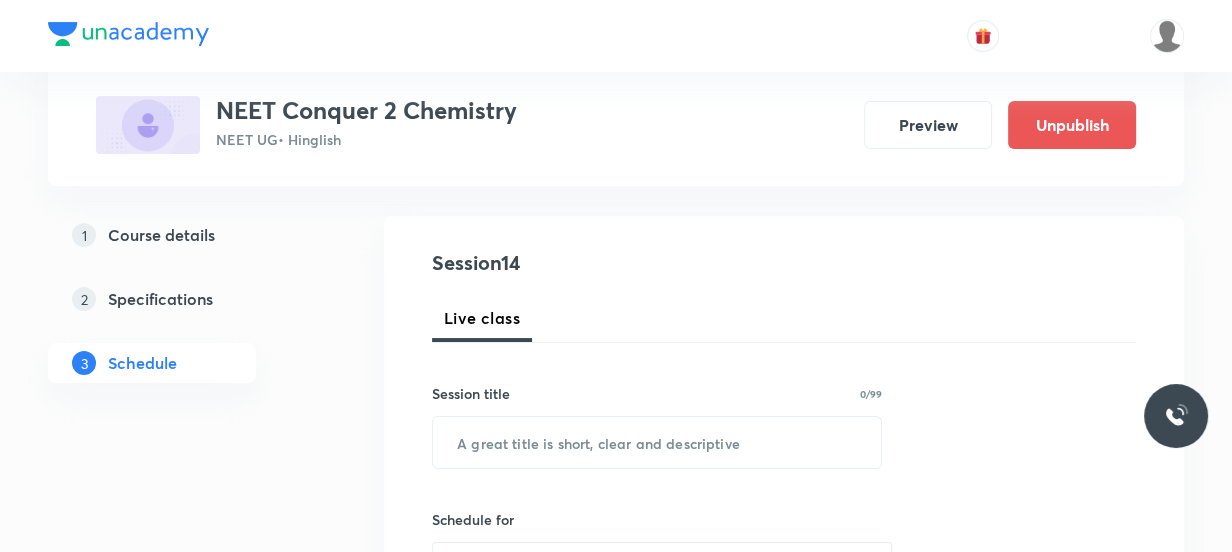 scroll, scrollTop: 0, scrollLeft: 0, axis: both 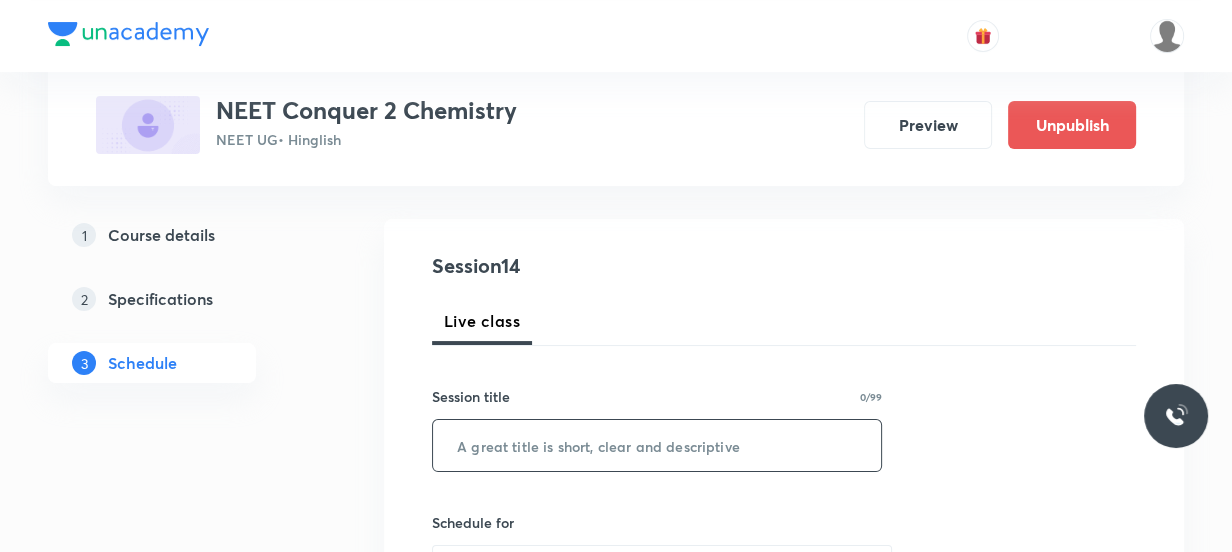 click at bounding box center [657, 445] 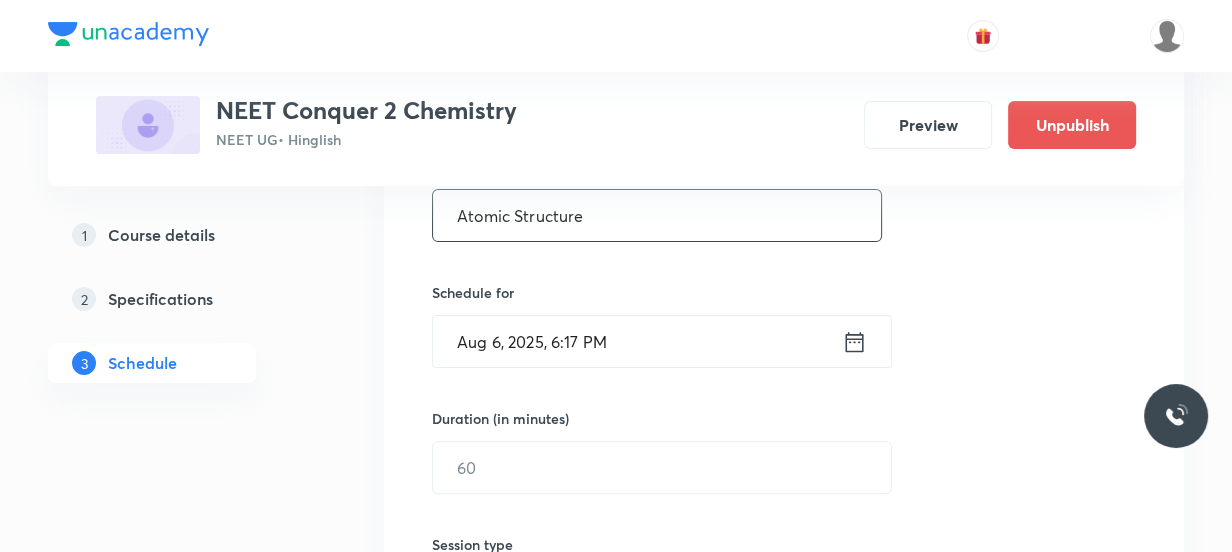 scroll, scrollTop: 454, scrollLeft: 0, axis: vertical 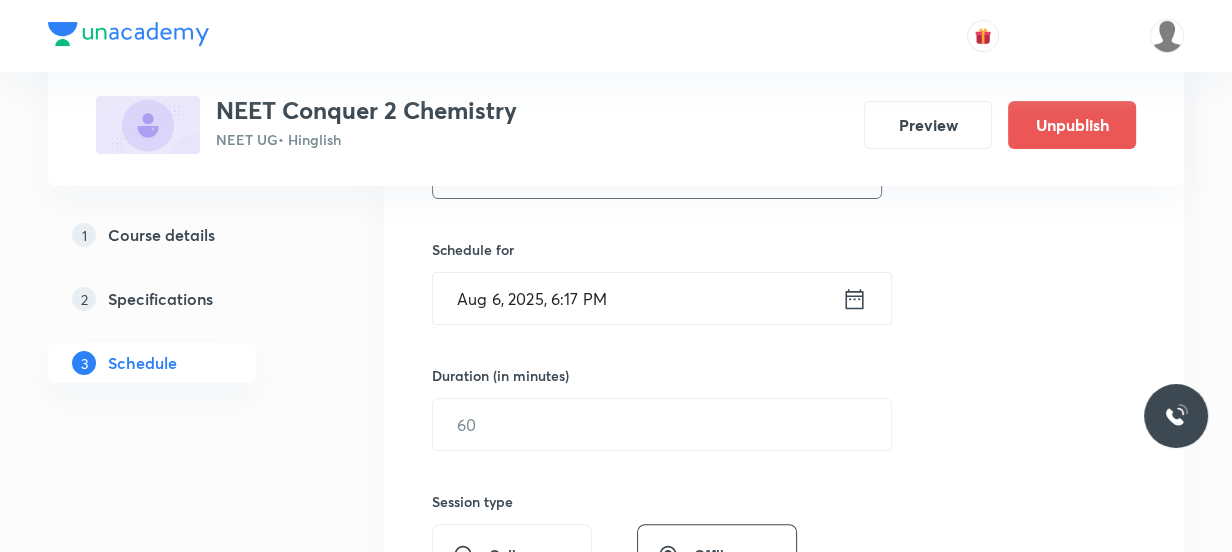 type on "Atomic Structure" 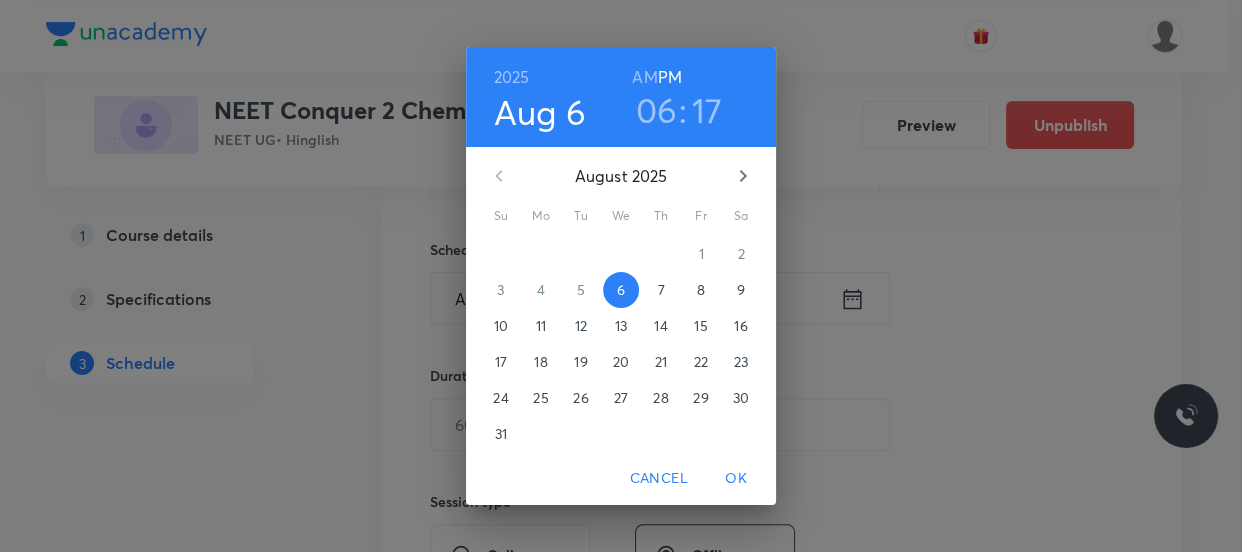 click on "7" at bounding box center [661, 290] 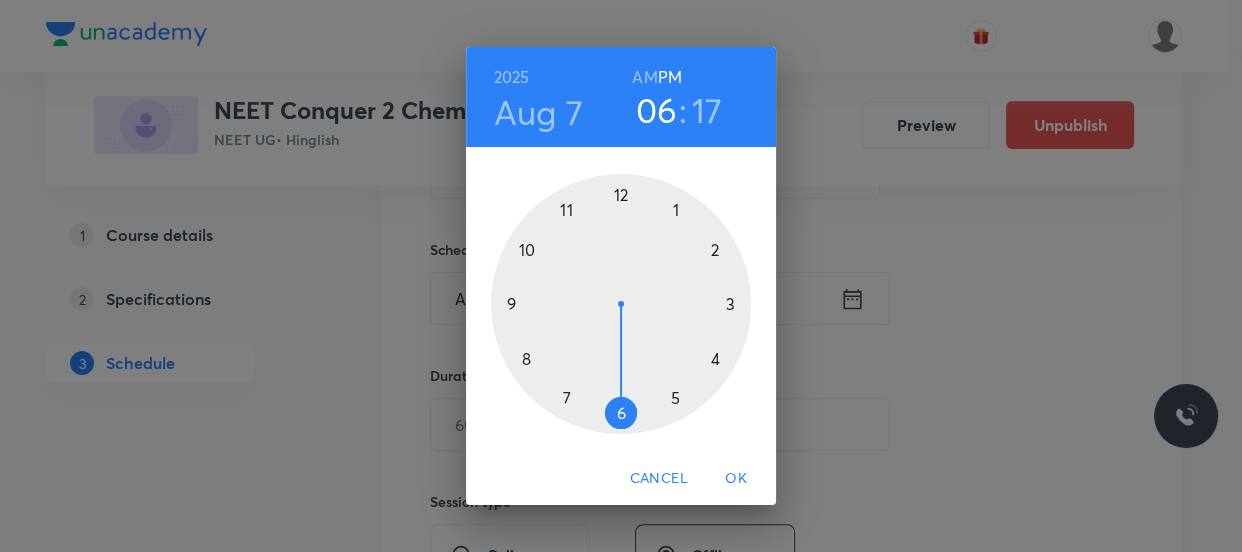 click at bounding box center [621, 304] 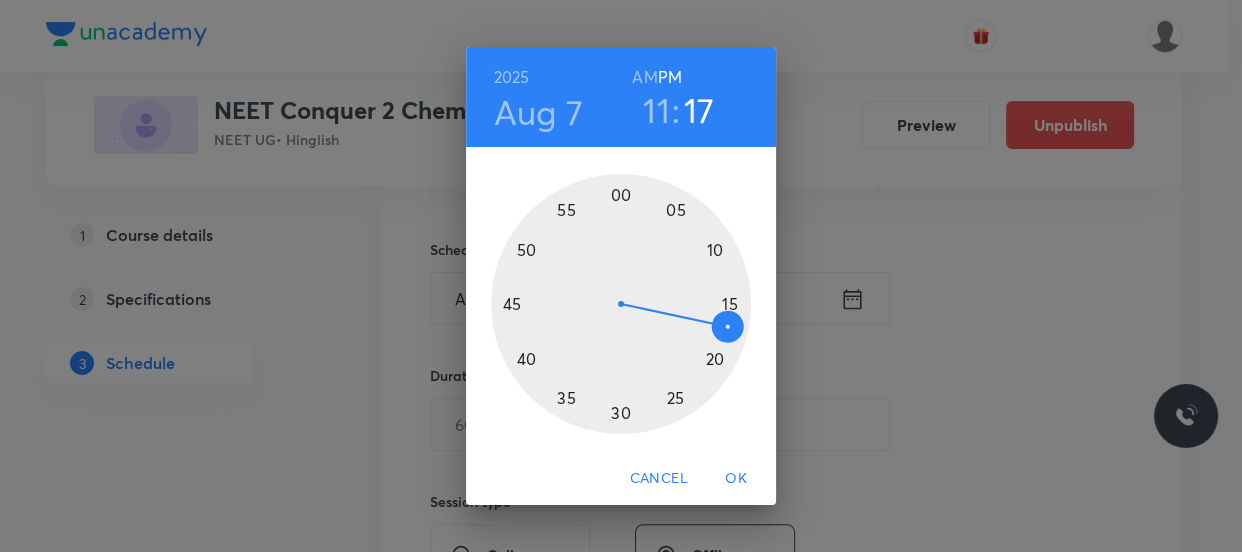 click at bounding box center [621, 304] 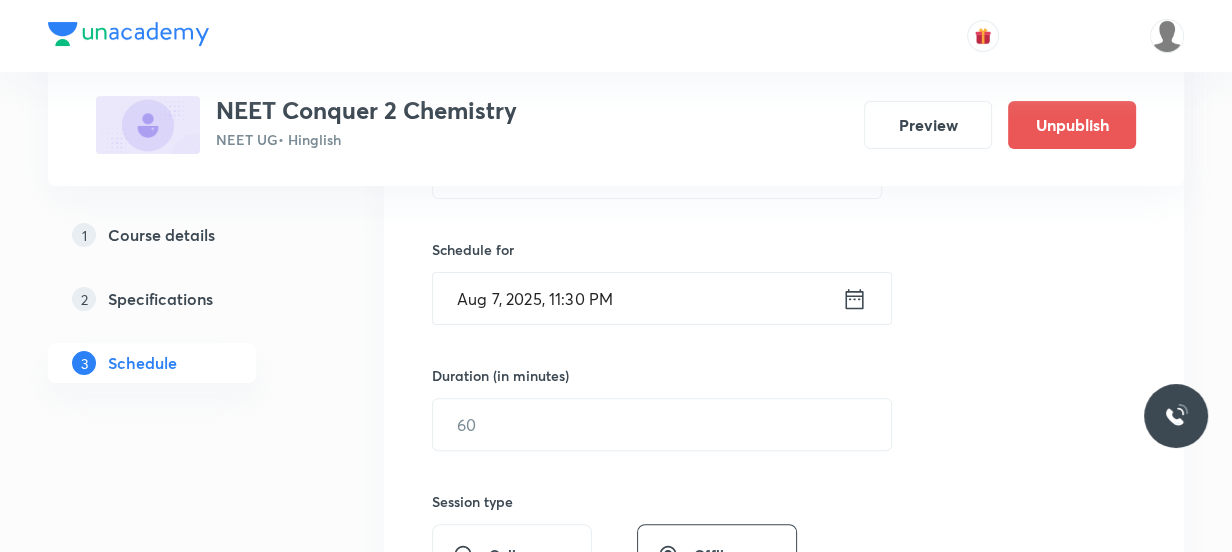 click on "Aug 7, 2025, 11:30 PM" at bounding box center [637, 298] 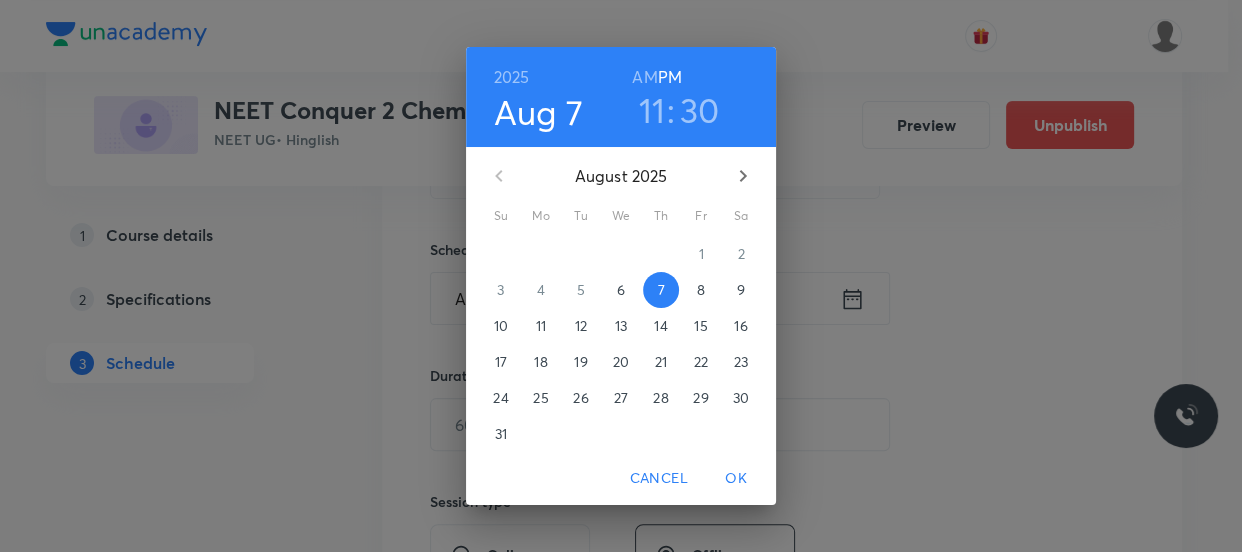 click on "AM" at bounding box center [644, 77] 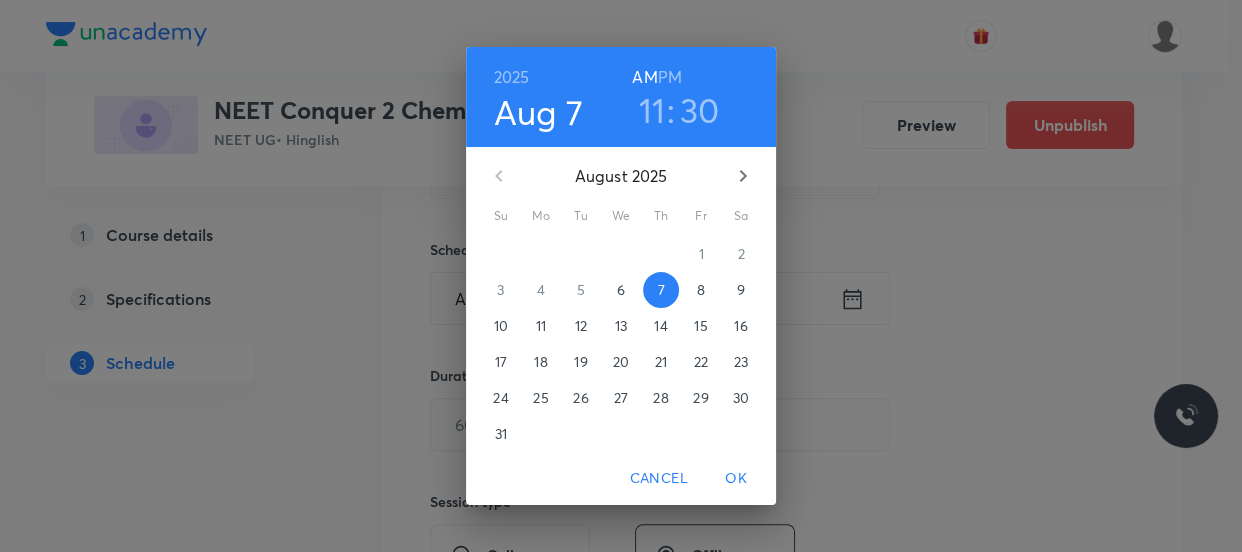 click on "OK" at bounding box center (736, 478) 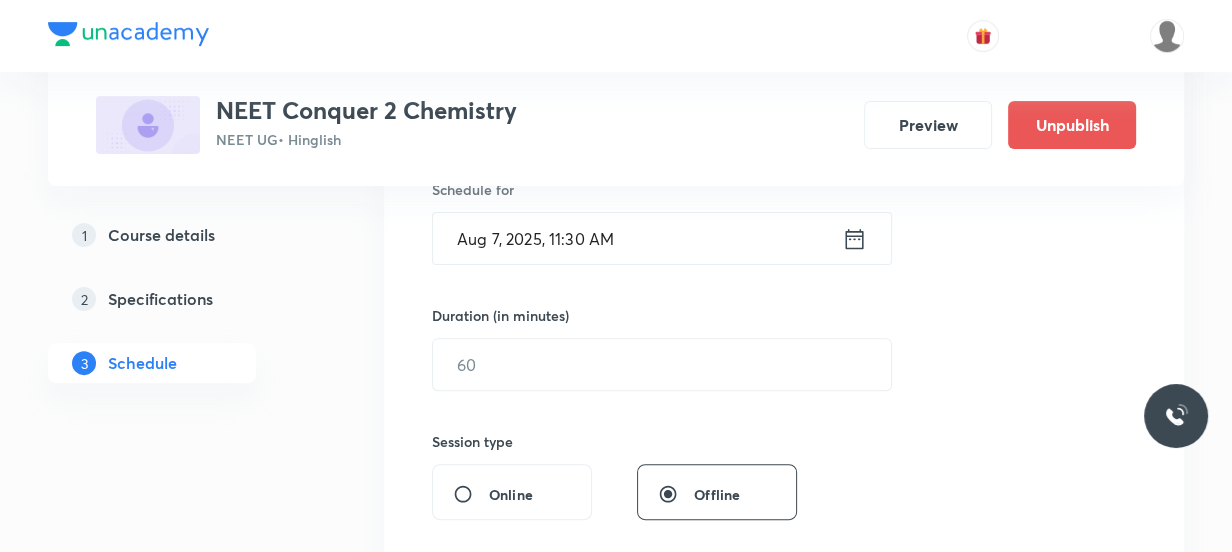 scroll, scrollTop: 545, scrollLeft: 0, axis: vertical 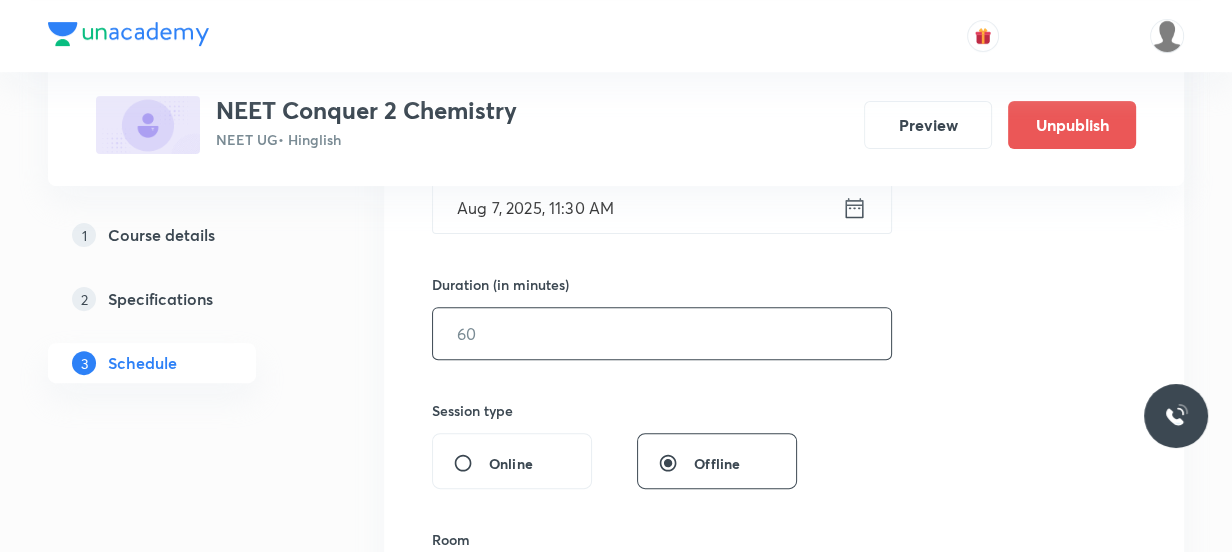 click at bounding box center [662, 333] 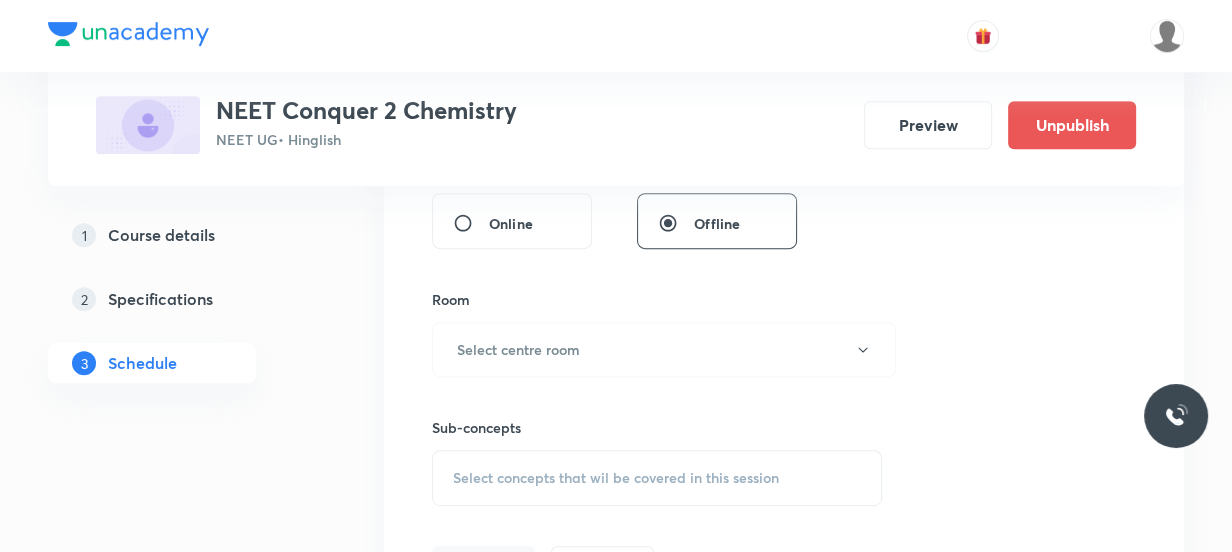scroll, scrollTop: 818, scrollLeft: 0, axis: vertical 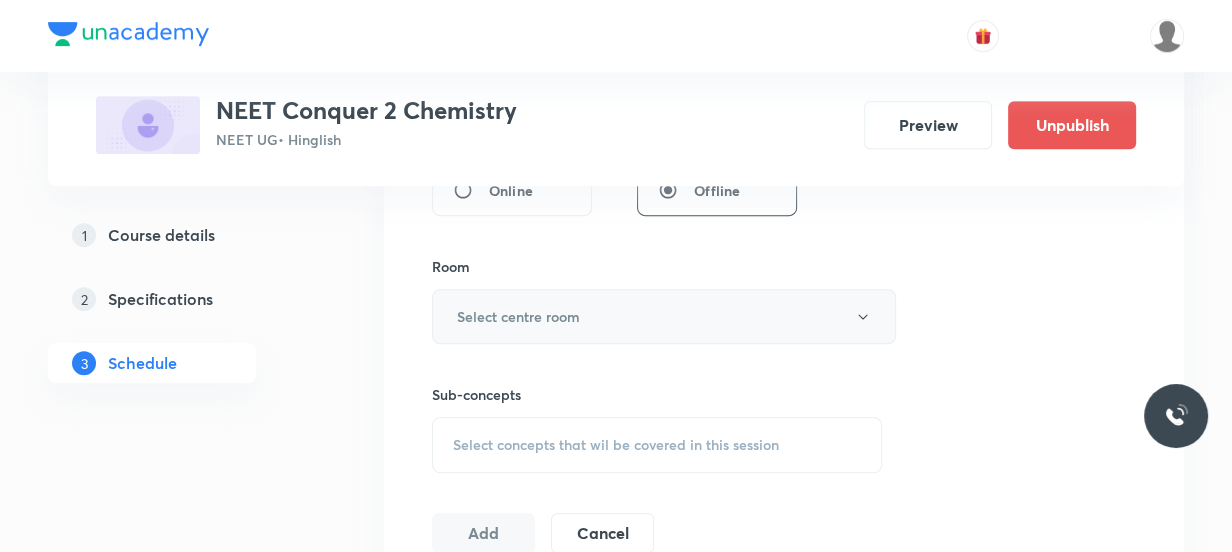 type on "80" 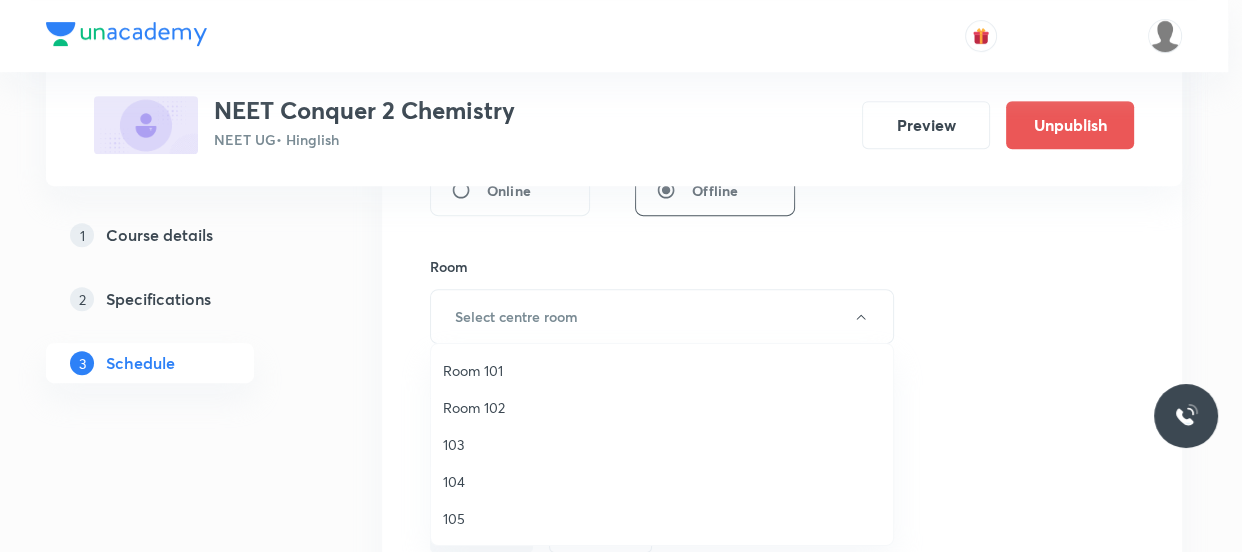 click on "Room 102" at bounding box center [662, 407] 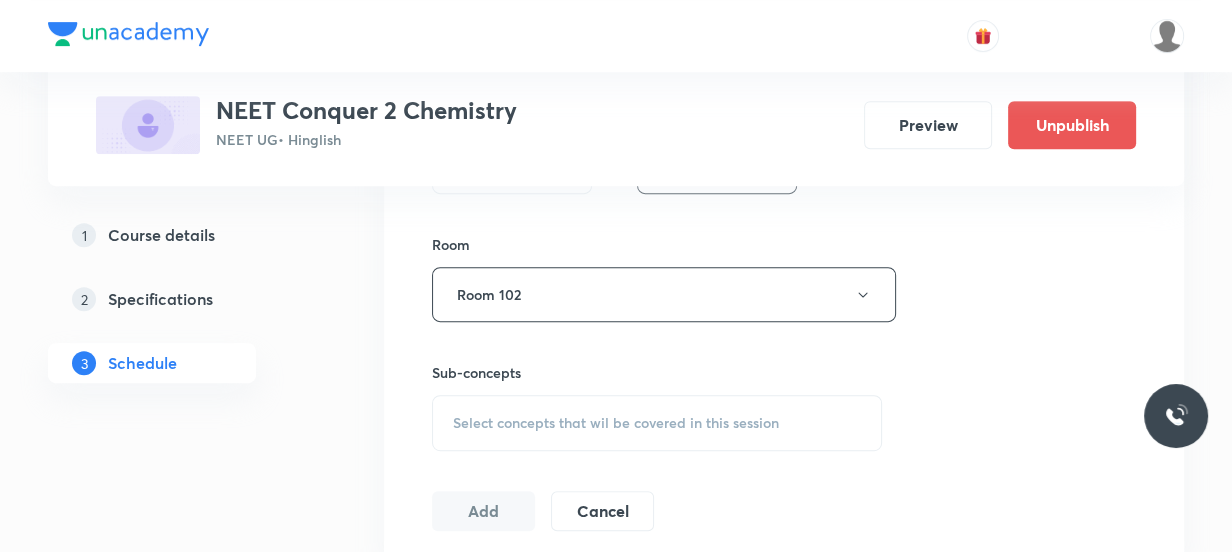 scroll, scrollTop: 1000, scrollLeft: 0, axis: vertical 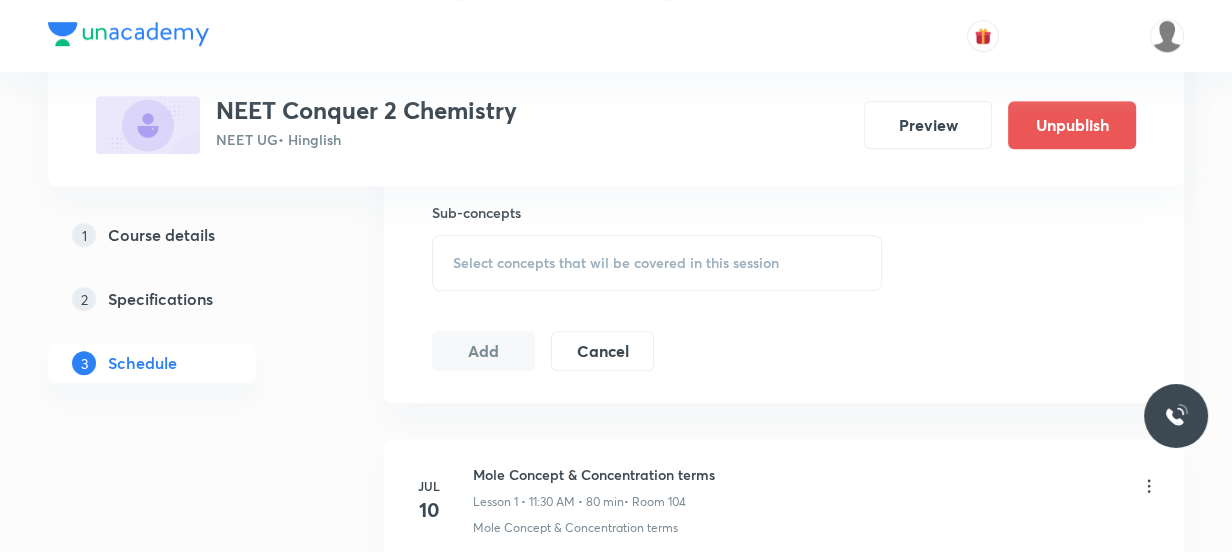 click on "Select concepts that wil be covered in this session" at bounding box center [657, 263] 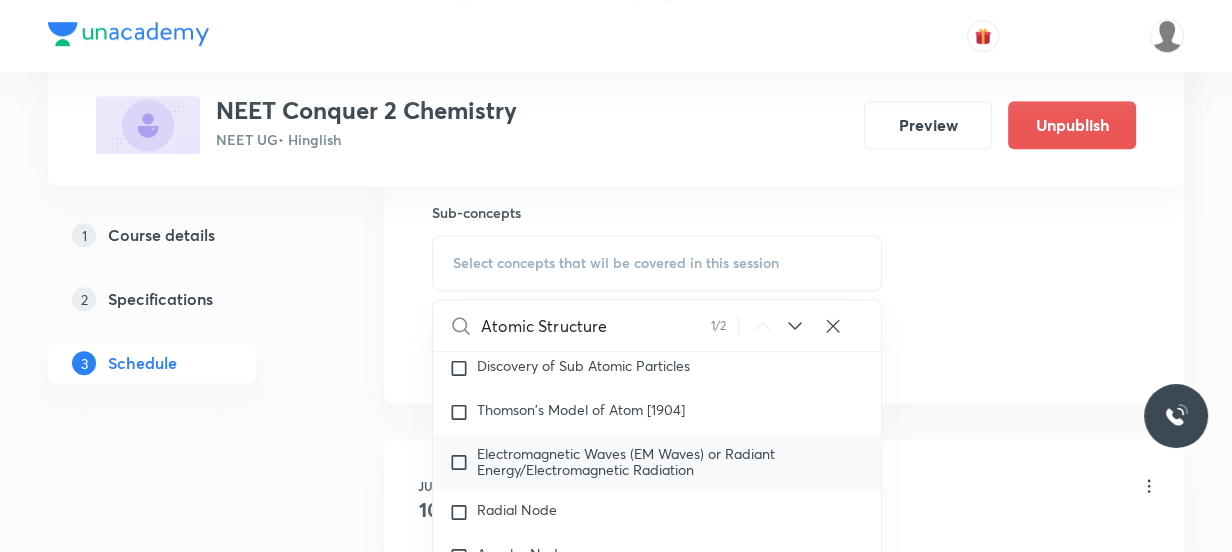 scroll, scrollTop: 3093, scrollLeft: 0, axis: vertical 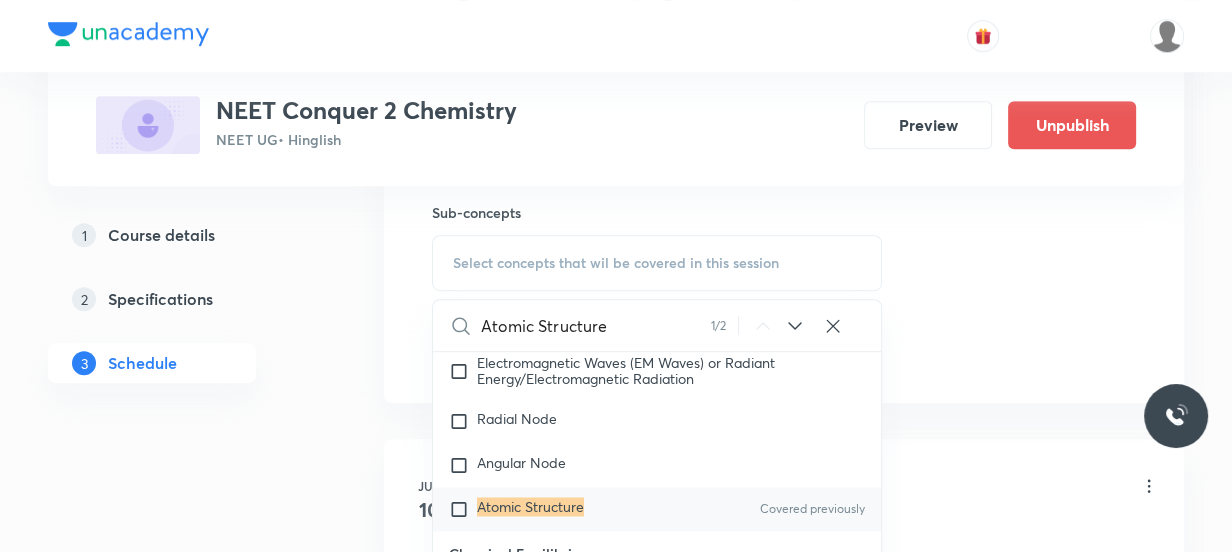 type on "Atomic Structure" 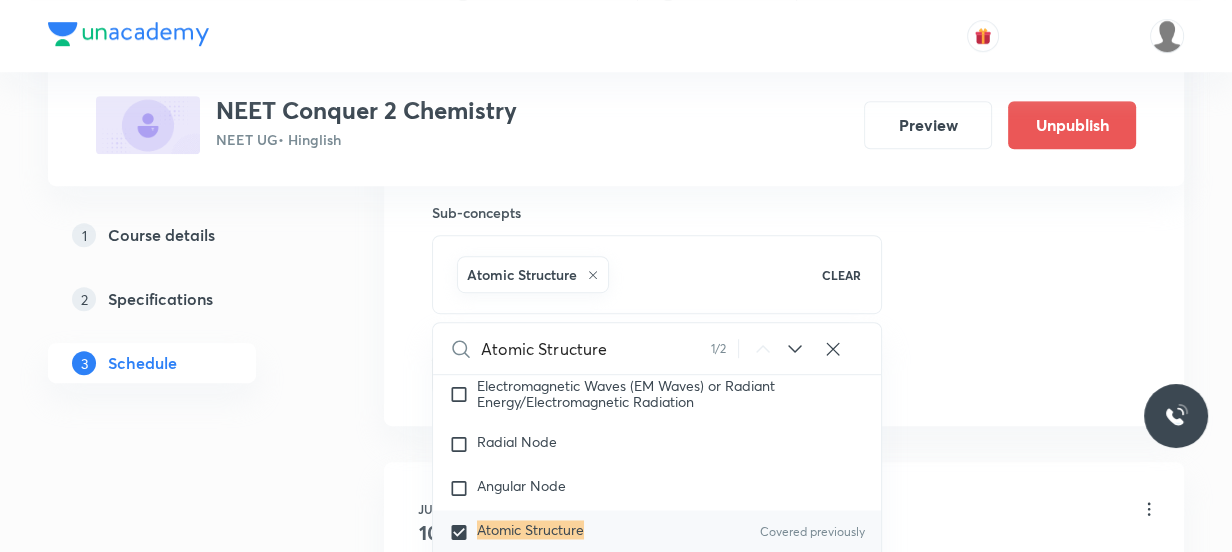 click on "Session  14 Live class Session title 16/99 Atomic Structure ​ Schedule for Aug 7, 2025, 11:30 AM ​ Duration (in minutes) 80 ​   Session type Online Offline Room Room 102 Sub-concepts Atomic Structure CLEAR Atomic Structure 1 / 2 ​ Chemistry - Full Syllabus Mock Questions Chemistry - Full Syllabus Mock Questions Chemistry Previous Year Chemistry Previous Year Questions Chemistry Previous Year Questions General Topics & Mole Concept Basic Concepts Mole – Basic Introduction Covered previously Percentage Composition Stoichiometry Principle of Atom Conservation (POAC) Relation between Stoichiometric Quantities Application of Mole Concept: Gravimetric Analysis Electronic Configuration Of Atoms (Hund's rule)  Quantum Numbers (Magnetic Quantum no.) Quantum Numbers(Pauli's Exclusion law) Mean Molar Mass or Molecular Mass Variation of Conductivity with Concentration Mechanism of Corrosion Atomic Structure Discovery Of Electron Some Prerequisites of Physics Discovery Of Protons And Neutrons Atomic Models Wave" at bounding box center [784, -87] 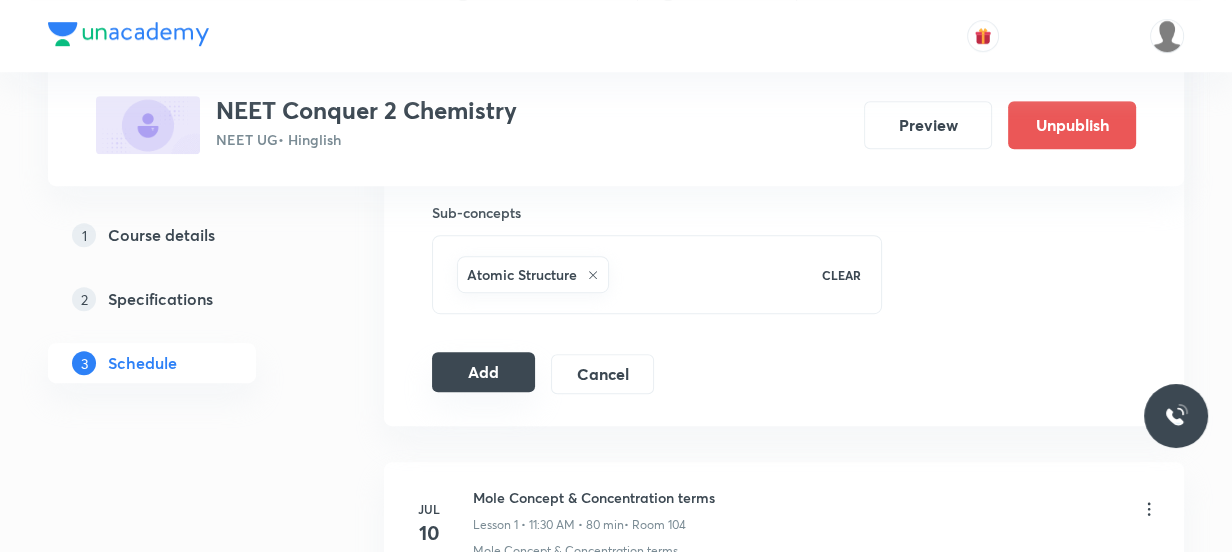 click on "Add" at bounding box center (483, 372) 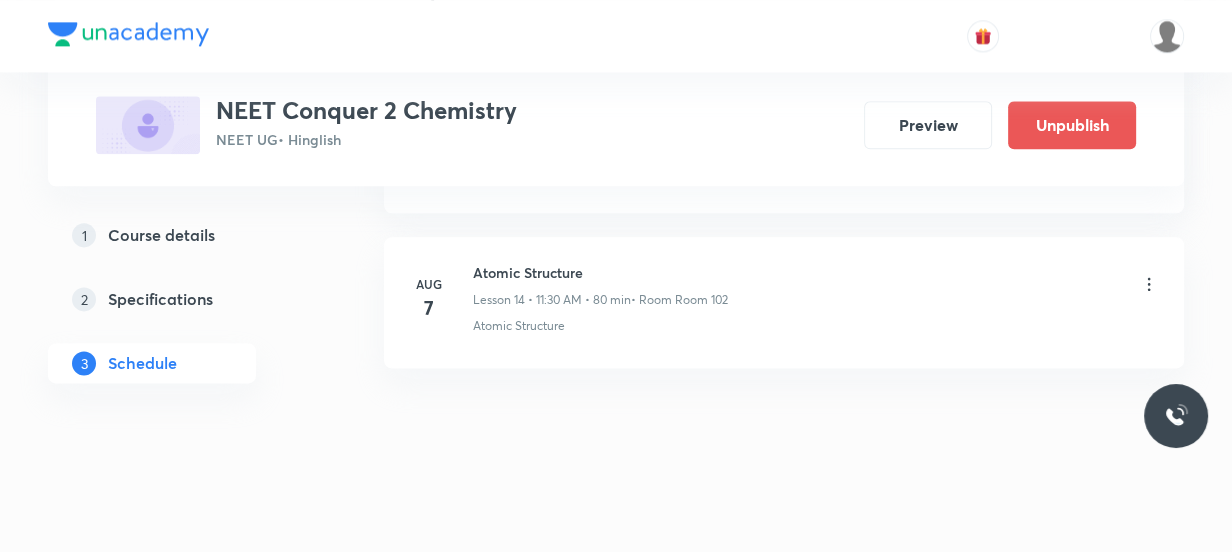scroll, scrollTop: 2299, scrollLeft: 0, axis: vertical 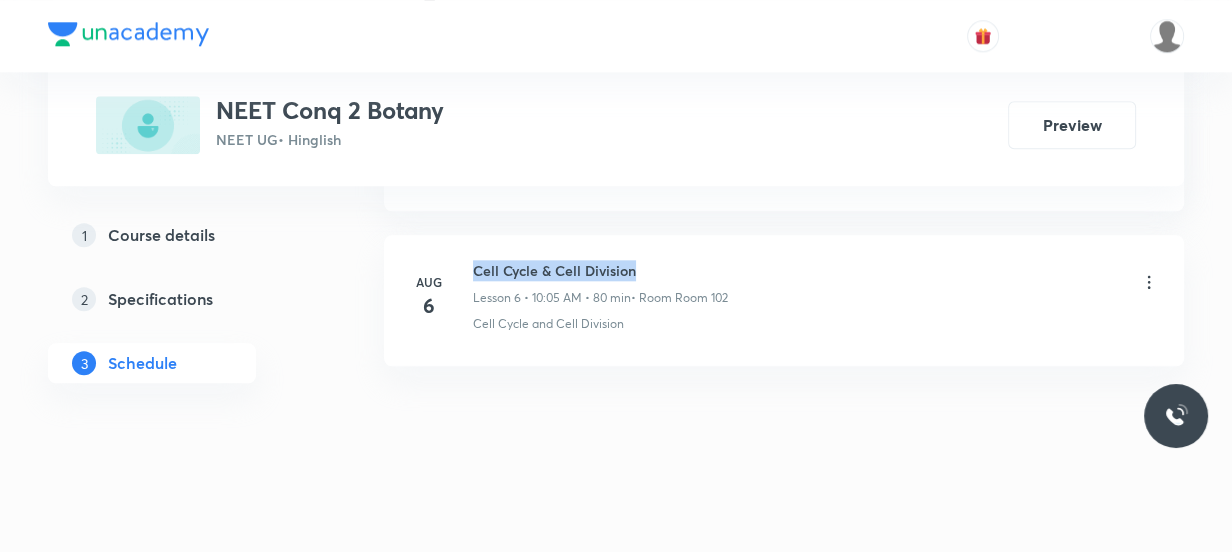 drag, startPoint x: 640, startPoint y: 261, endPoint x: 477, endPoint y: 268, distance: 163.15024 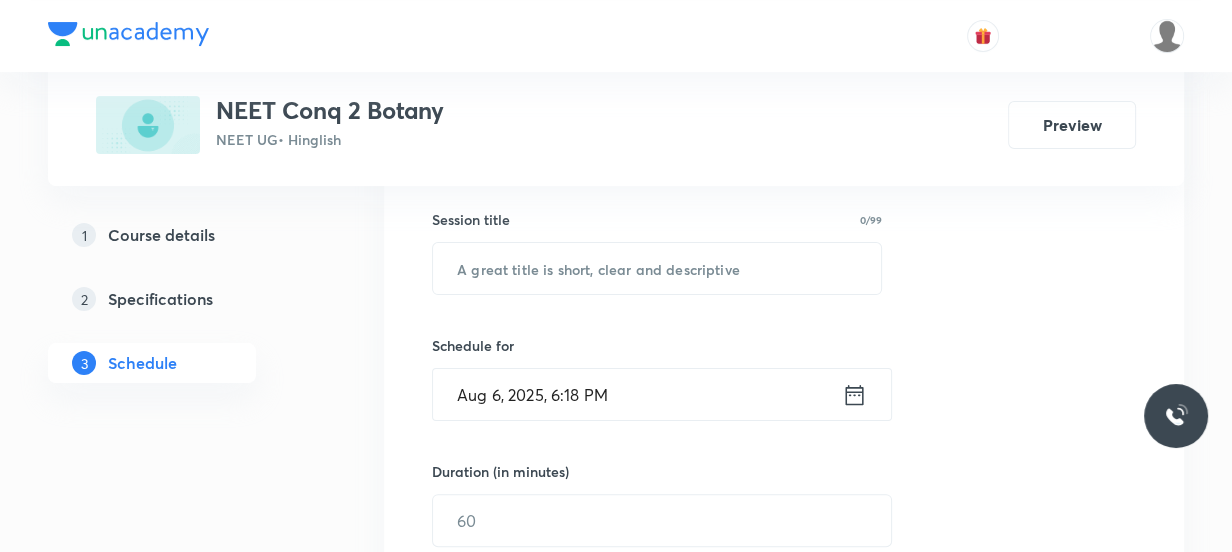scroll, scrollTop: 0, scrollLeft: 0, axis: both 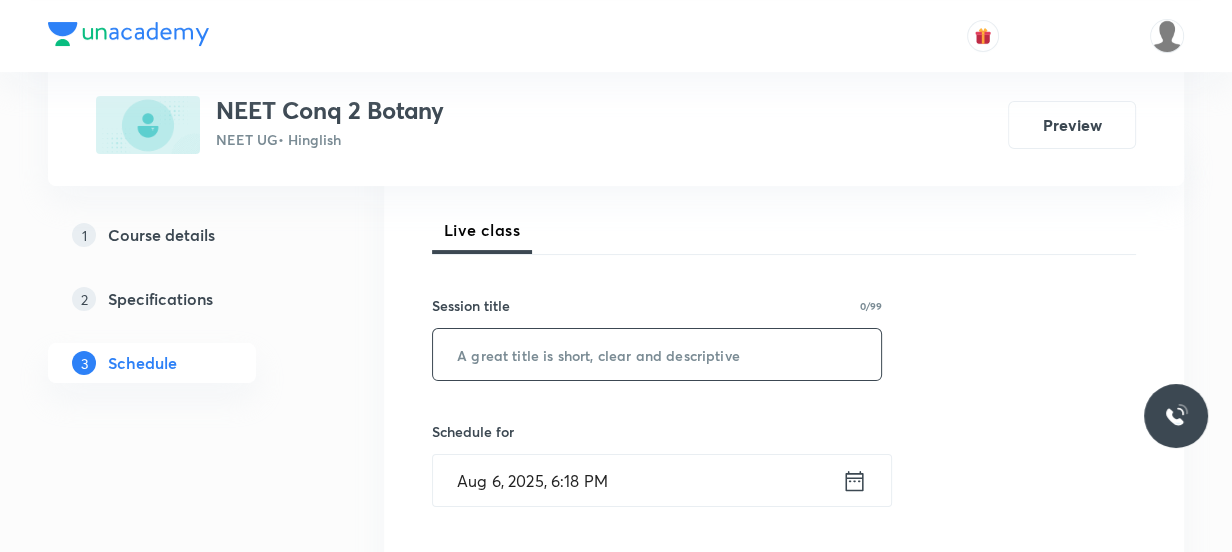 click at bounding box center [657, 354] 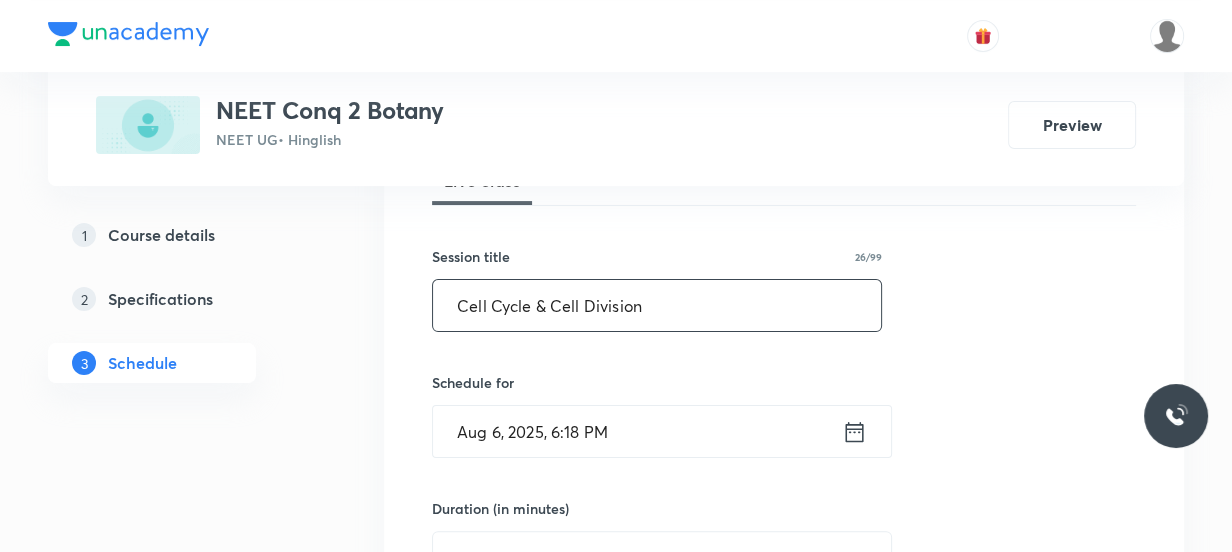 scroll, scrollTop: 363, scrollLeft: 0, axis: vertical 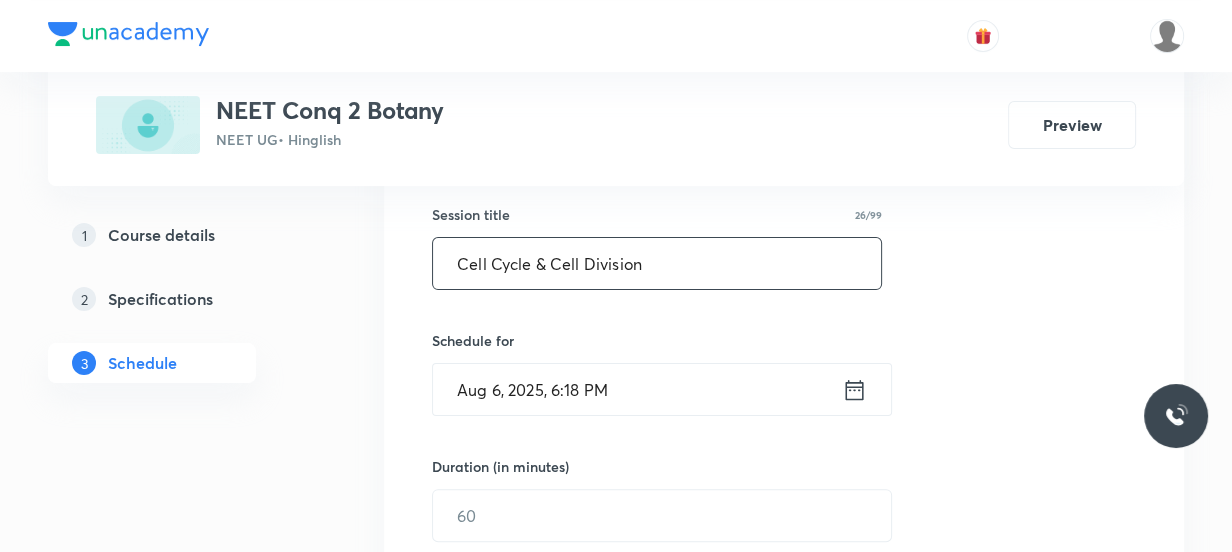type on "Cell Cycle & Cell Division" 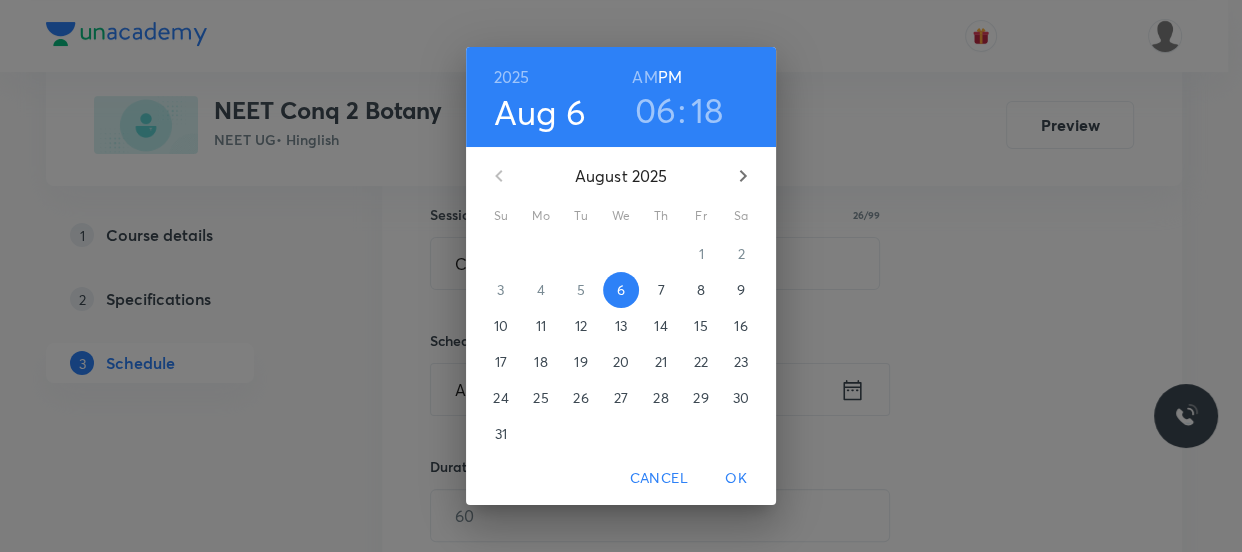 click on "7" at bounding box center (660, 290) 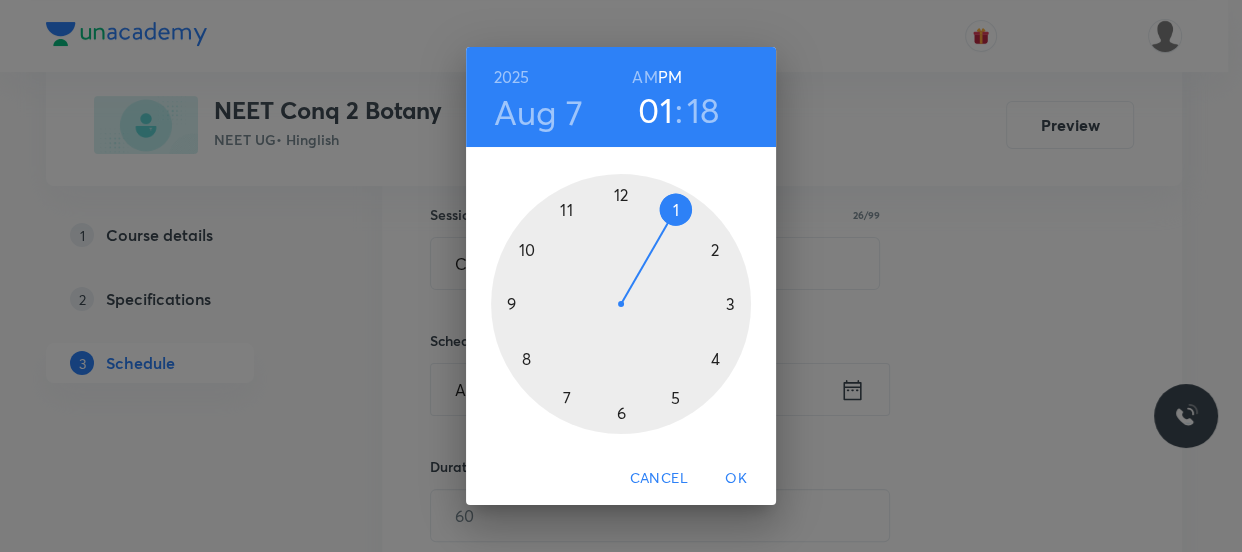 click at bounding box center [621, 304] 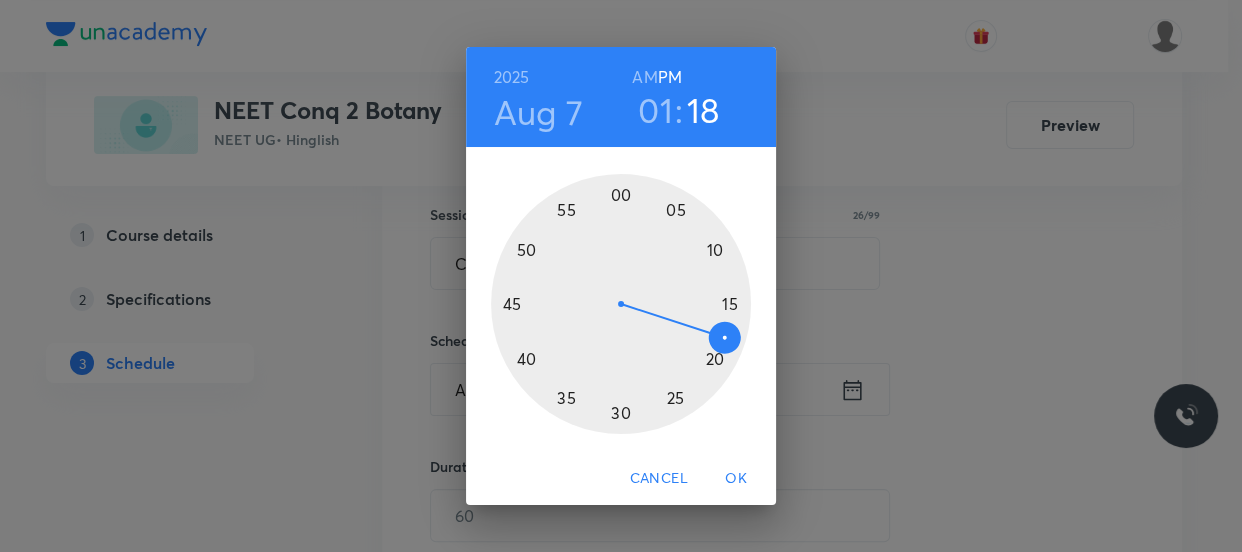 click at bounding box center (621, 304) 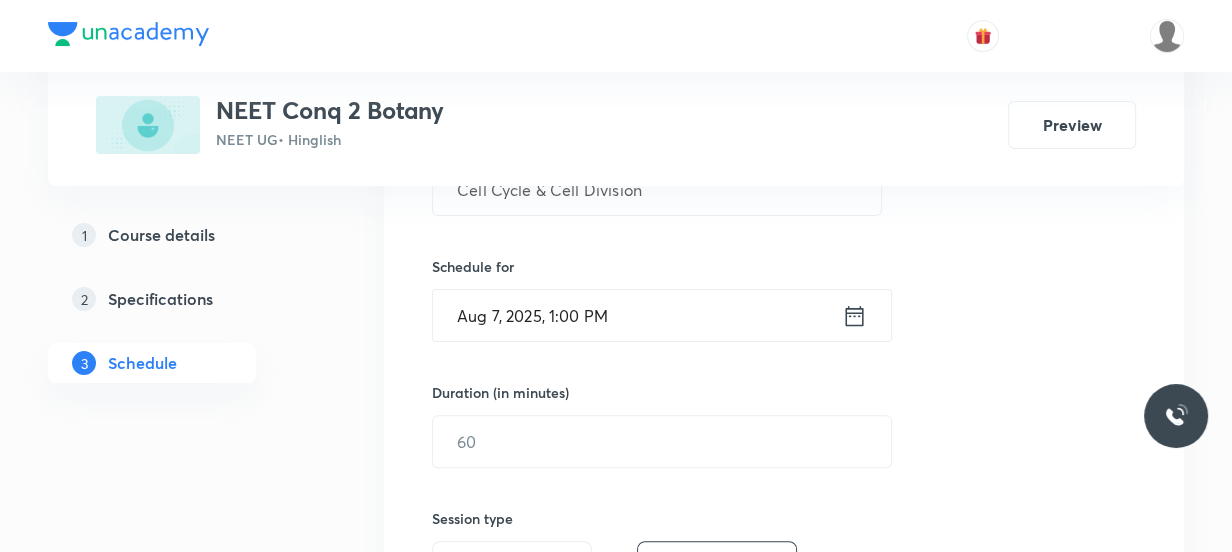 scroll, scrollTop: 545, scrollLeft: 0, axis: vertical 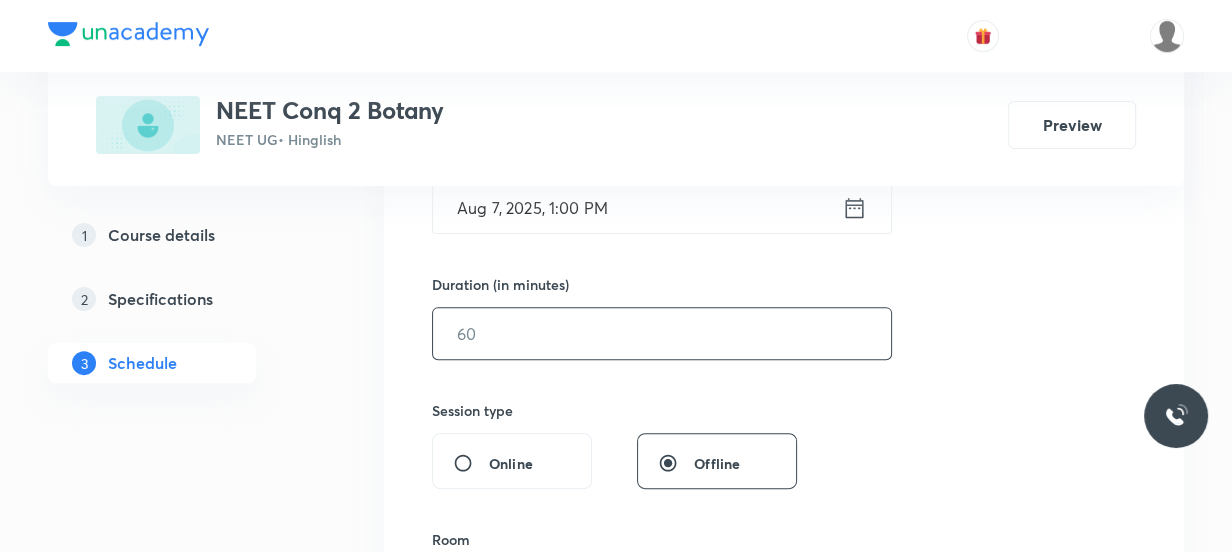 click at bounding box center [662, 333] 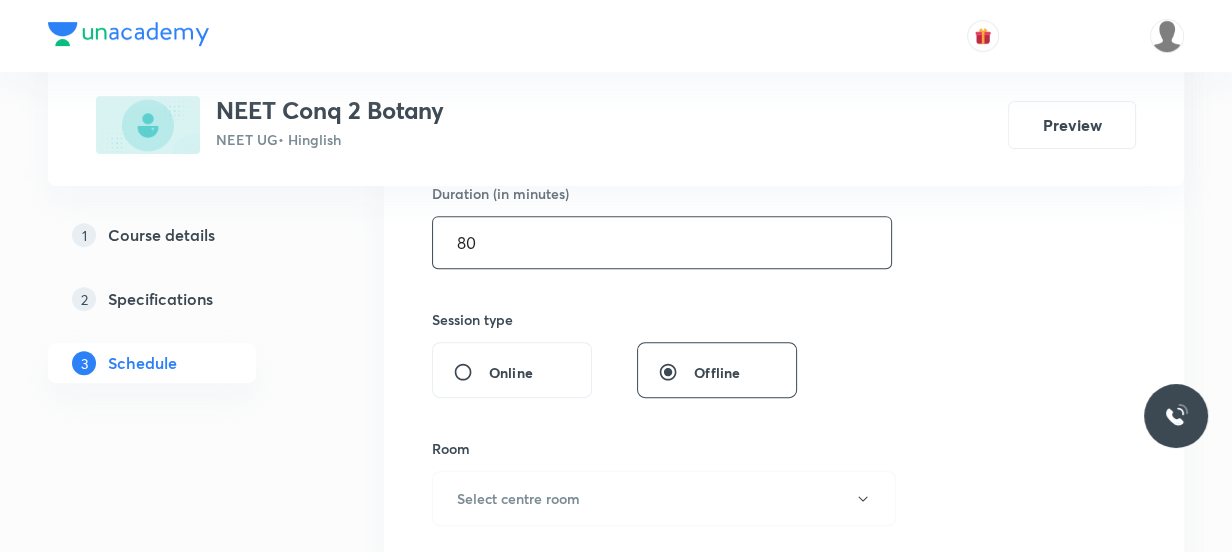 scroll, scrollTop: 818, scrollLeft: 0, axis: vertical 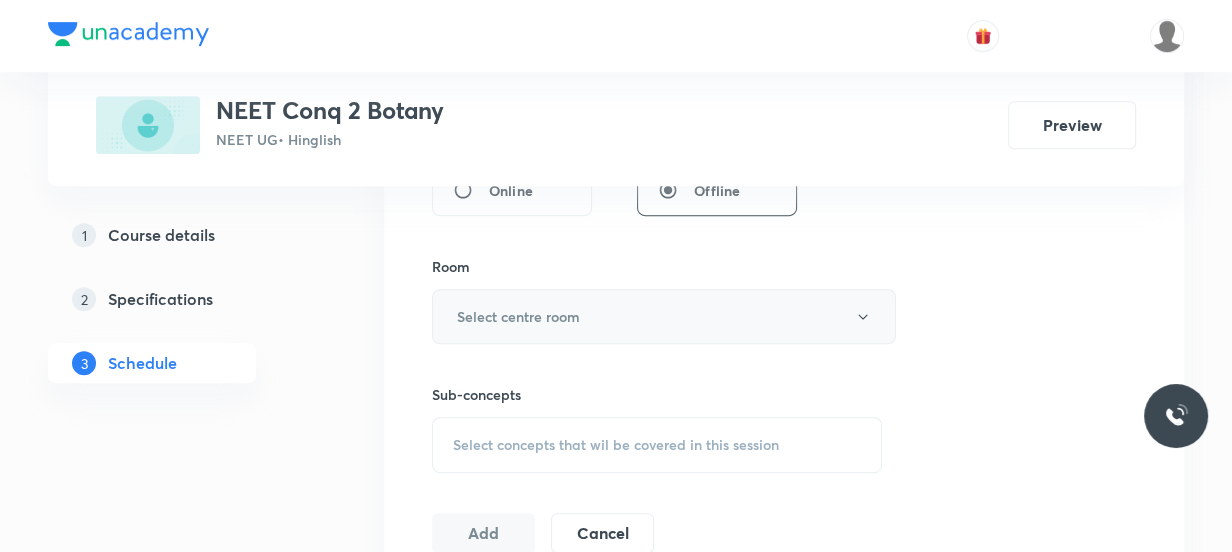 type on "80" 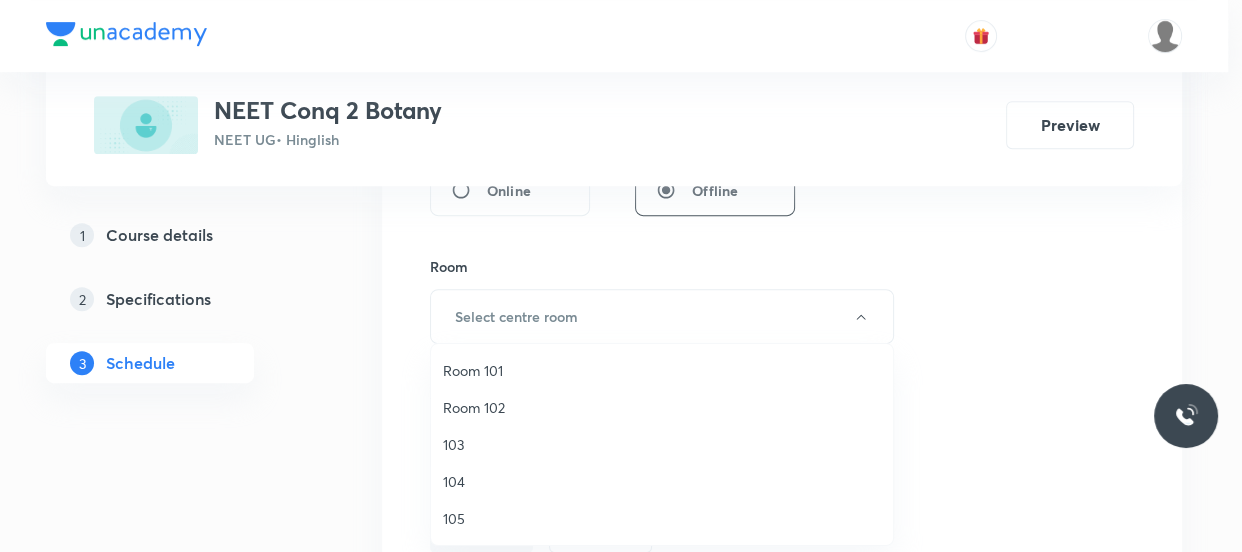 click on "Room 102" at bounding box center [662, 407] 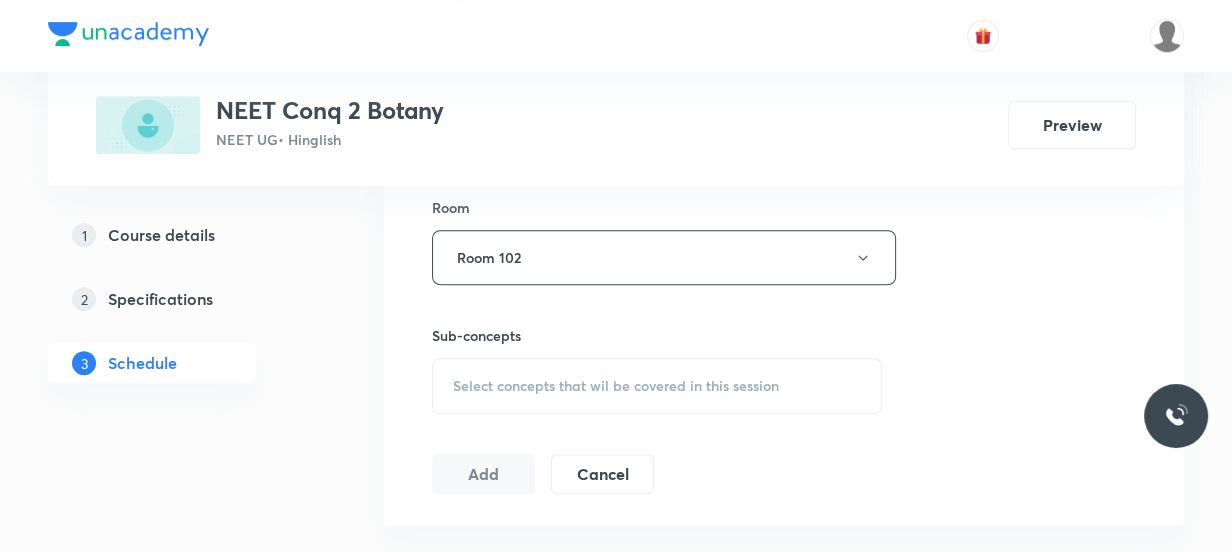 scroll, scrollTop: 909, scrollLeft: 0, axis: vertical 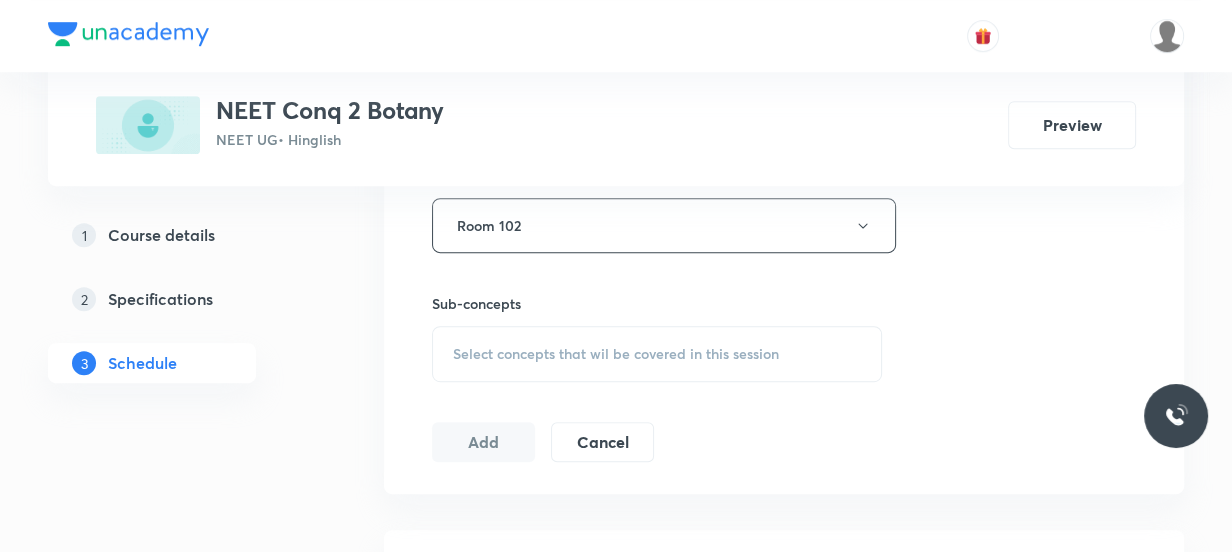 click on "Select concepts that wil be covered in this session" at bounding box center [616, 354] 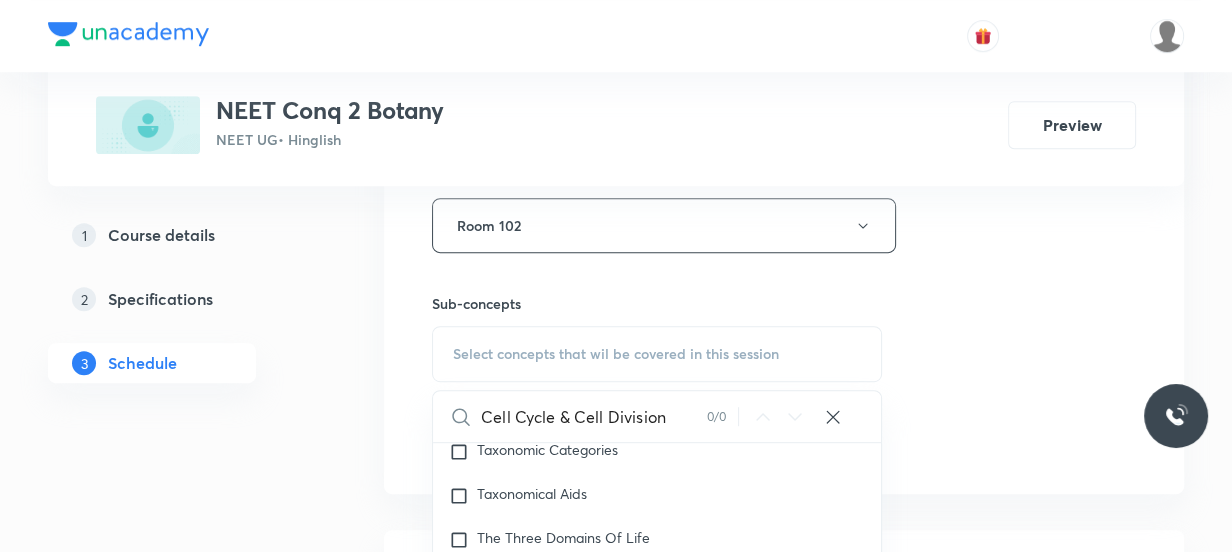 scroll, scrollTop: 818, scrollLeft: 0, axis: vertical 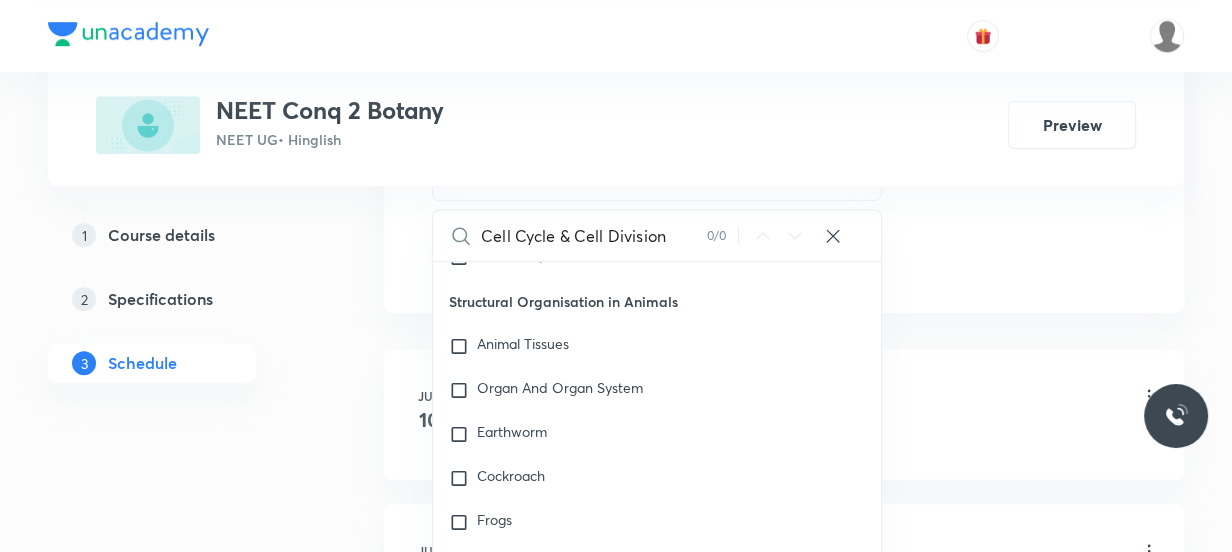 click on "Cell Cycle & Cell Division" at bounding box center [593, 235] 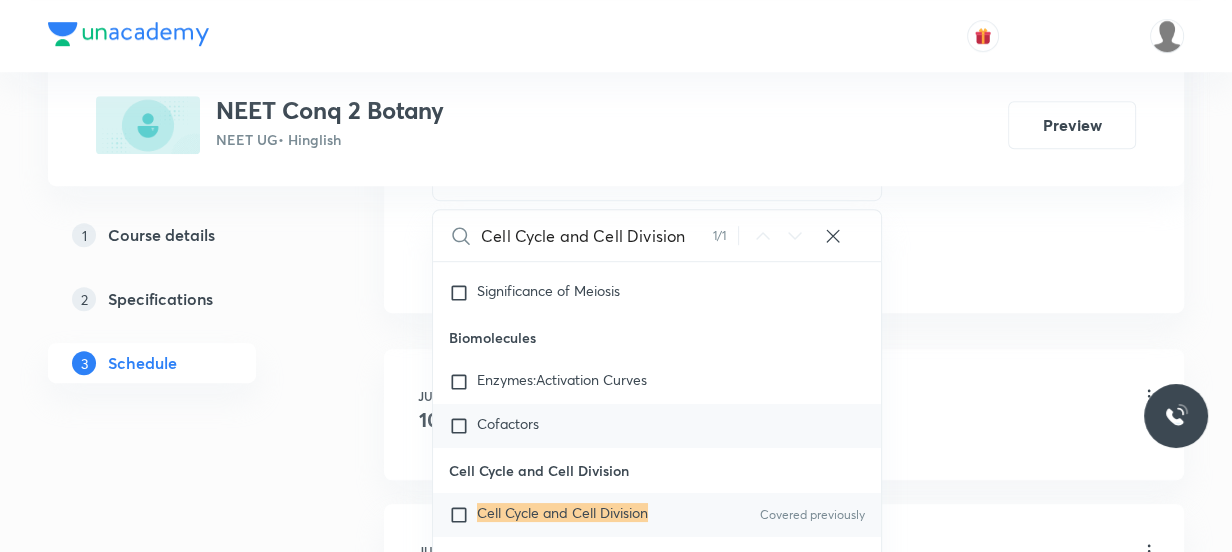 scroll, scrollTop: 34209, scrollLeft: 0, axis: vertical 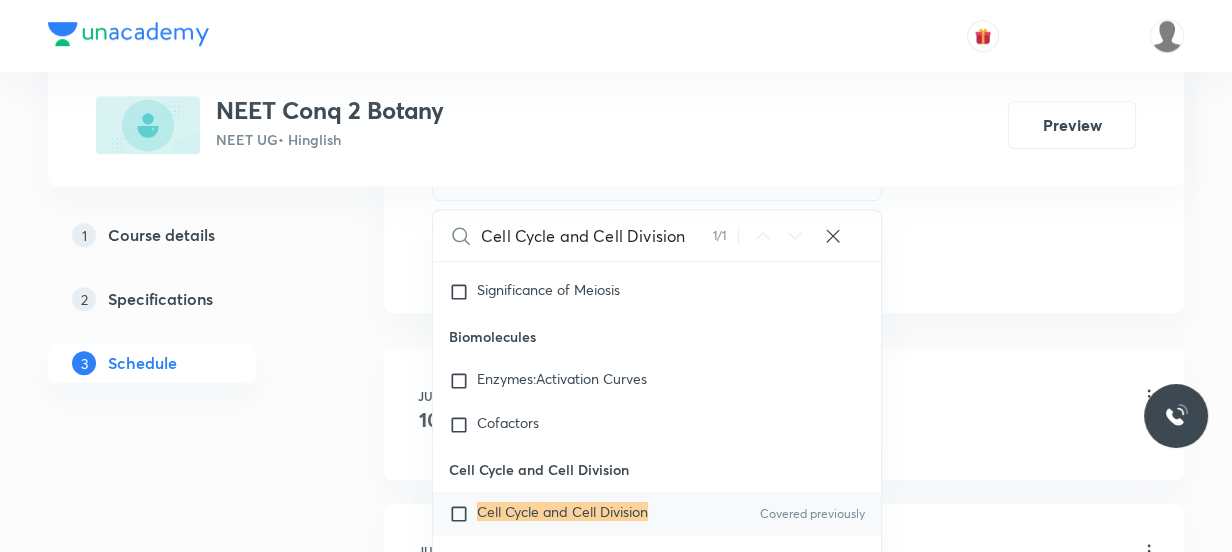 type on "Cell Cycle and Cell Division" 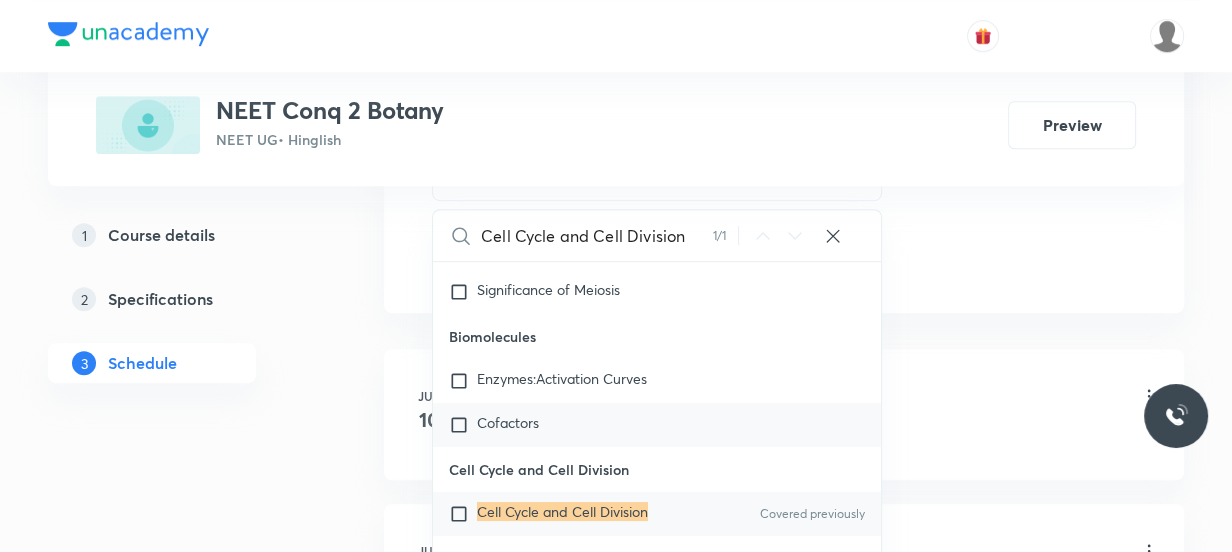 drag, startPoint x: 558, startPoint y: 523, endPoint x: 706, endPoint y: 465, distance: 158.95912 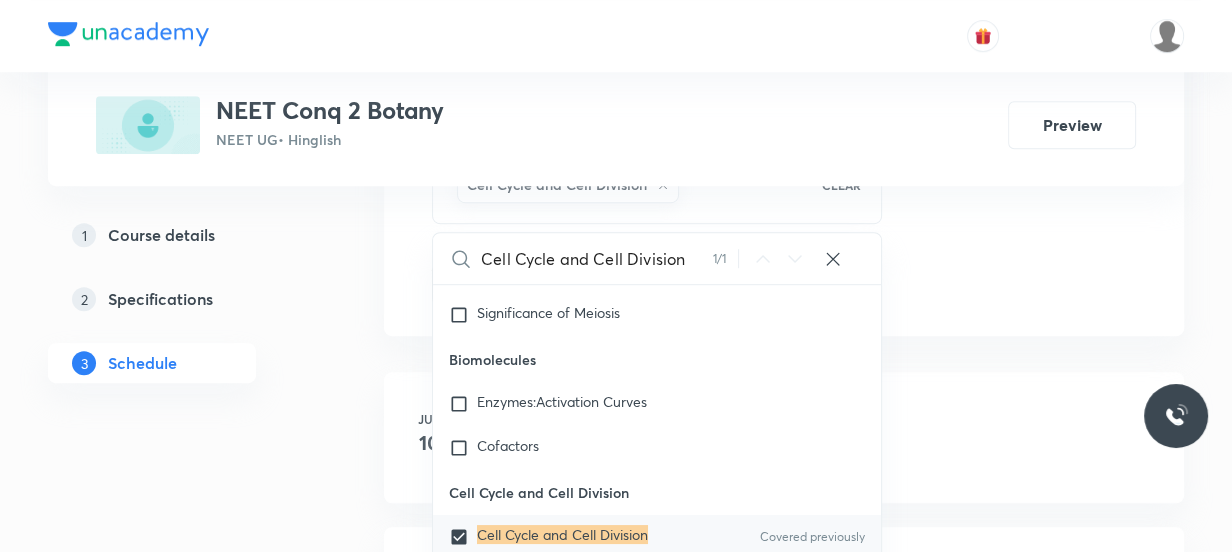 click on "Session  7 Live class Session title 26/99 Cell Cycle & Cell Division ​ Schedule for [DATE], [TIME] ​ Duration (in minutes) 80 ​   Session type Online Offline Room Room 102 Sub-concepts Cell Cycle and Cell Division CLEAR Cell Cycle and Cell Division 1 / 1 ​ Biology - Full Syllabus Mock Questions Biology - Full Syllabus Mock Questions Practice questions Practice Questions Biology Previous Year Questions Maths Previous Year Questions Living World What Is Living? Diversity In The Living World Systematics Types Of Taxonomy Fundamental Components Of Taxonomy Taxonomic Categories Taxonomical Aids The Three Domains Of Life Biological Nomenclature  Biological Classification System Of Classification Kingdom Monera Kingdom Protista Kingdom Fungi Kingdom Plantae Kingdom Animalia Linchens Mycorrhiza Virus Prions Viroids Plant Kingdom Algae Bryophytes Pteridophytes Gymnosperms Angiosperms Animal Kingdom Basics Of Classification Classification Of Animals Animal Kingdom Animal Diversity Animal Diversity Root ER" at bounding box center (784, -177) 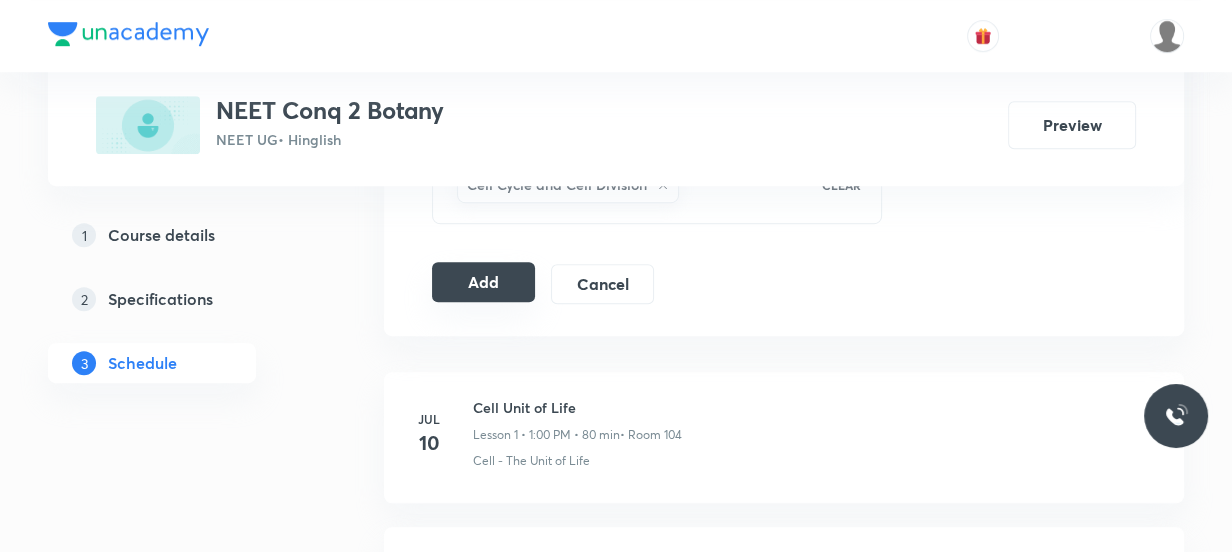 click on "Add" at bounding box center [483, 282] 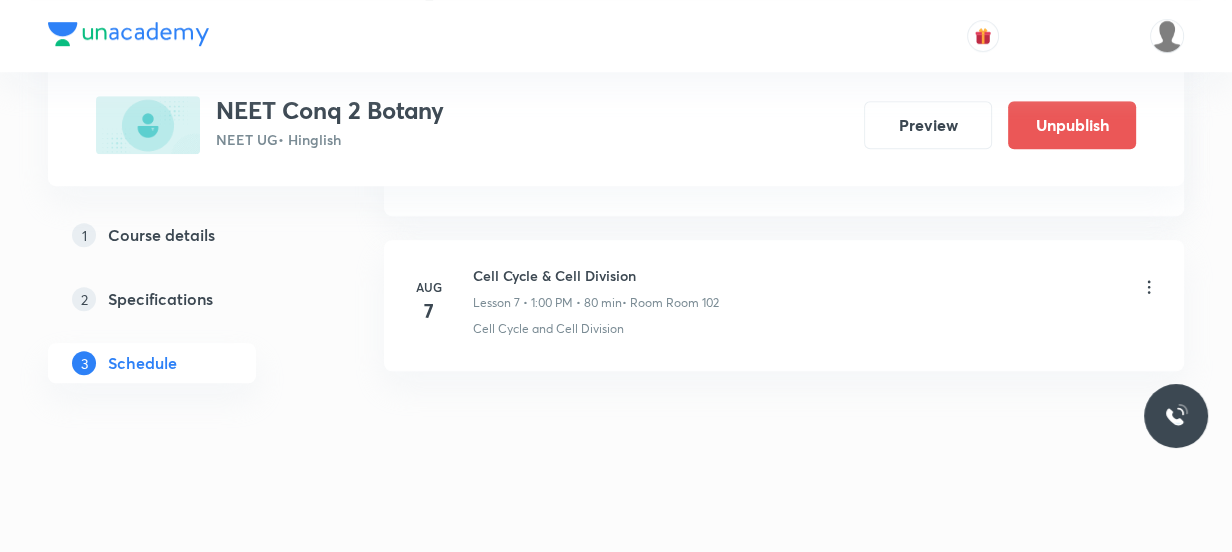 scroll, scrollTop: 1215, scrollLeft: 0, axis: vertical 